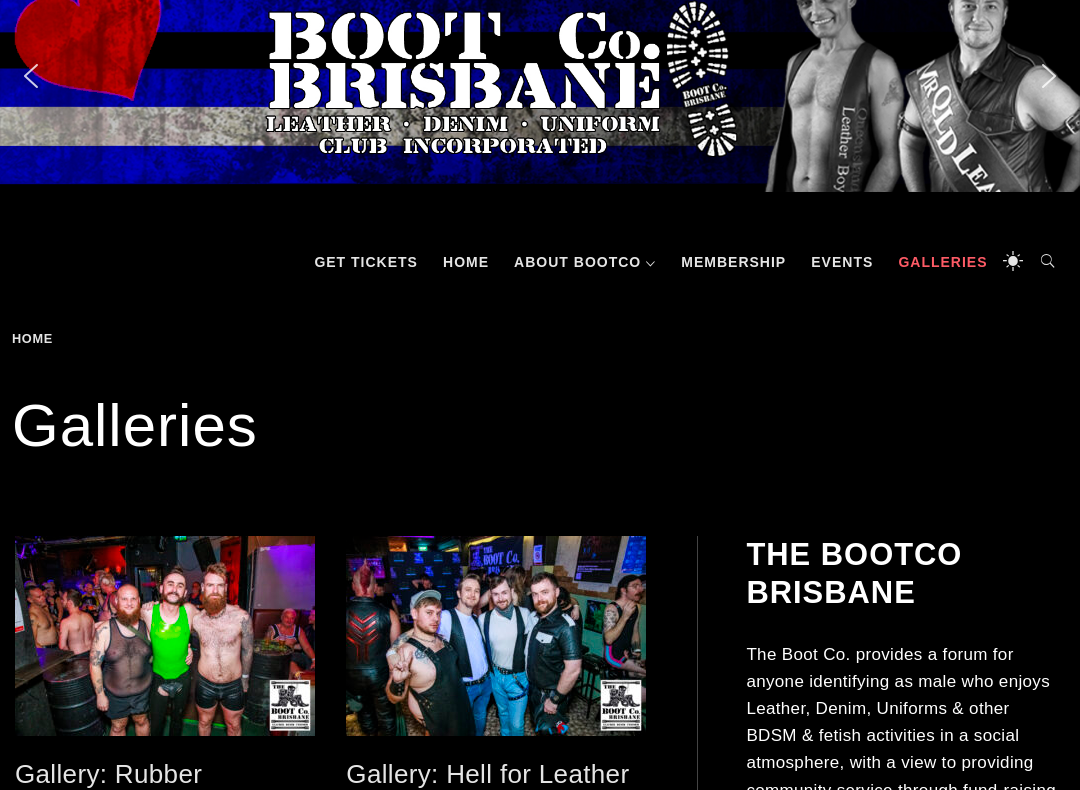 scroll, scrollTop: 44, scrollLeft: 0, axis: vertical 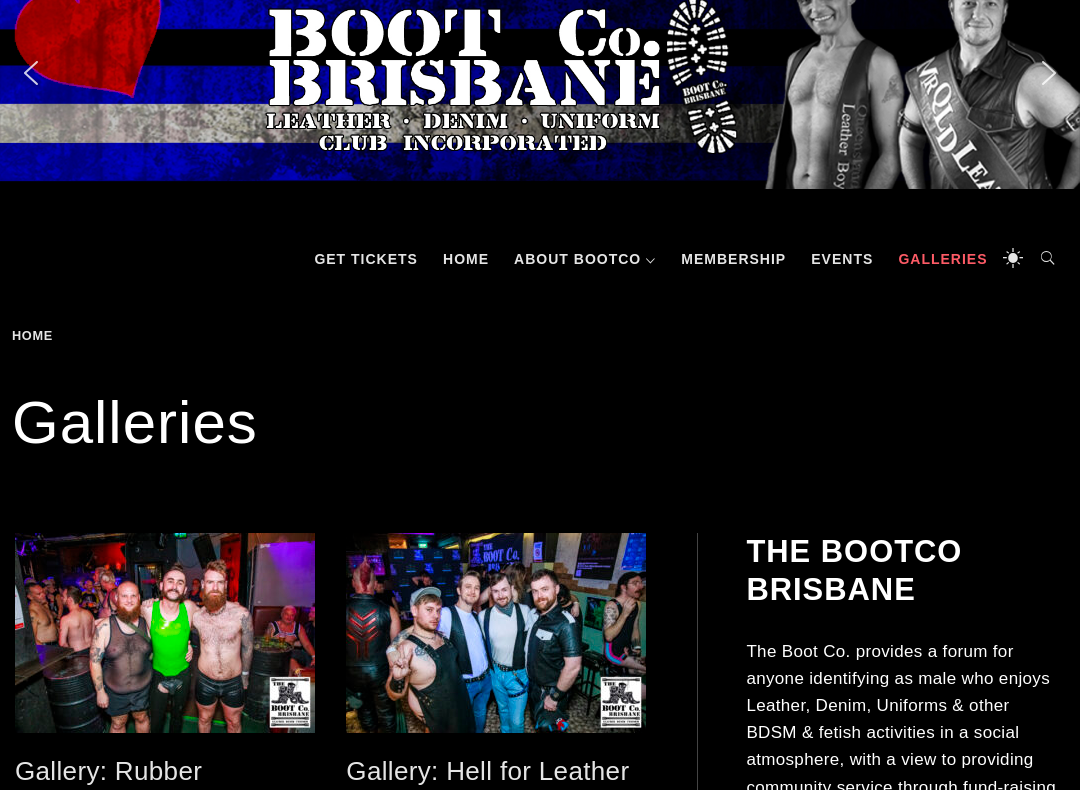 click on "Events" at bounding box center [842, 259] 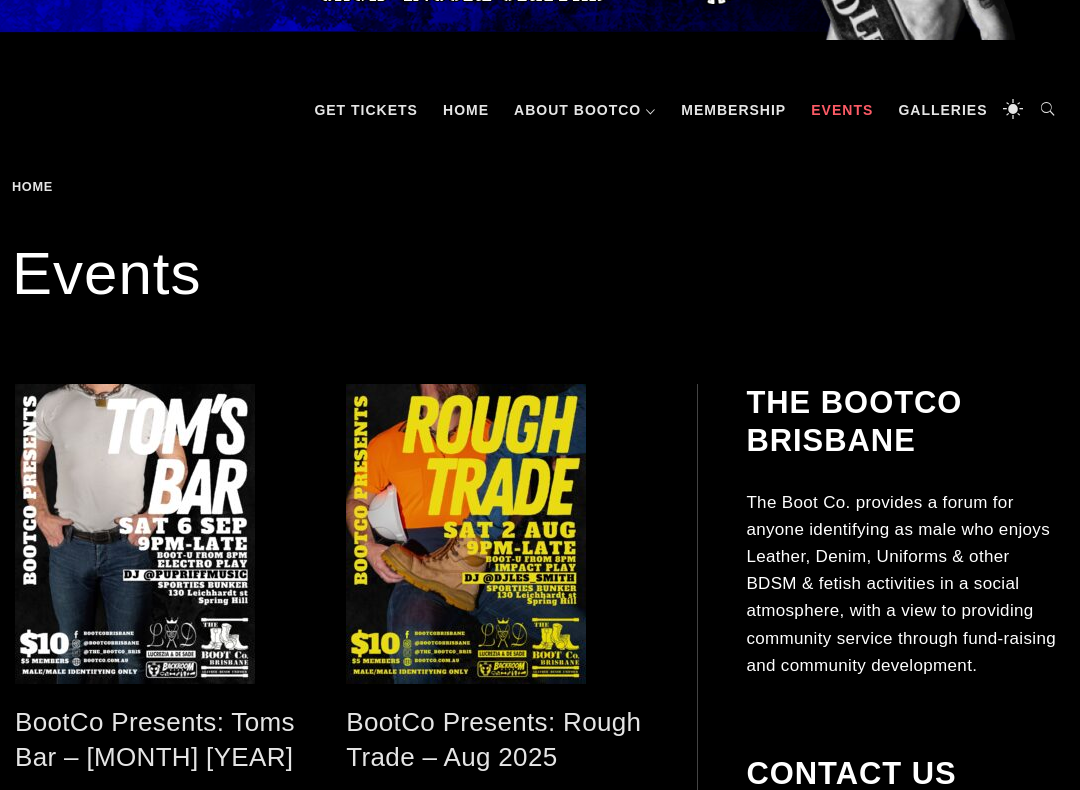 scroll, scrollTop: 191, scrollLeft: 0, axis: vertical 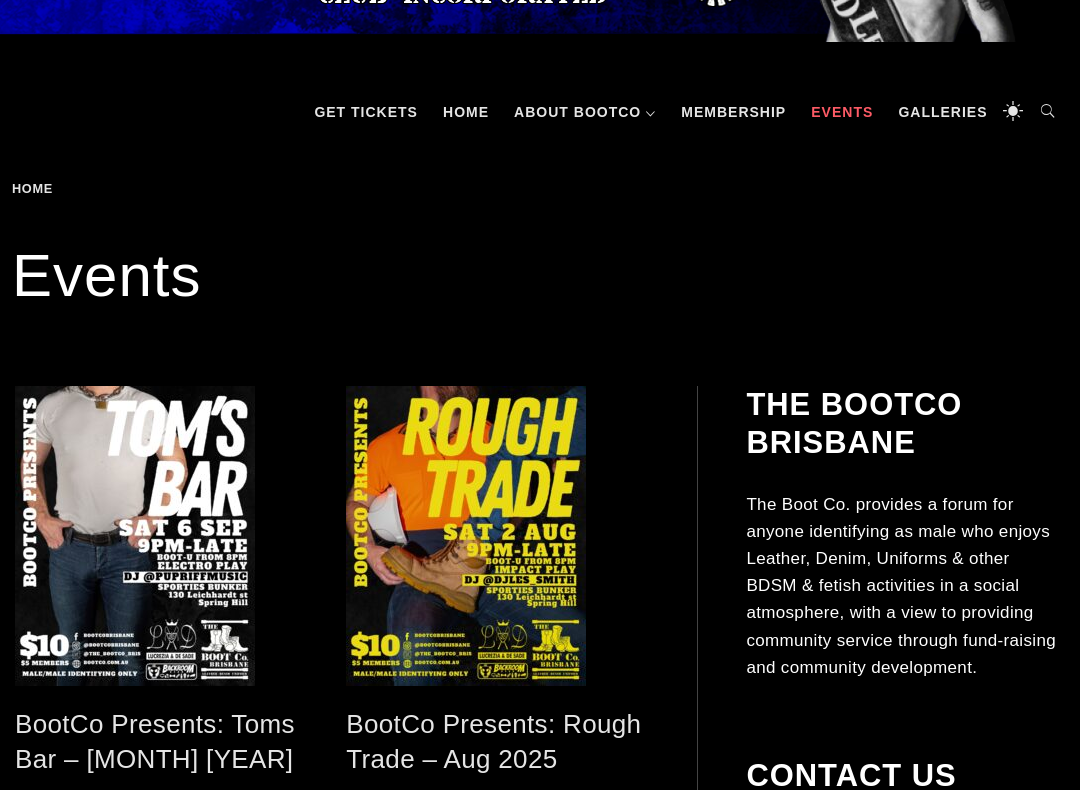 click on "Galleries" at bounding box center (942, 112) 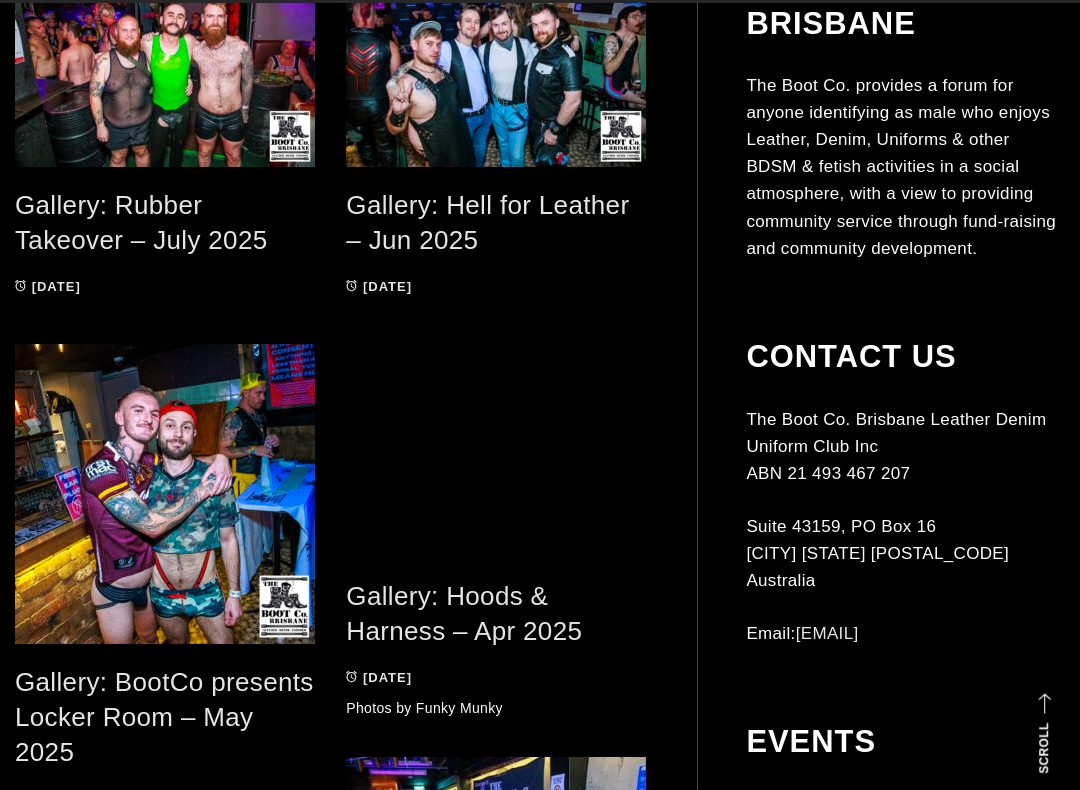 scroll, scrollTop: 510, scrollLeft: 0, axis: vertical 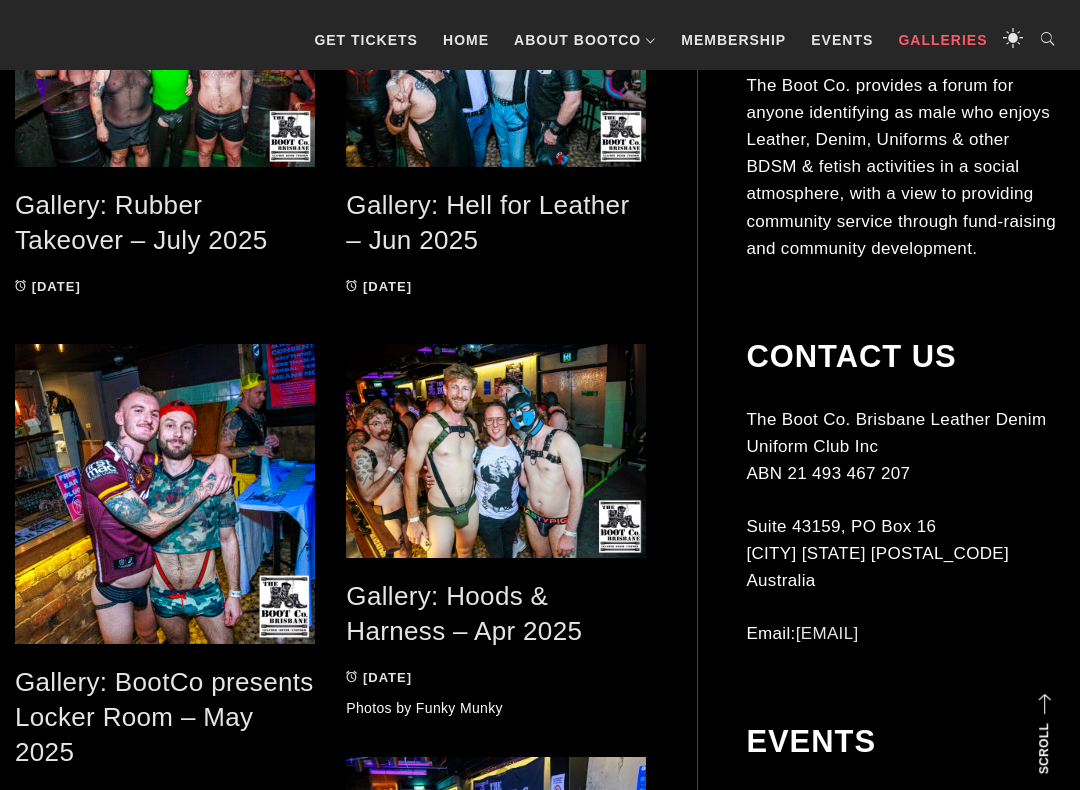 click on "Gallery: Hoods & Harness – Apr 2025" at bounding box center (464, 613) 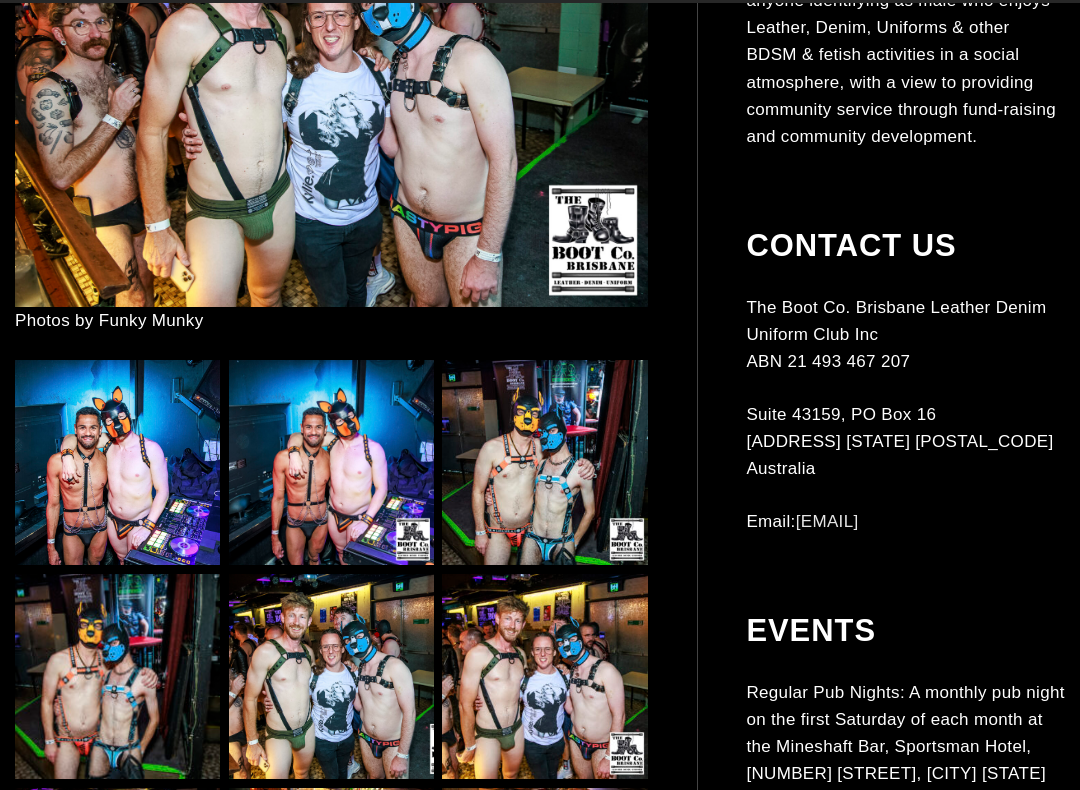 scroll, scrollTop: 639, scrollLeft: 0, axis: vertical 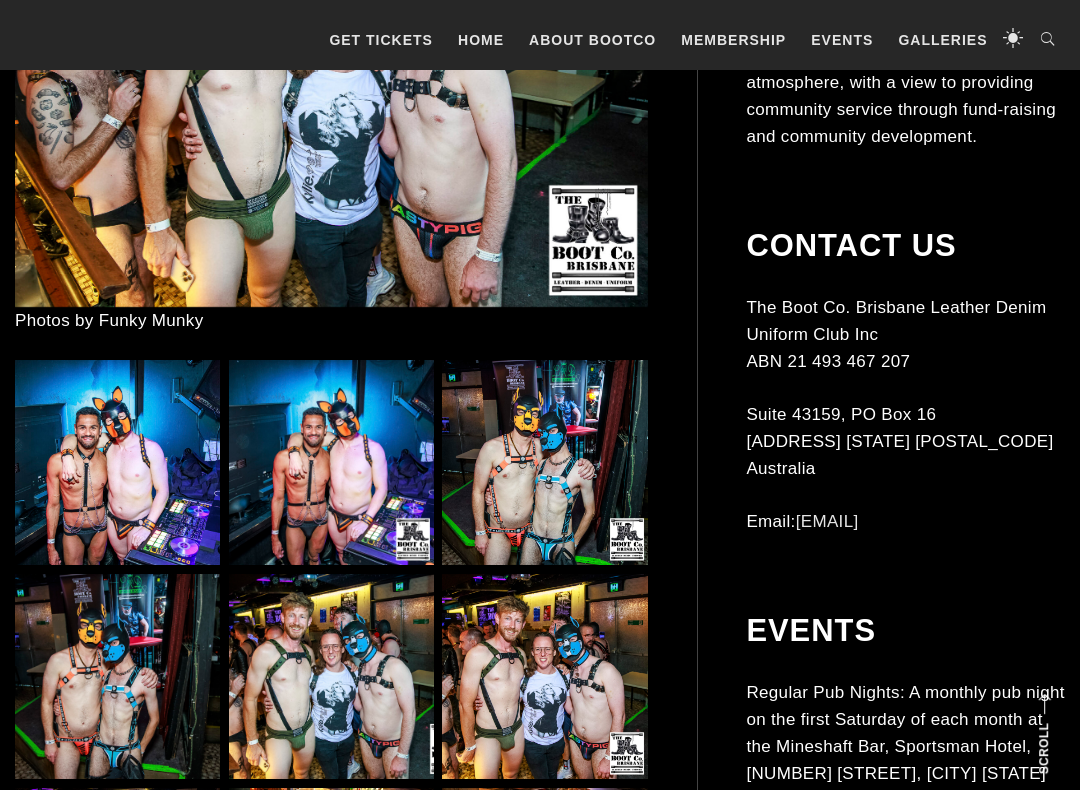 click at bounding box center (117, 462) 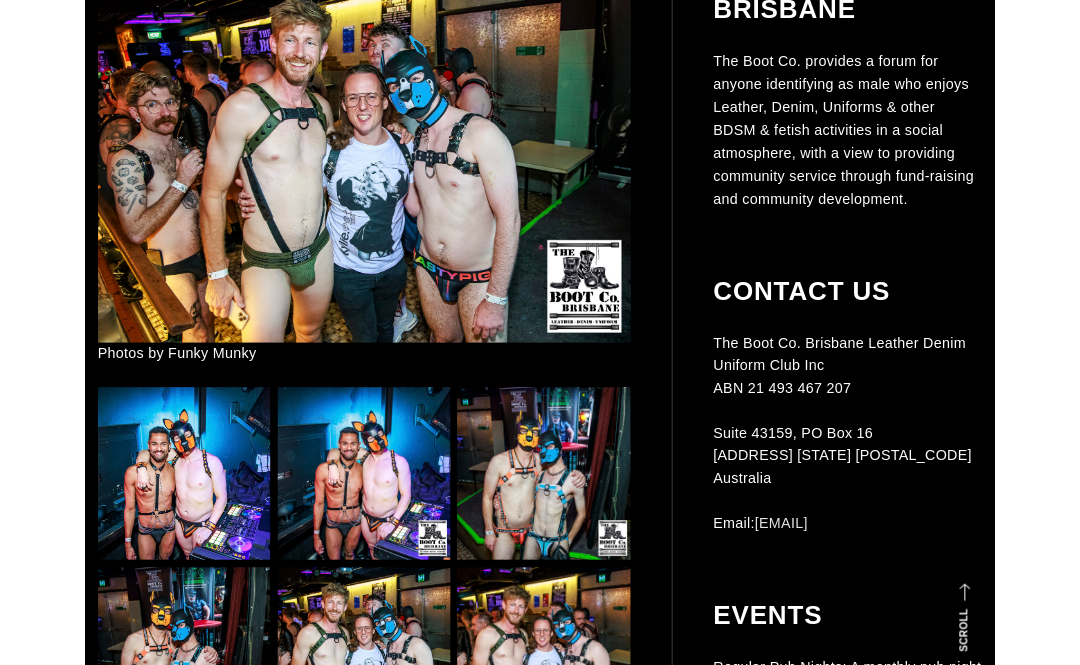 scroll, scrollTop: 639, scrollLeft: 0, axis: vertical 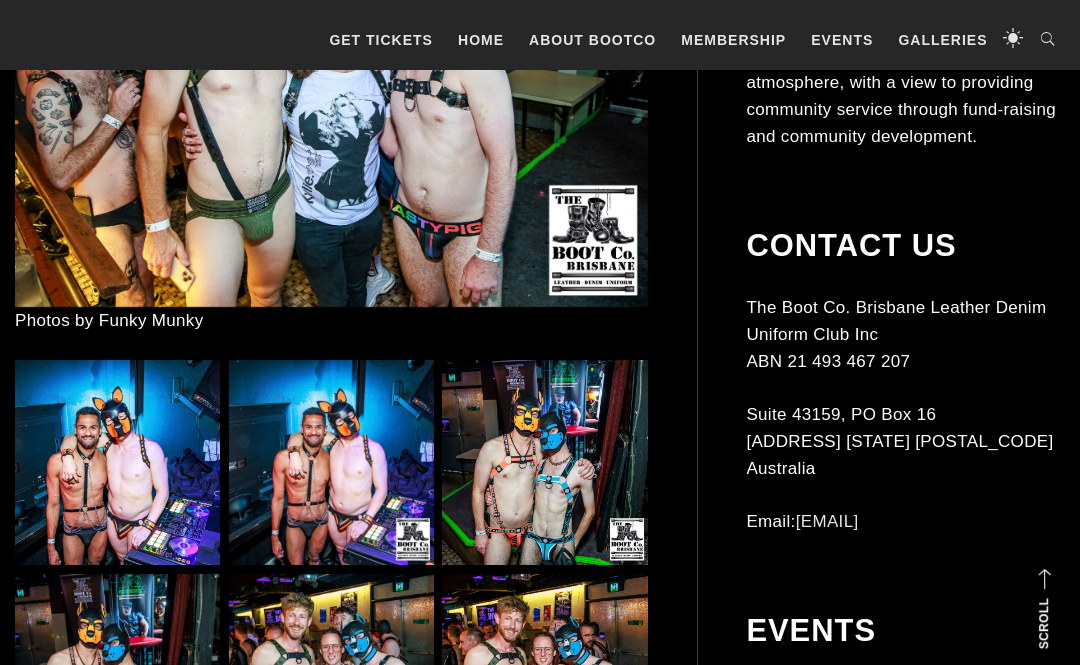 click at bounding box center [331, 462] 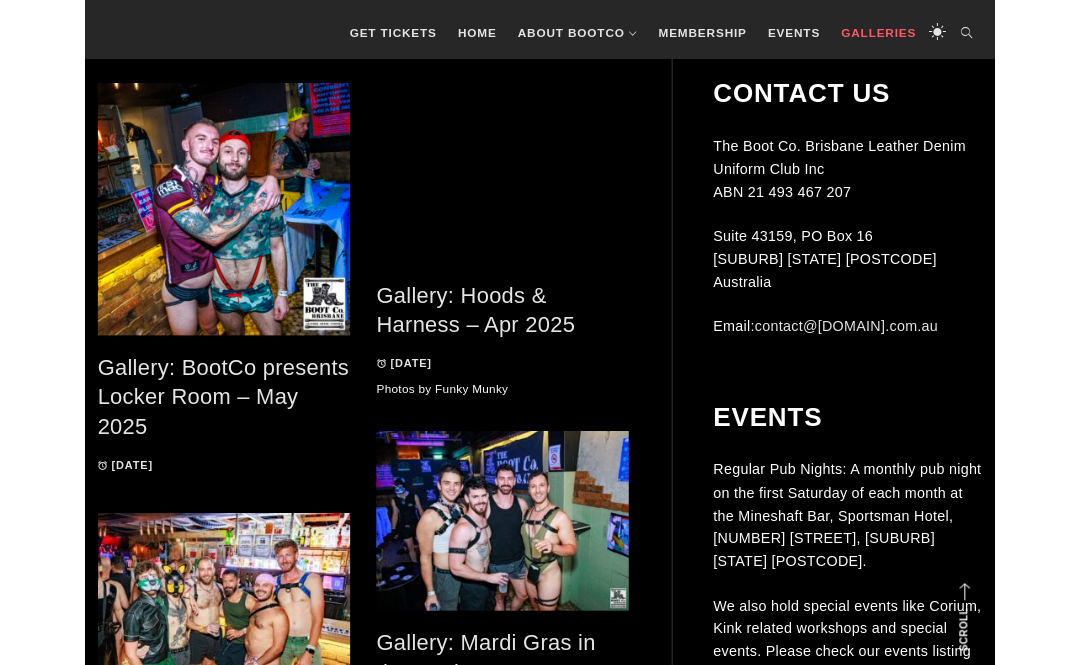 scroll, scrollTop: 756, scrollLeft: 0, axis: vertical 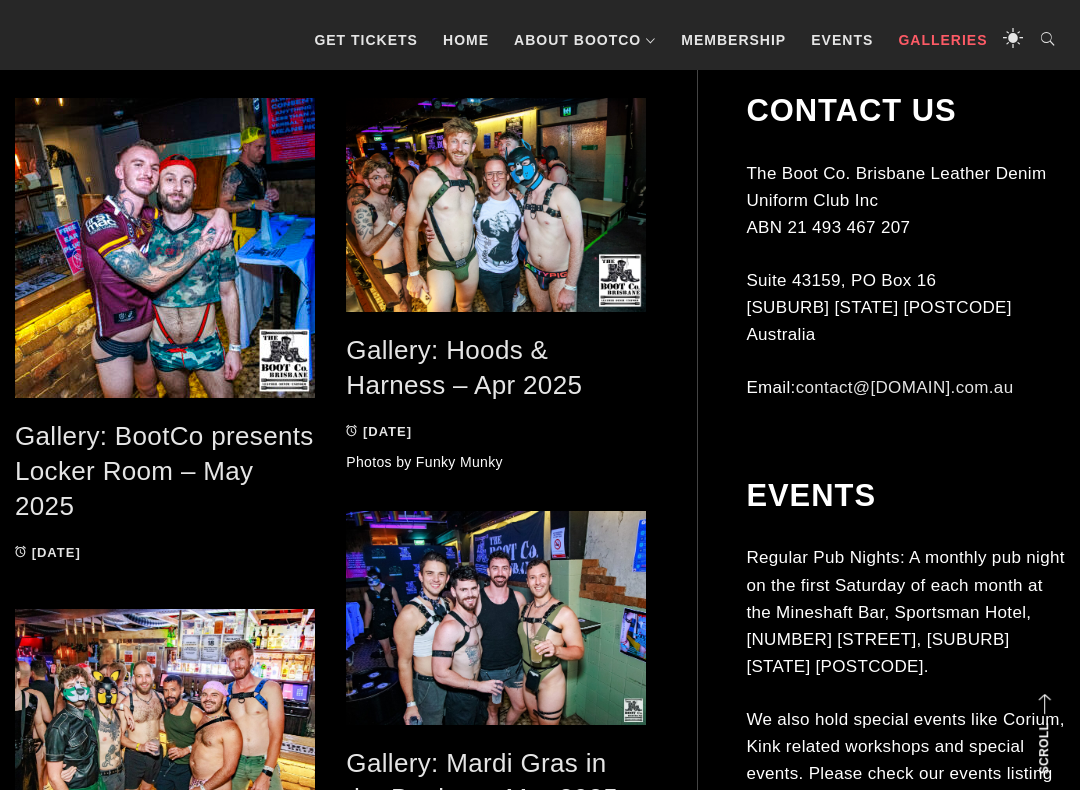 click on "Gallery: BootCo presents Locker Room – May 2025" at bounding box center (164, 470) 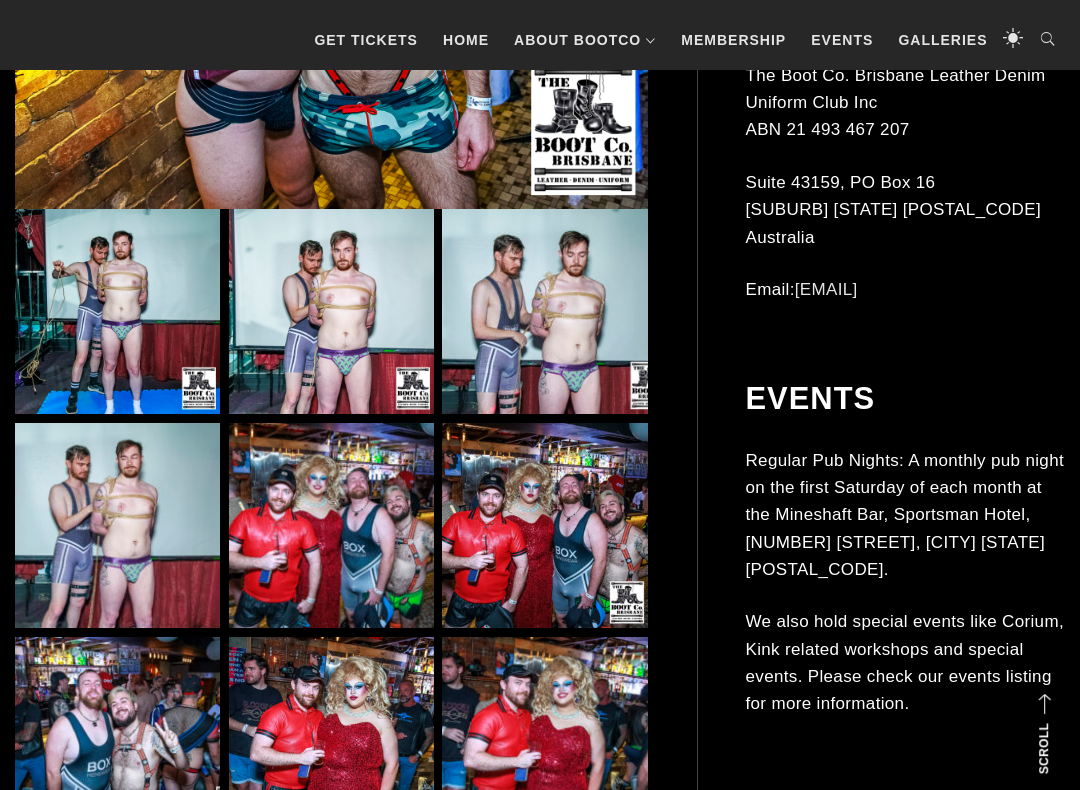 scroll, scrollTop: 1000, scrollLeft: 0, axis: vertical 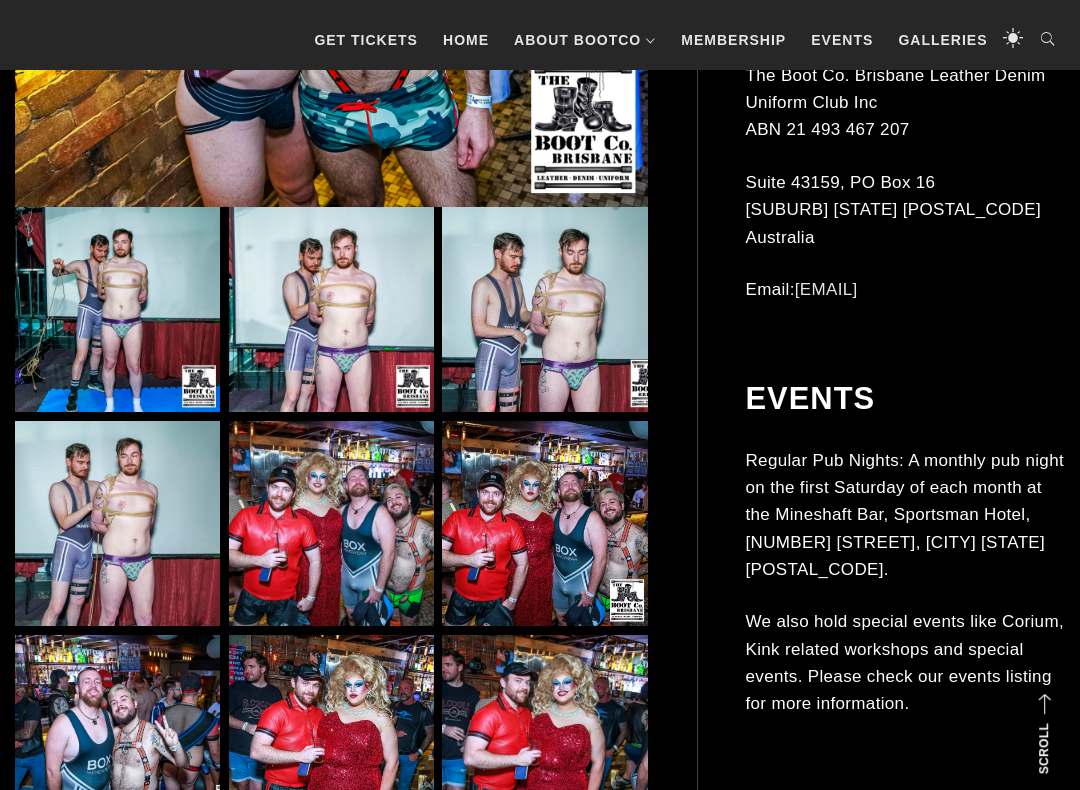 click at bounding box center [331, 523] 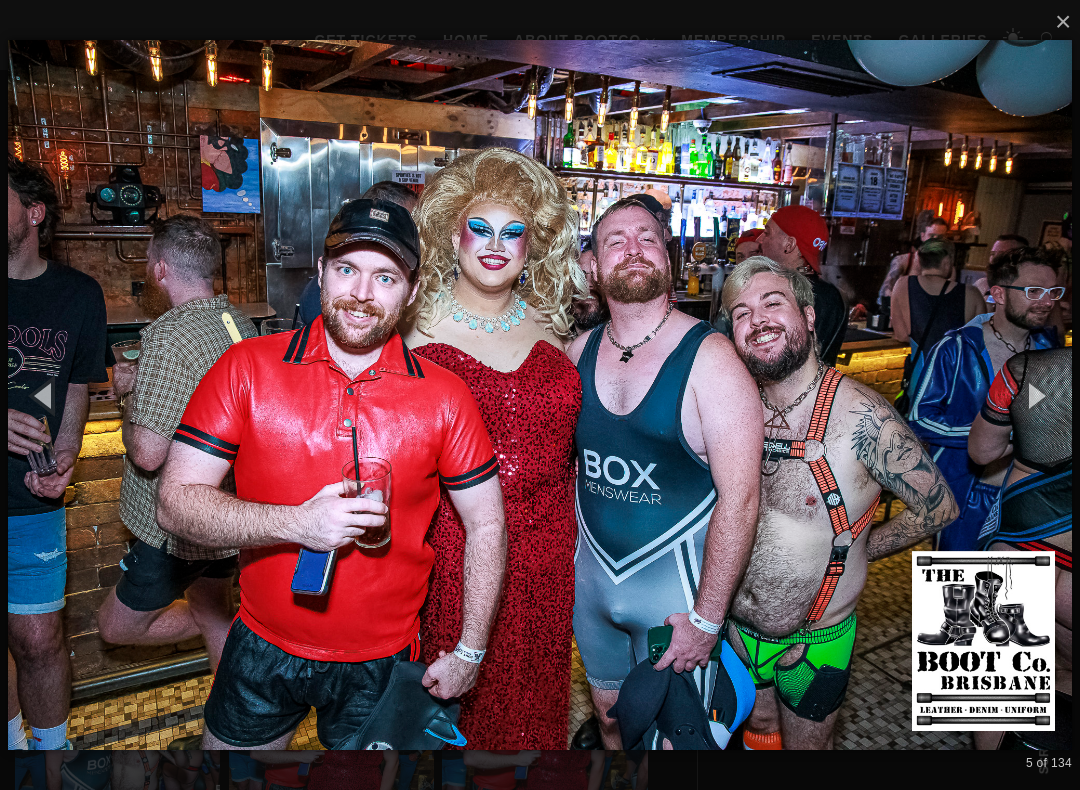 click at bounding box center (1035, 395) 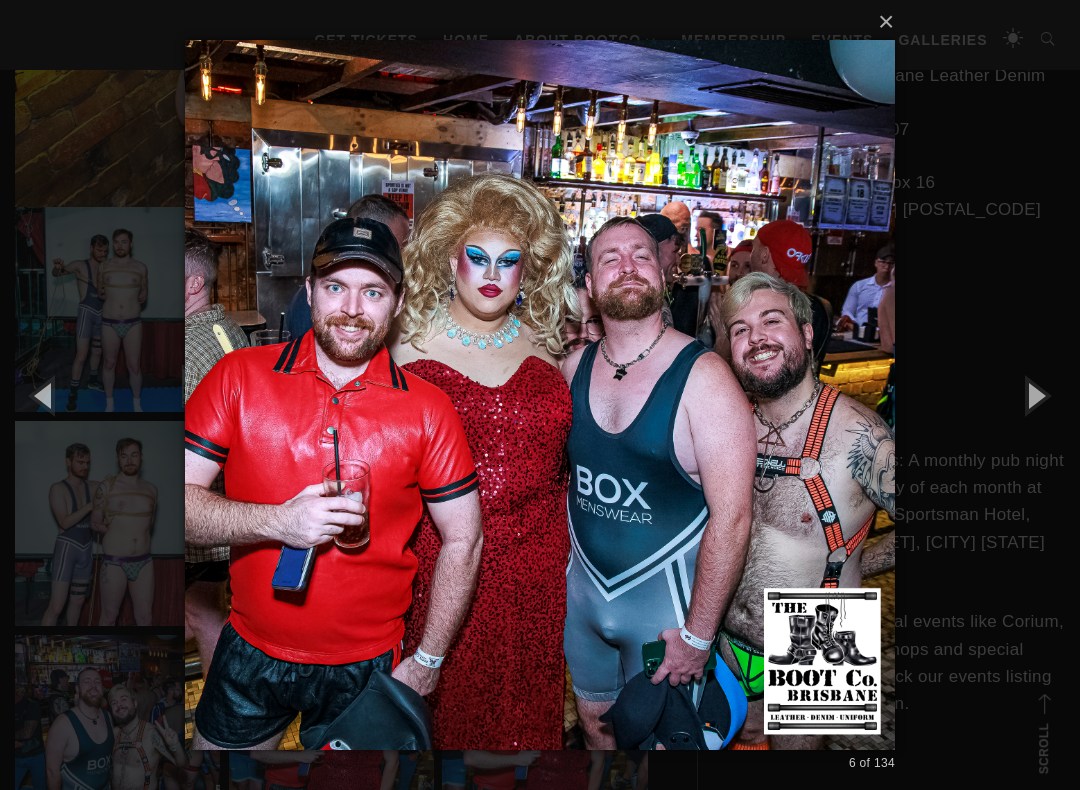 click at bounding box center [1035, 395] 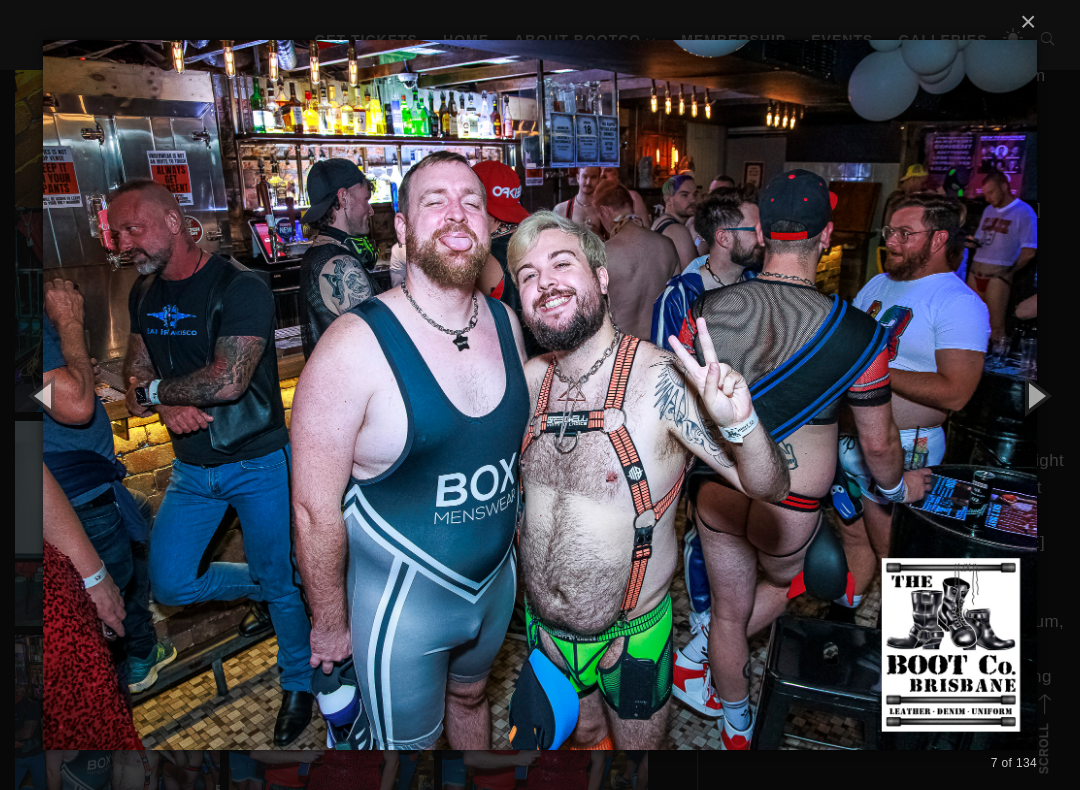 click at bounding box center [1035, 395] 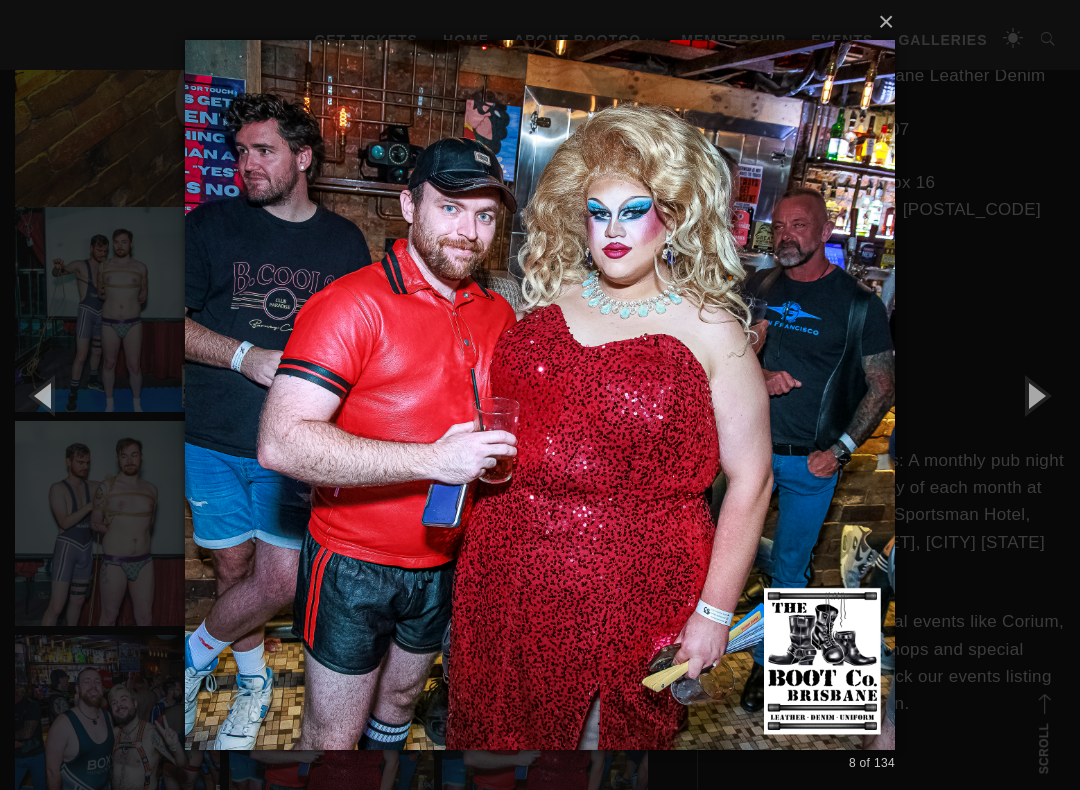 click at bounding box center [1035, 395] 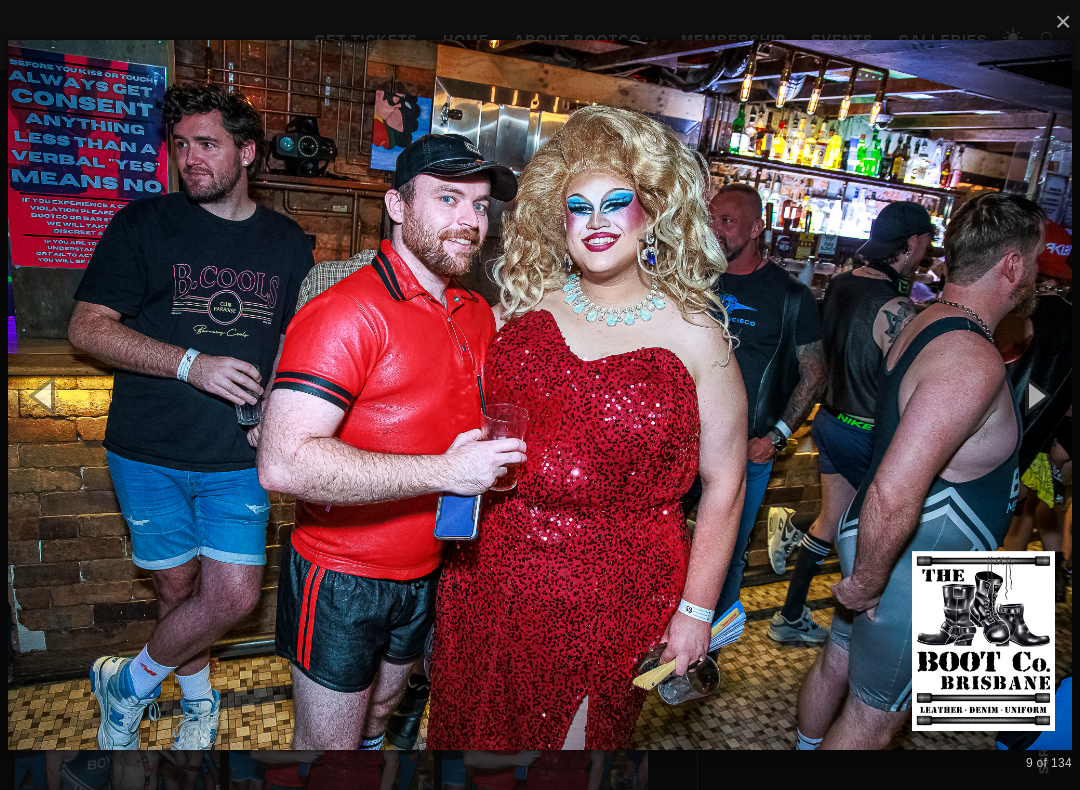click at bounding box center (1035, 395) 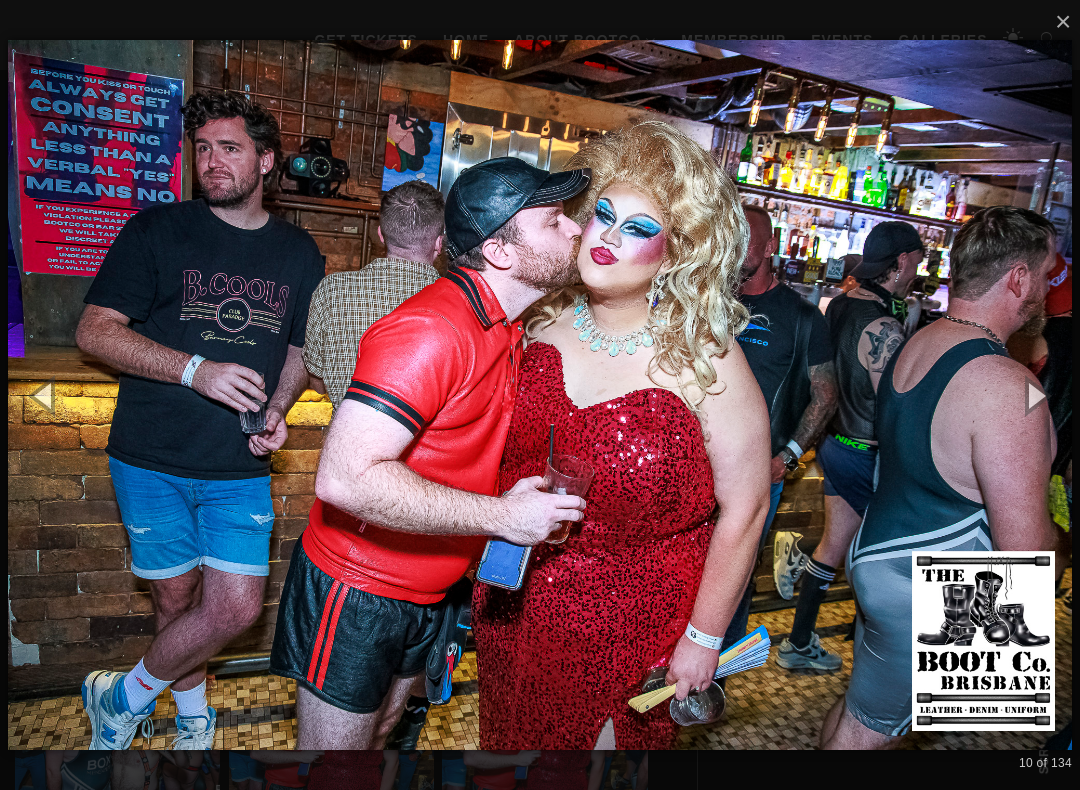 click at bounding box center [1035, 395] 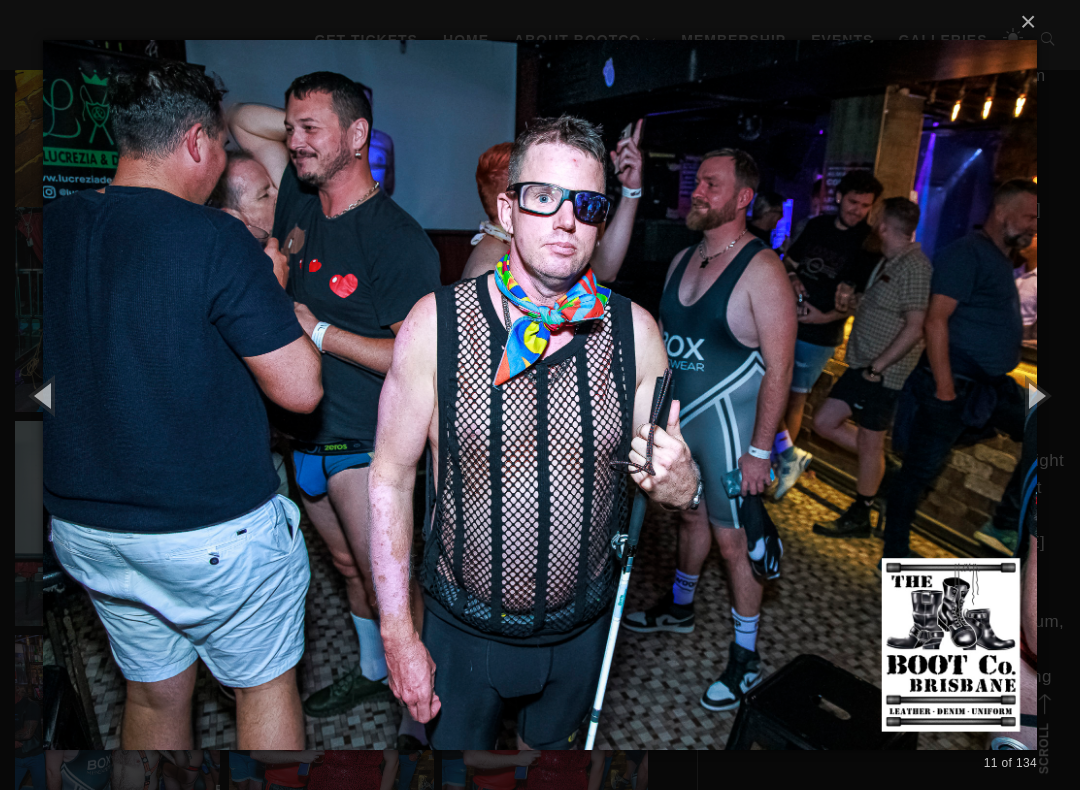 click at bounding box center (1035, 395) 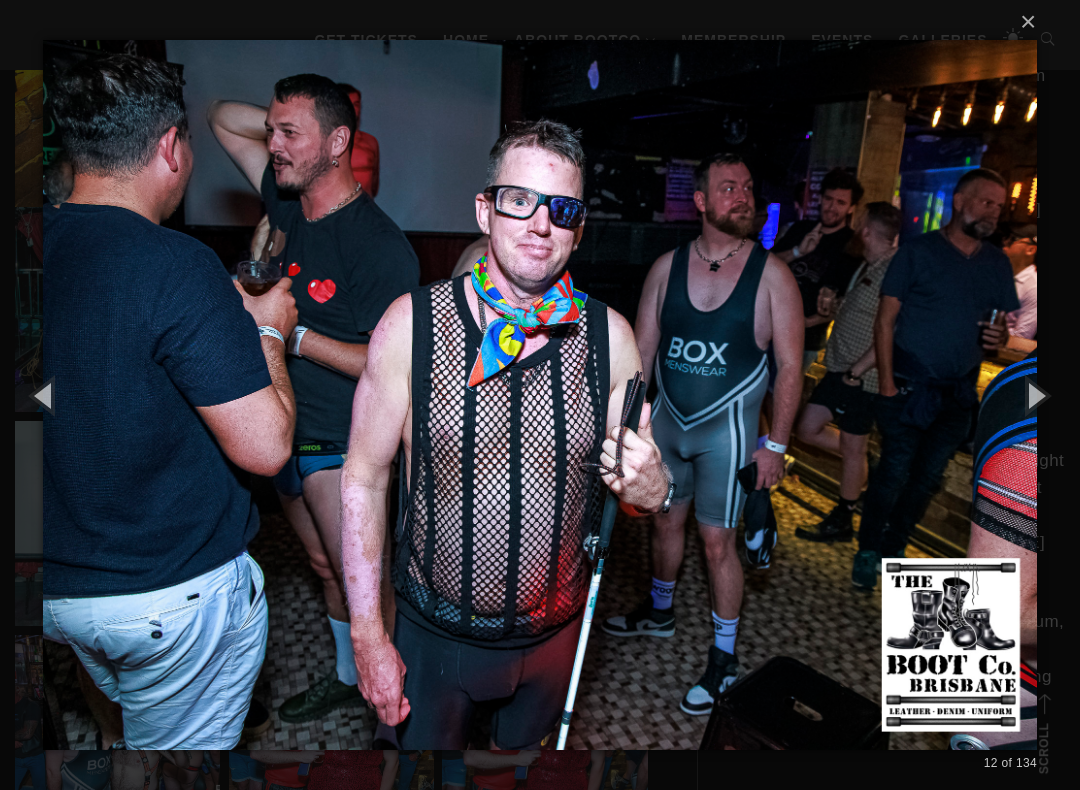 click at bounding box center (1035, 395) 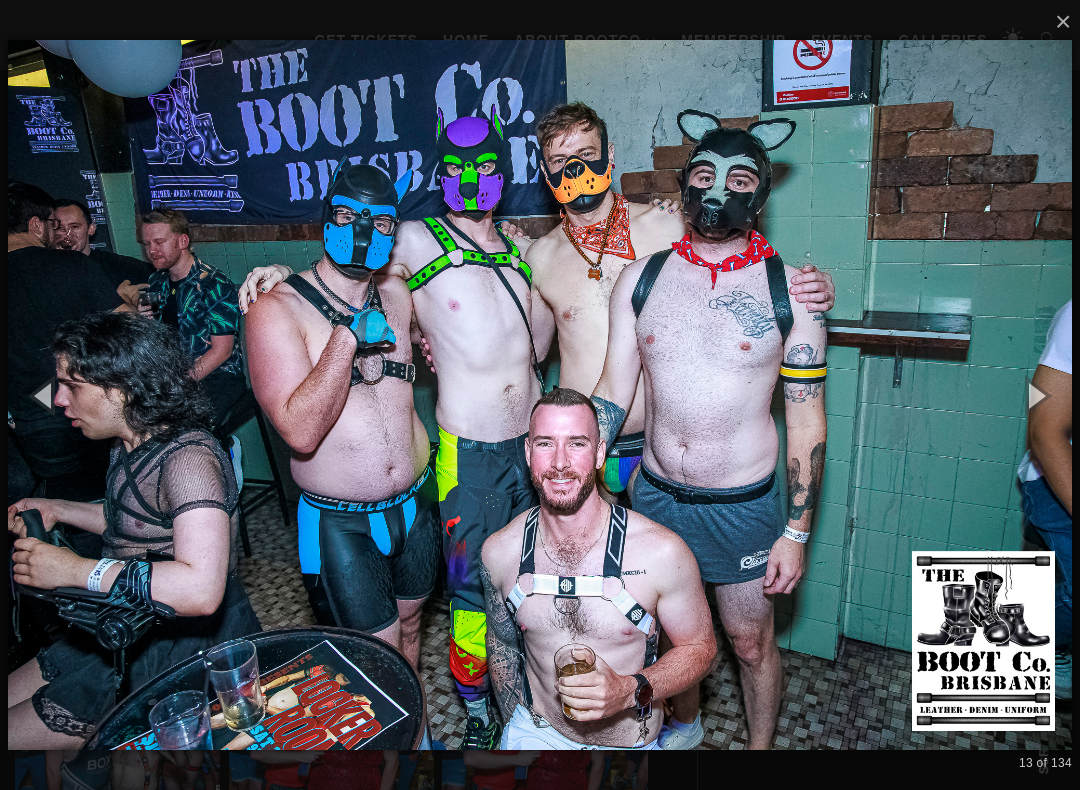 click at bounding box center (1035, 395) 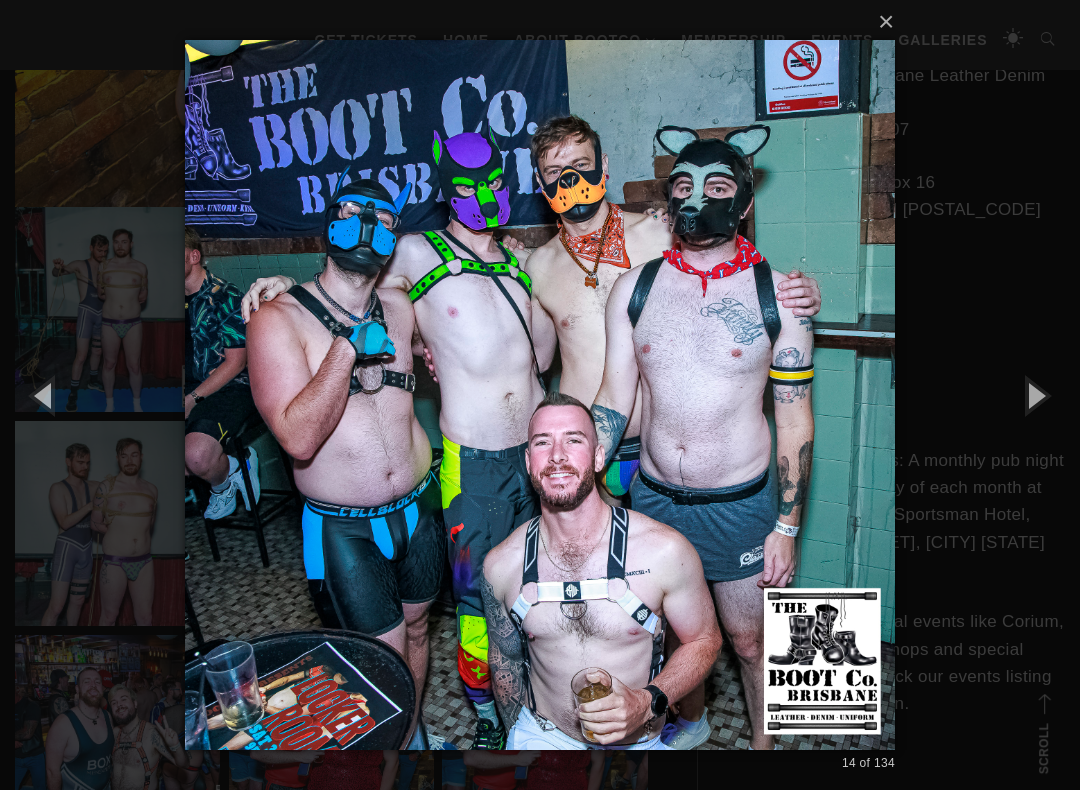 click at bounding box center (1035, 395) 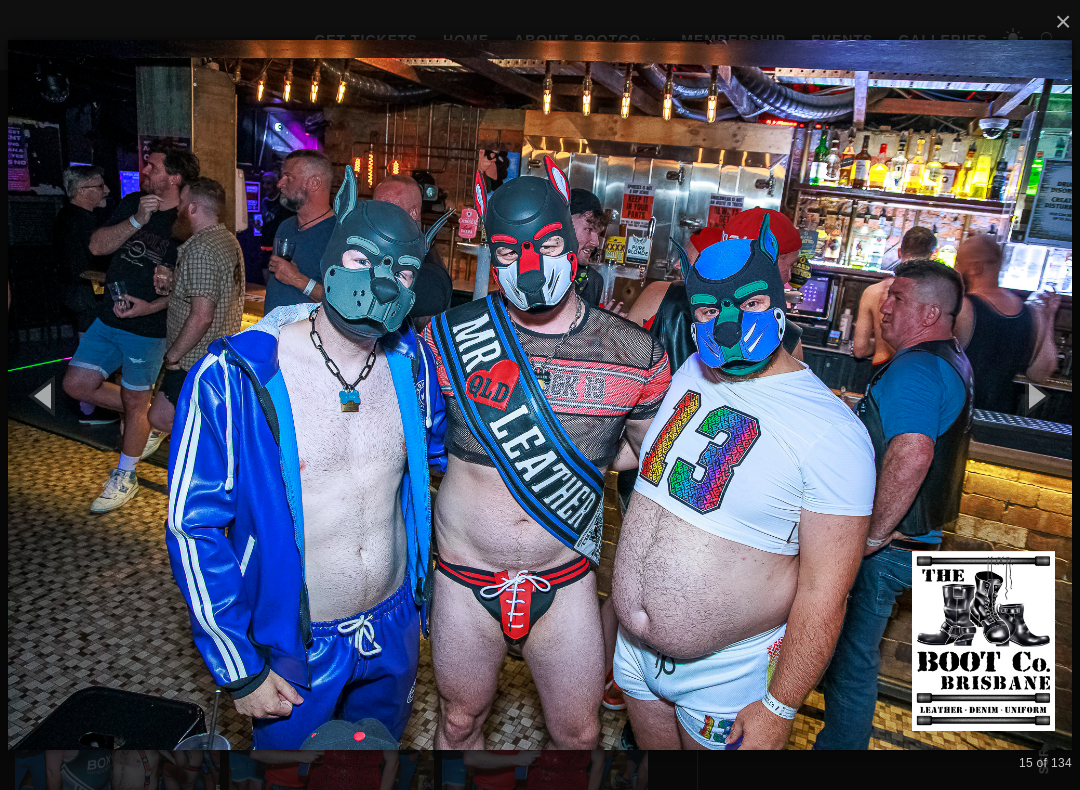 click at bounding box center (1035, 395) 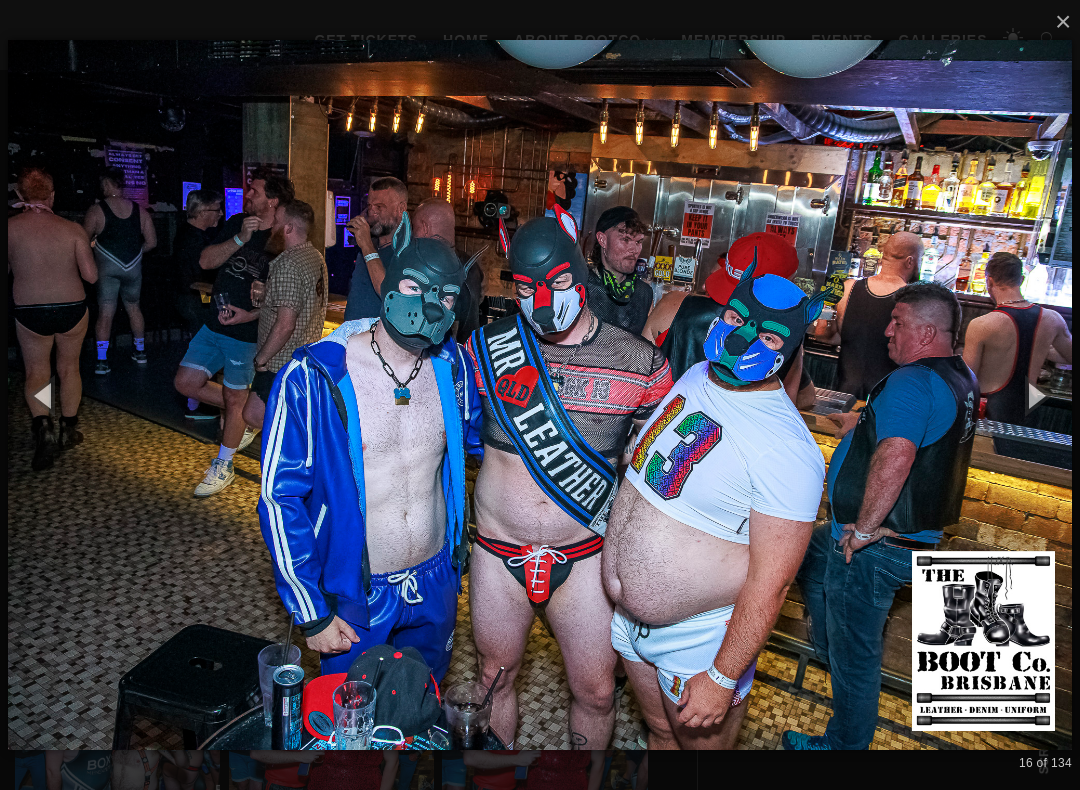 click at bounding box center (1035, 395) 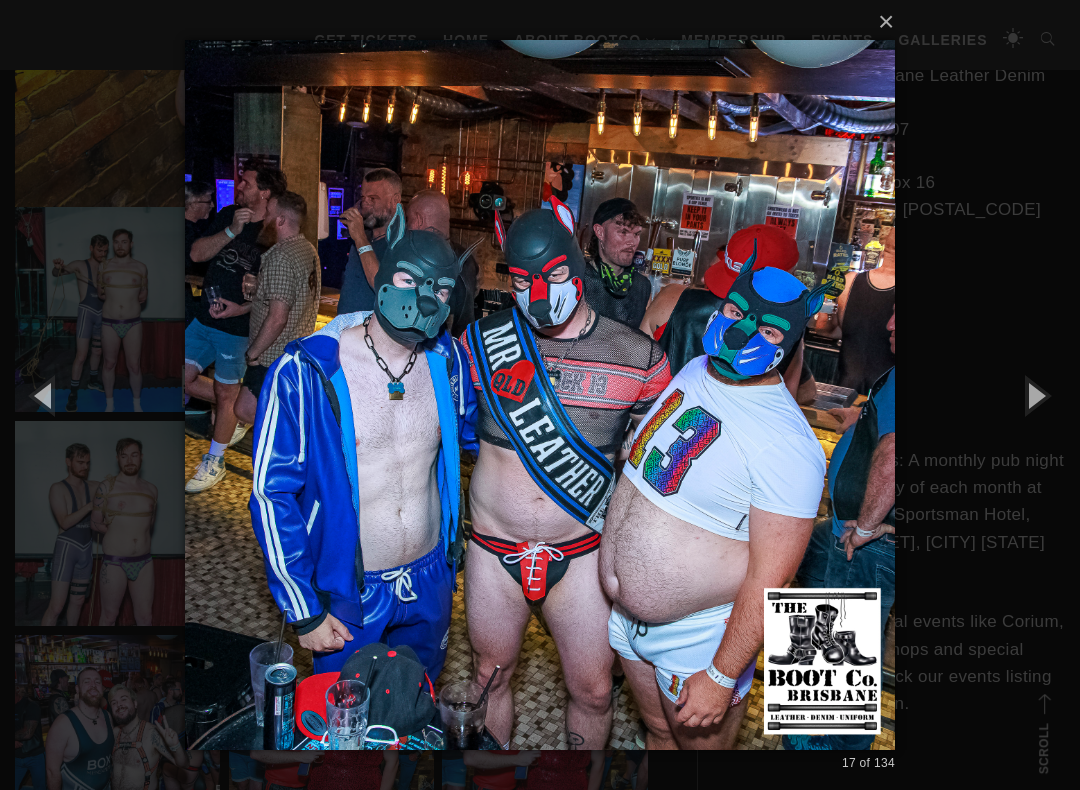 click at bounding box center (1035, 395) 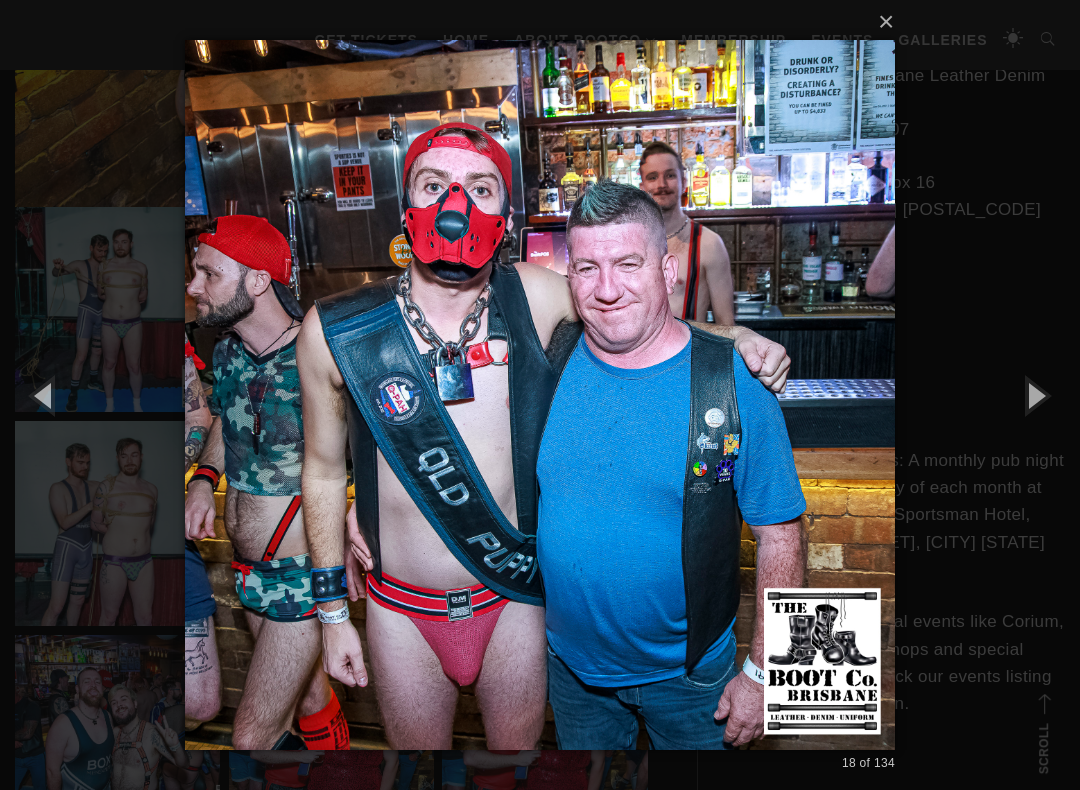 click at bounding box center (1035, 395) 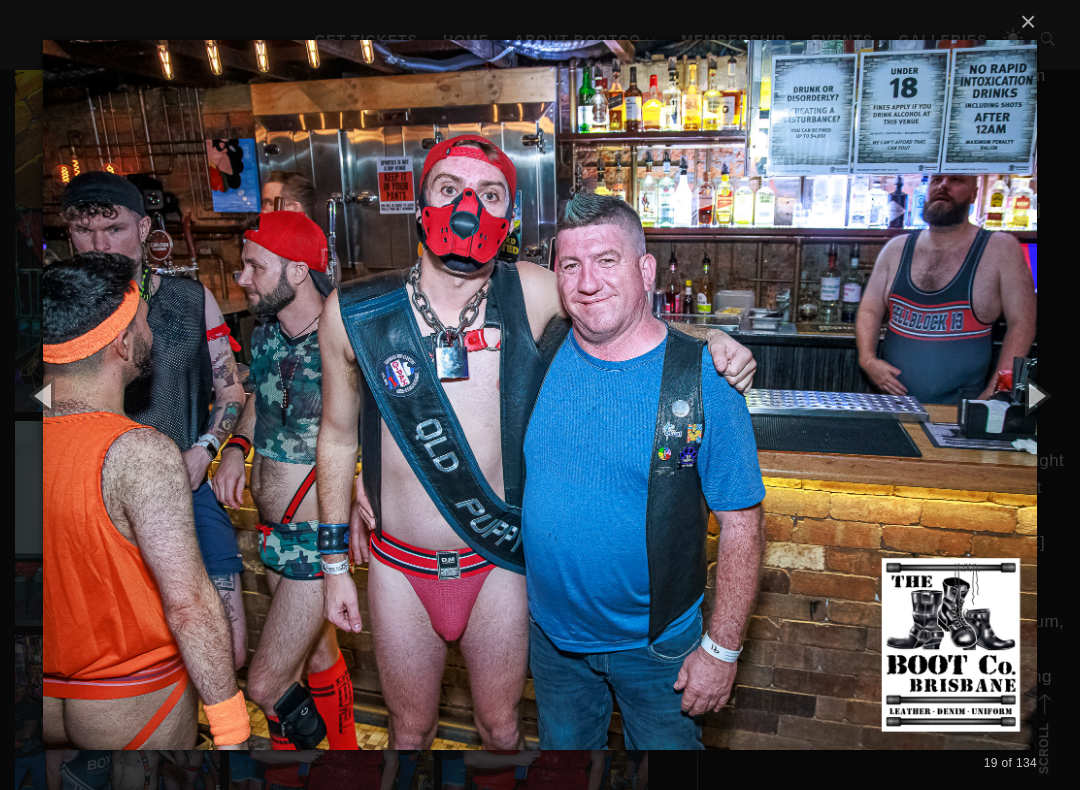 click at bounding box center (1035, 395) 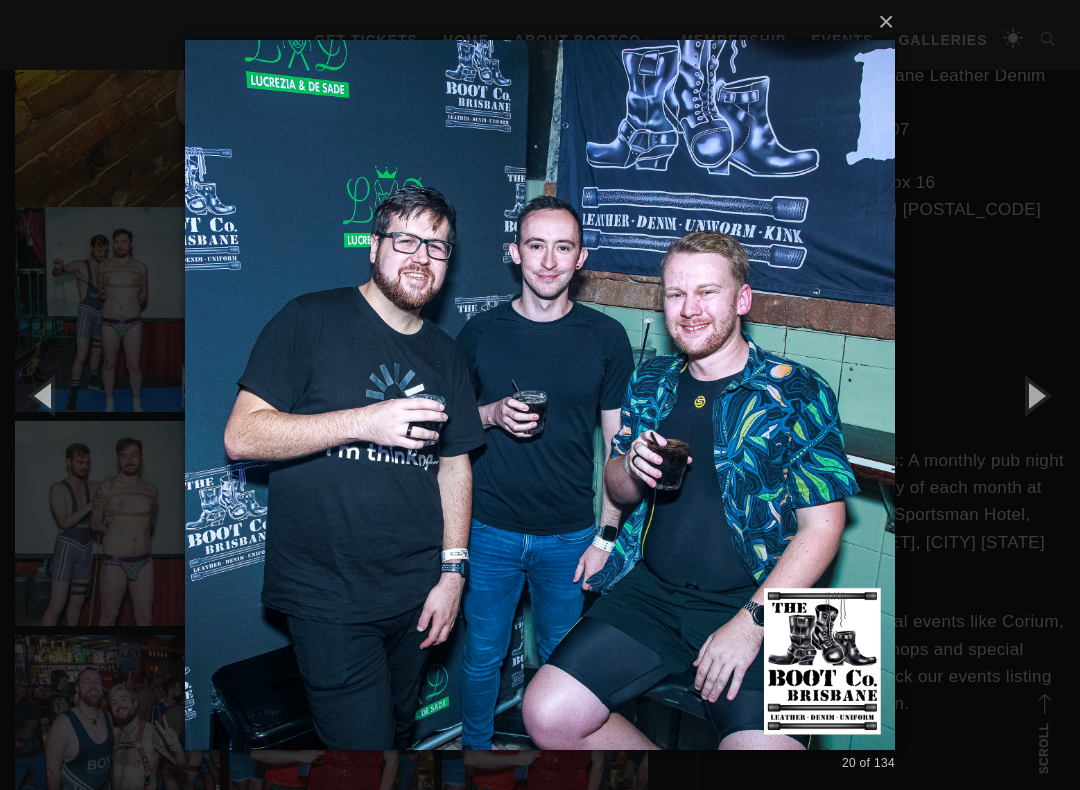 click at bounding box center (1035, 395) 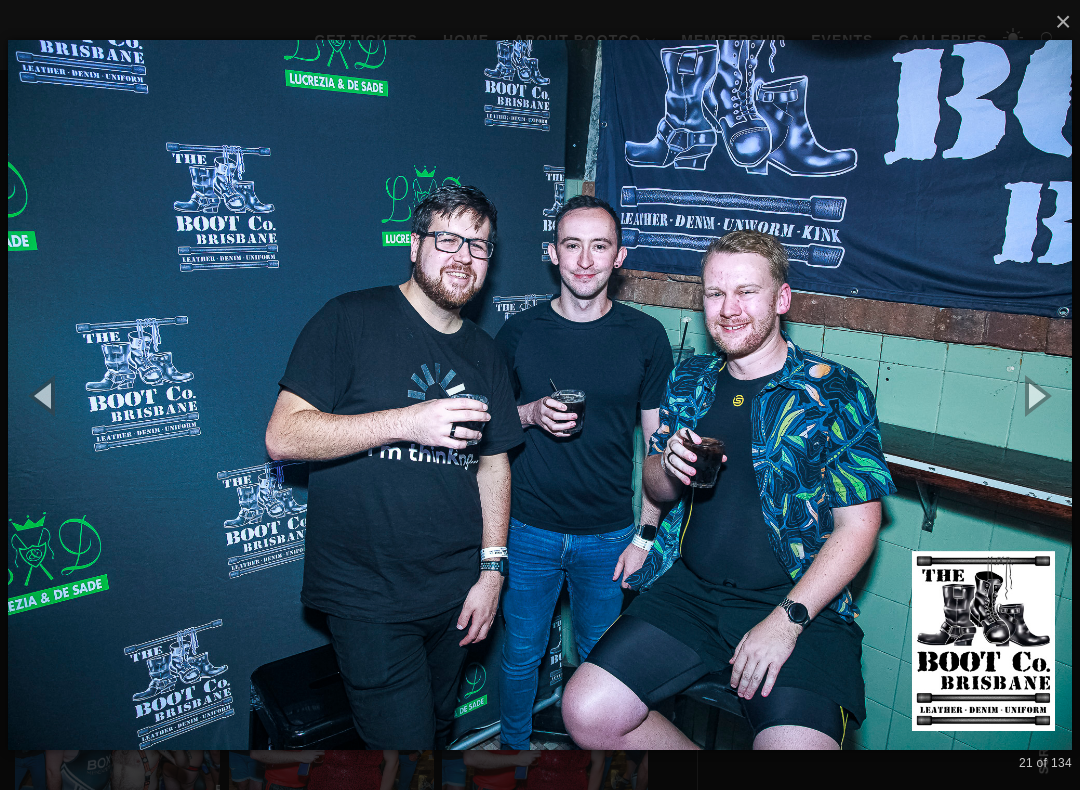 click at bounding box center (1035, 395) 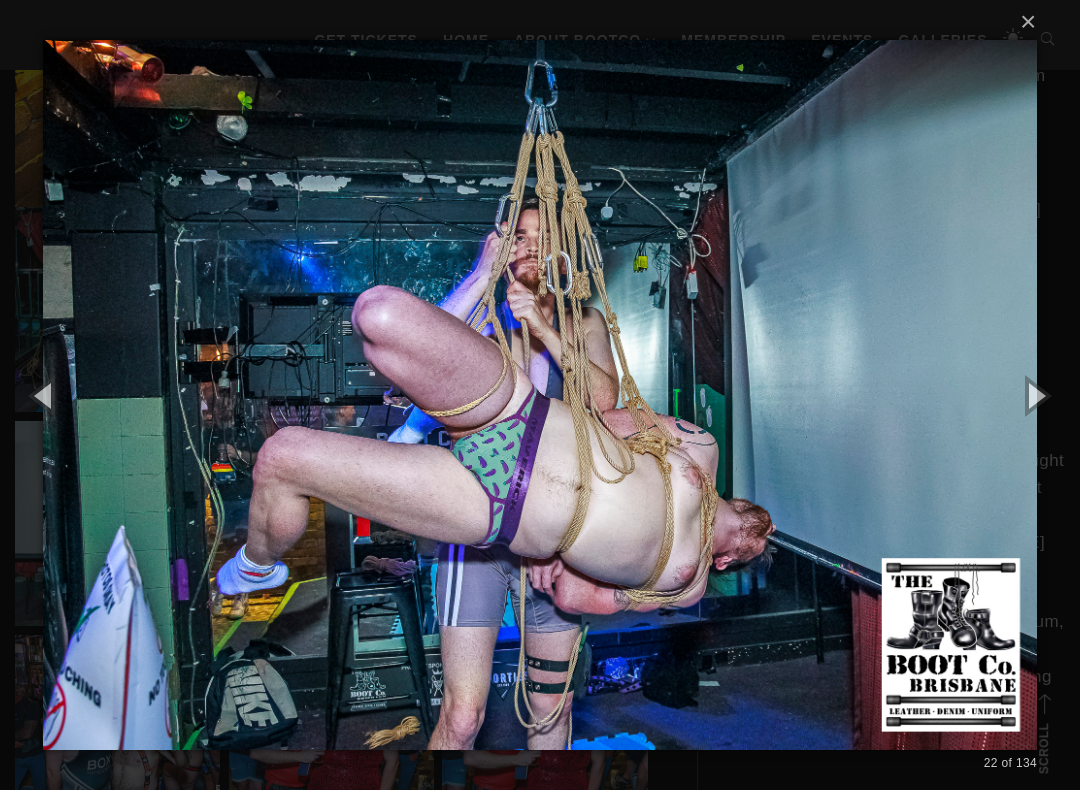 click at bounding box center (1035, 395) 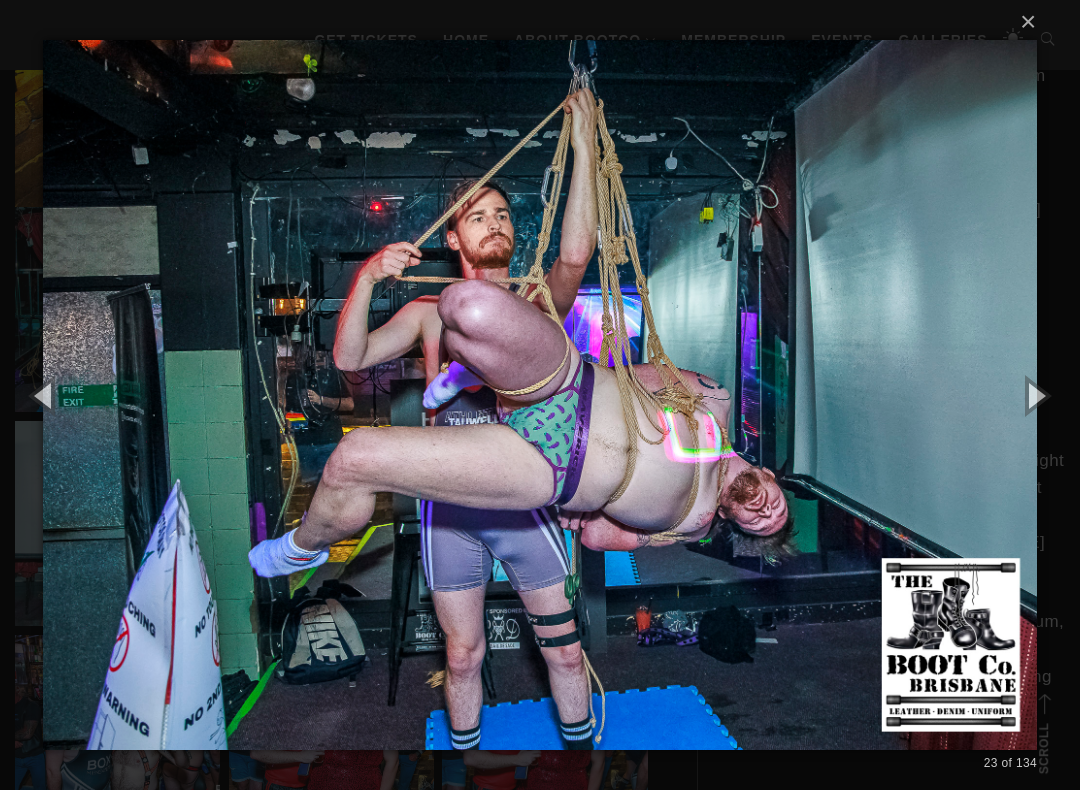 click at bounding box center (1035, 395) 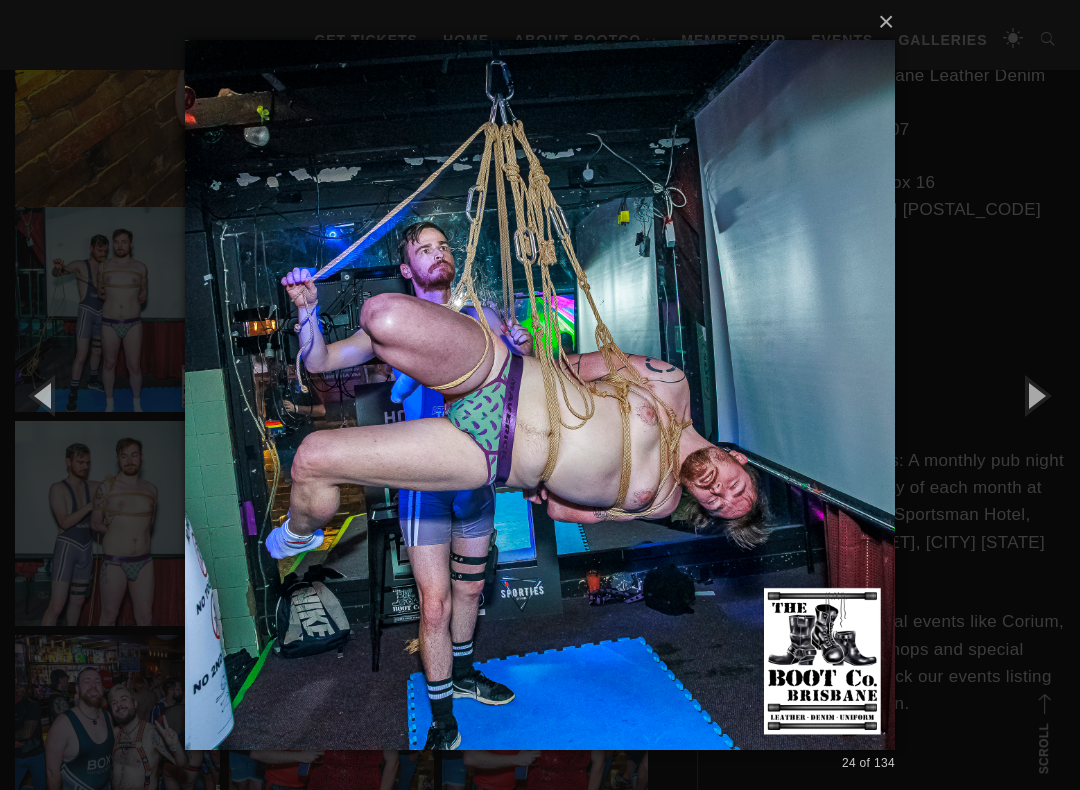 click at bounding box center (1035, 395) 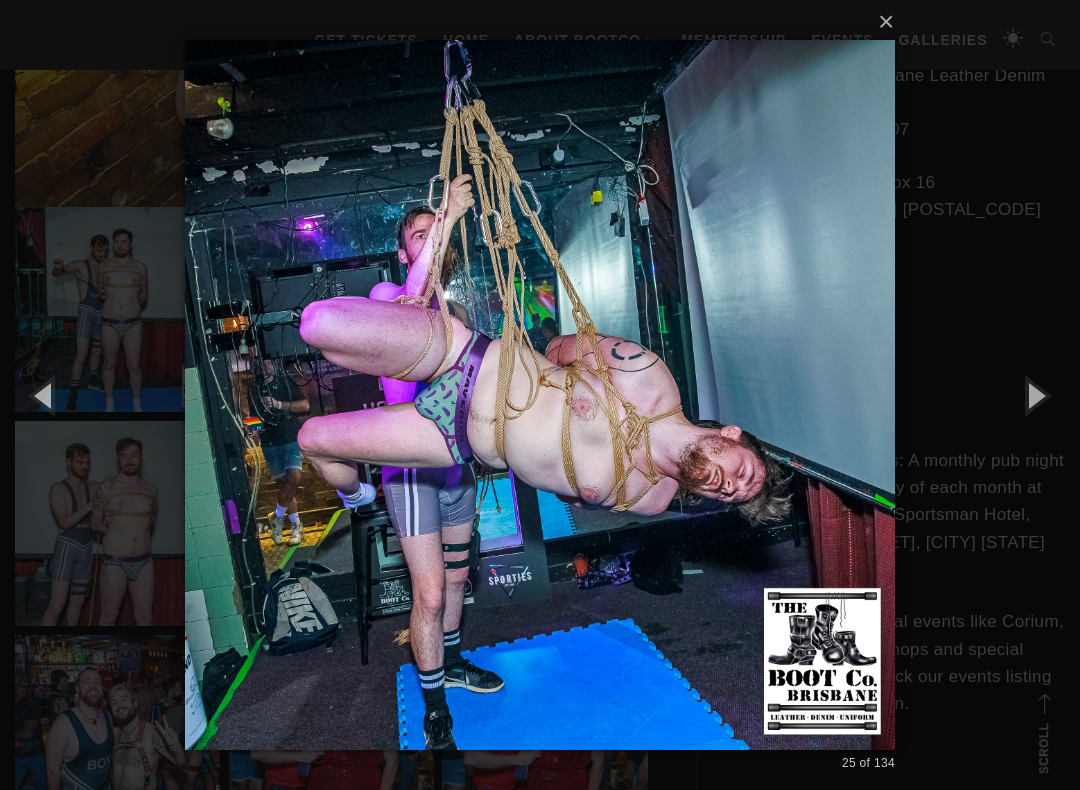 click at bounding box center (1035, 395) 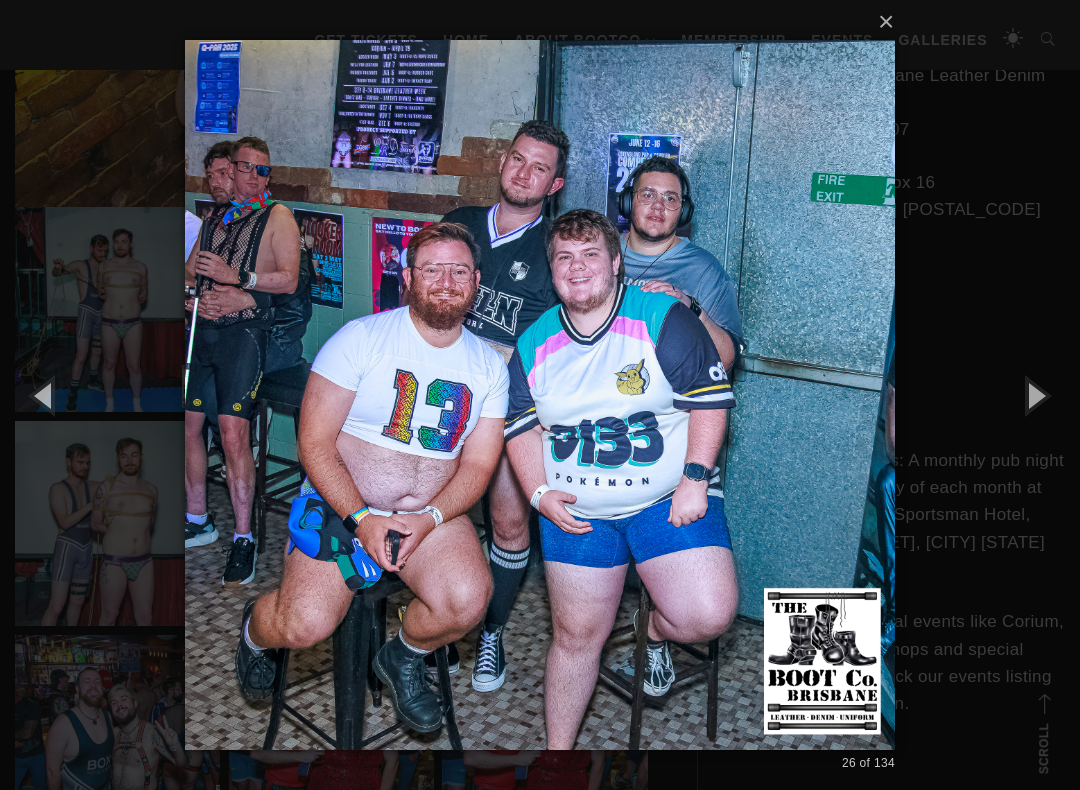 click at bounding box center (1035, 395) 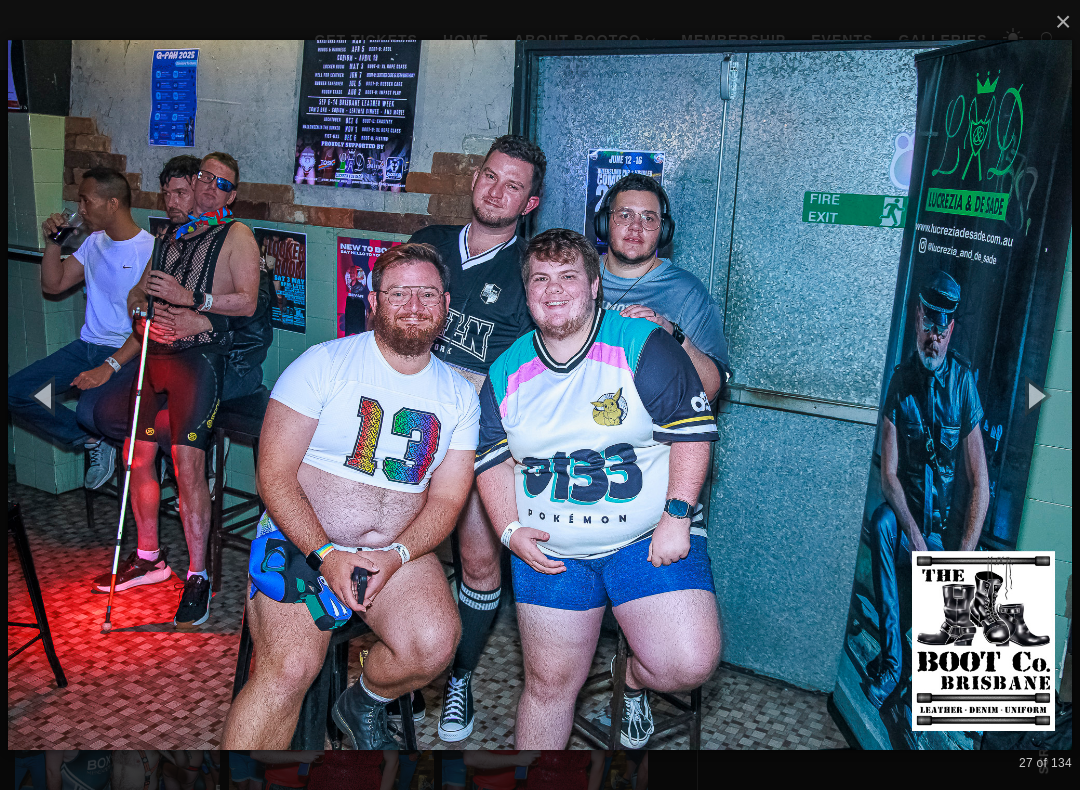 click at bounding box center (1035, 395) 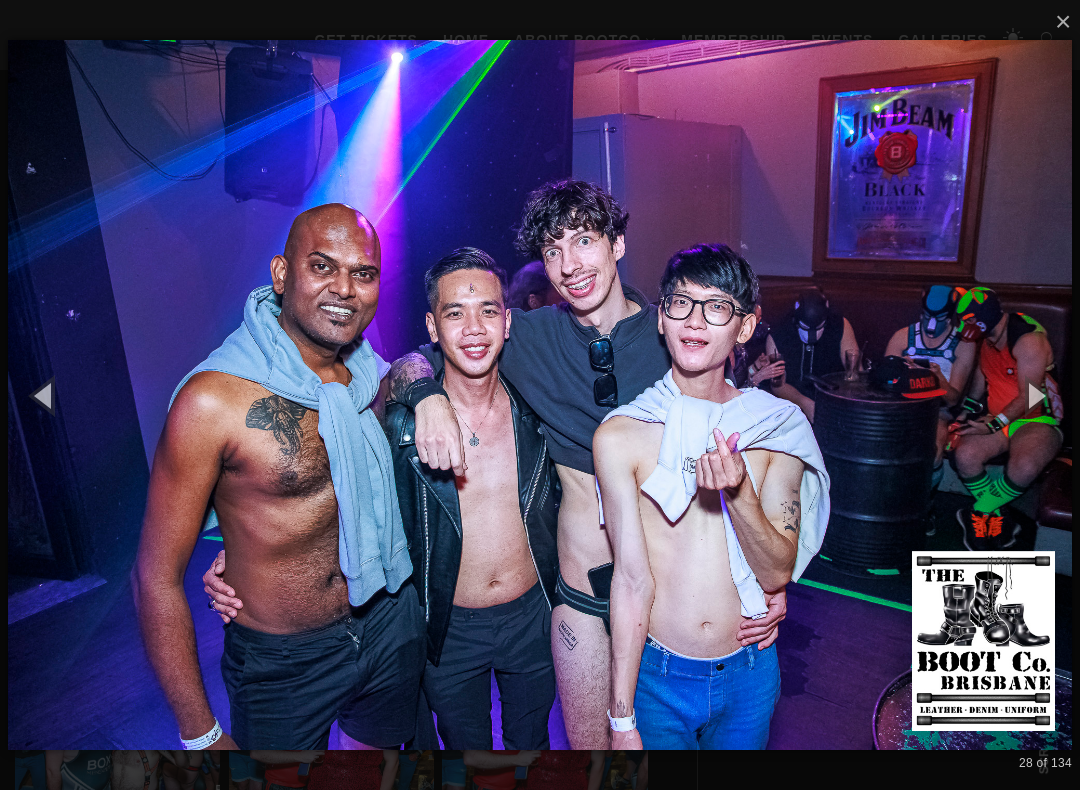 click at bounding box center [1035, 395] 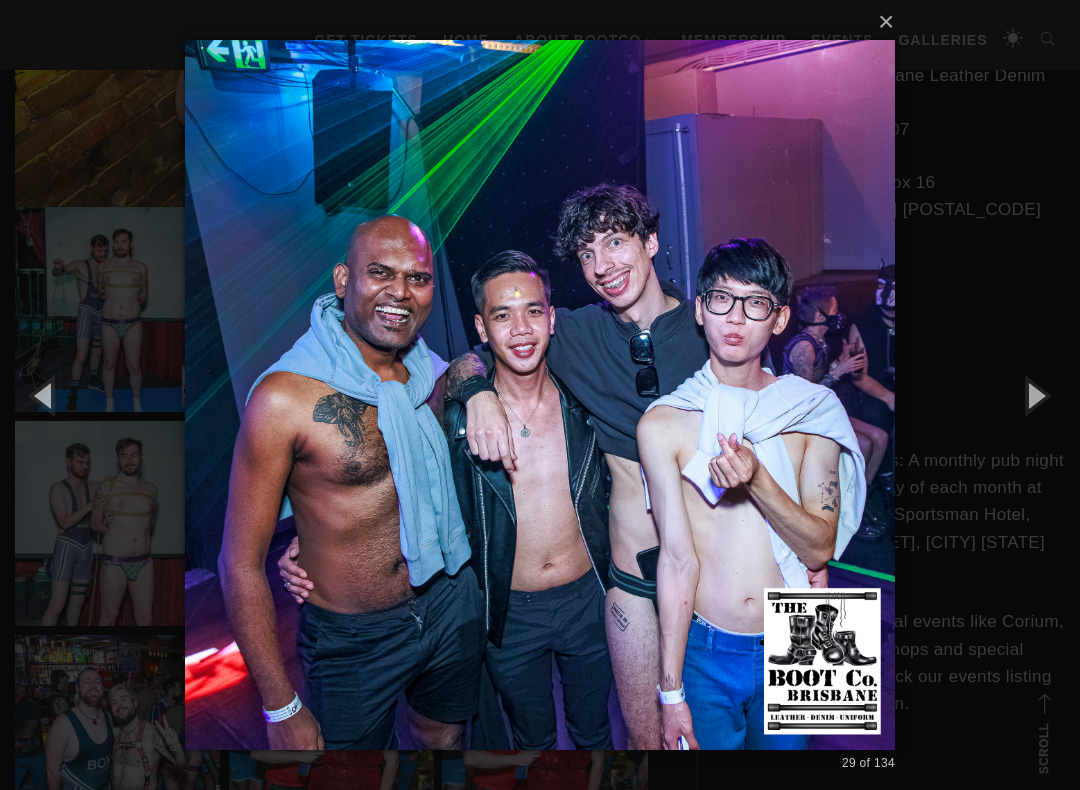 click at bounding box center [1035, 395] 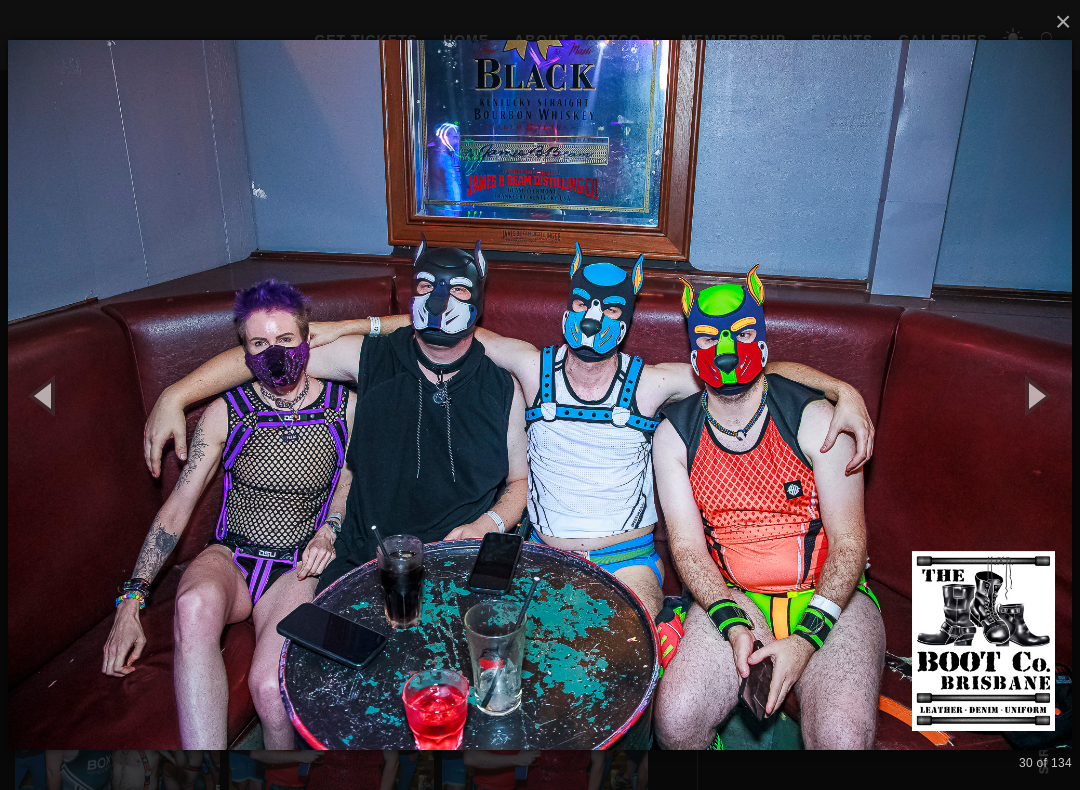 click at bounding box center (1035, 395) 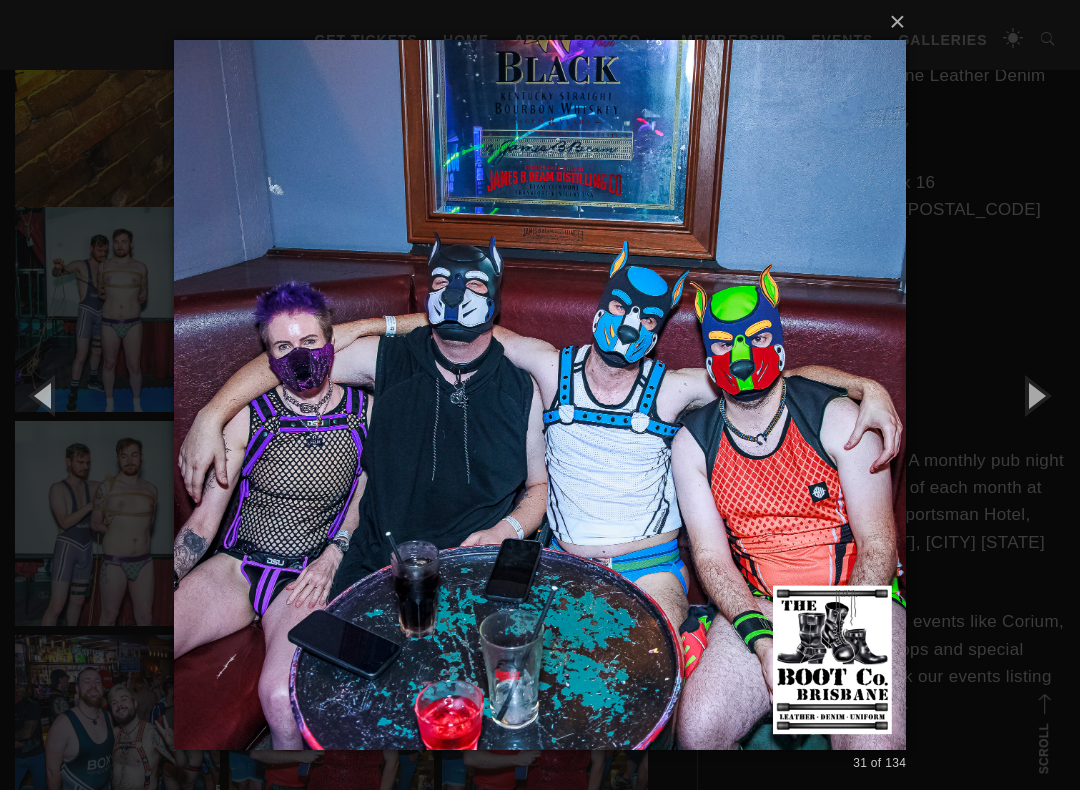 click at bounding box center [1035, 395] 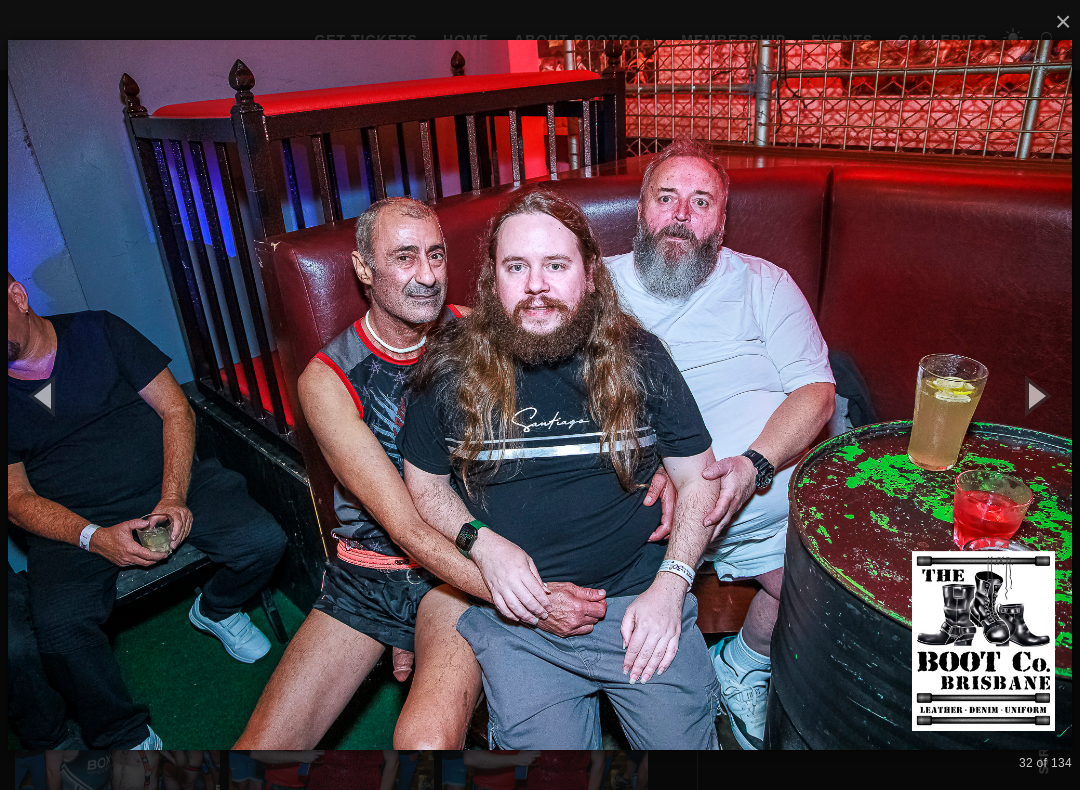 click at bounding box center [1035, 395] 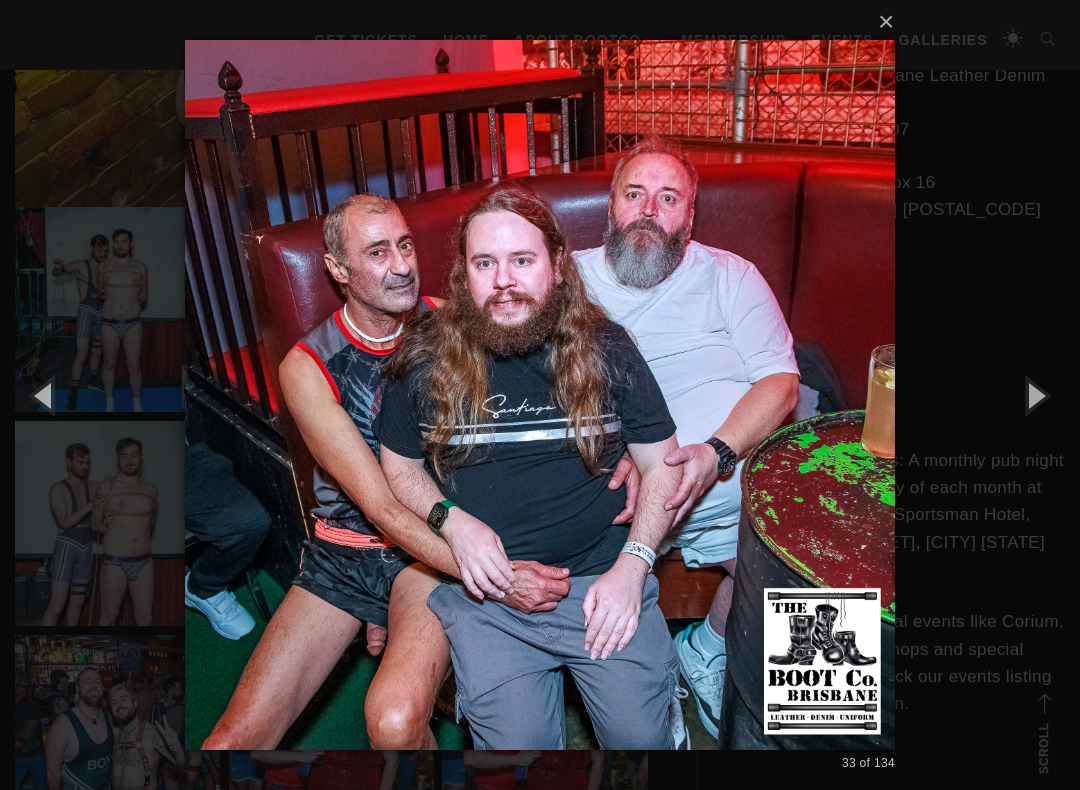 click at bounding box center [1035, 395] 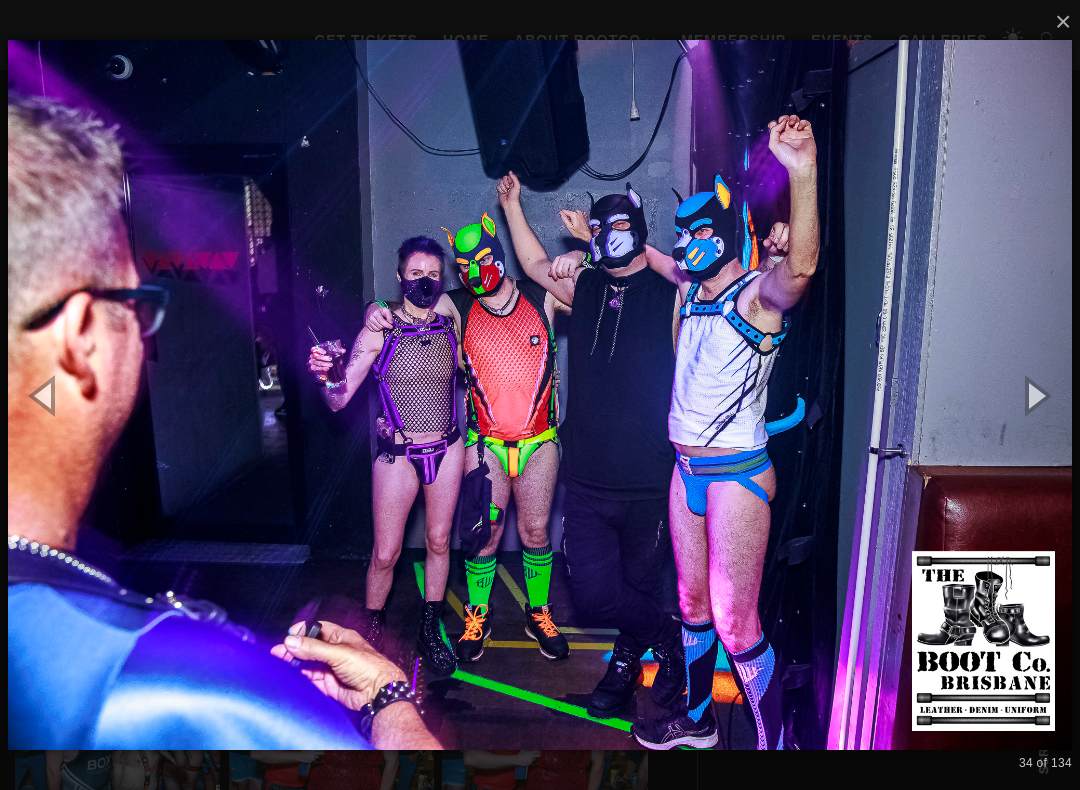 click at bounding box center (1035, 395) 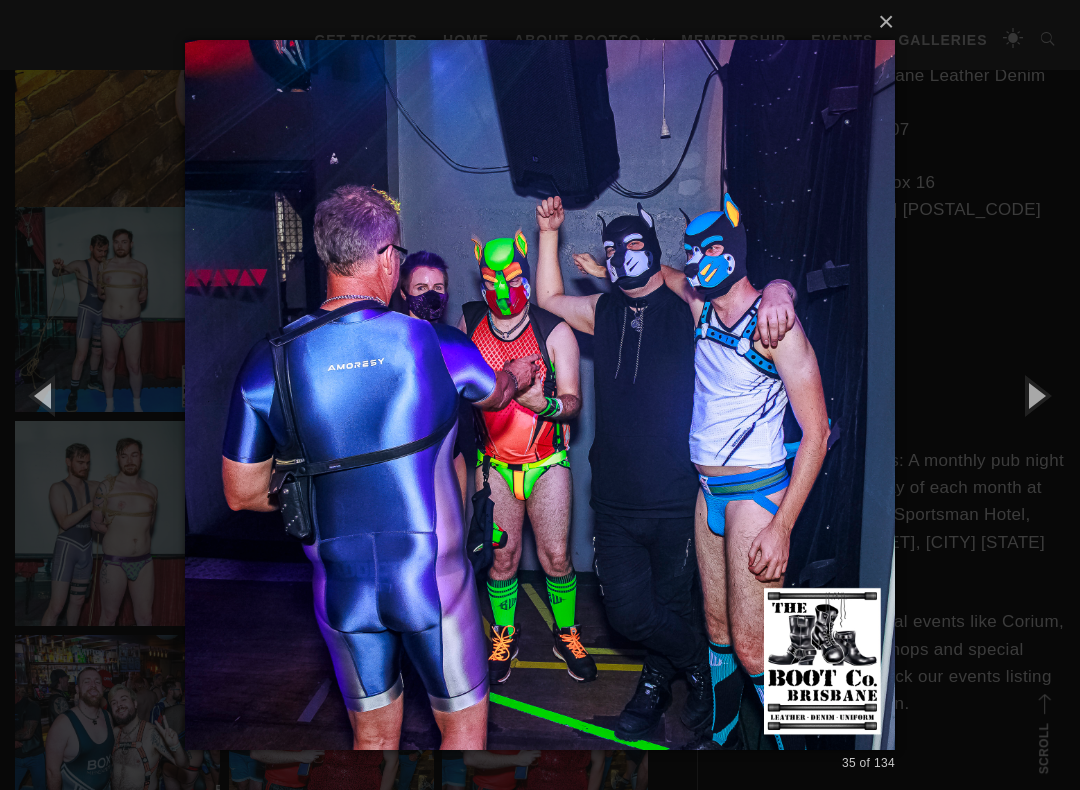 click at bounding box center [1035, 395] 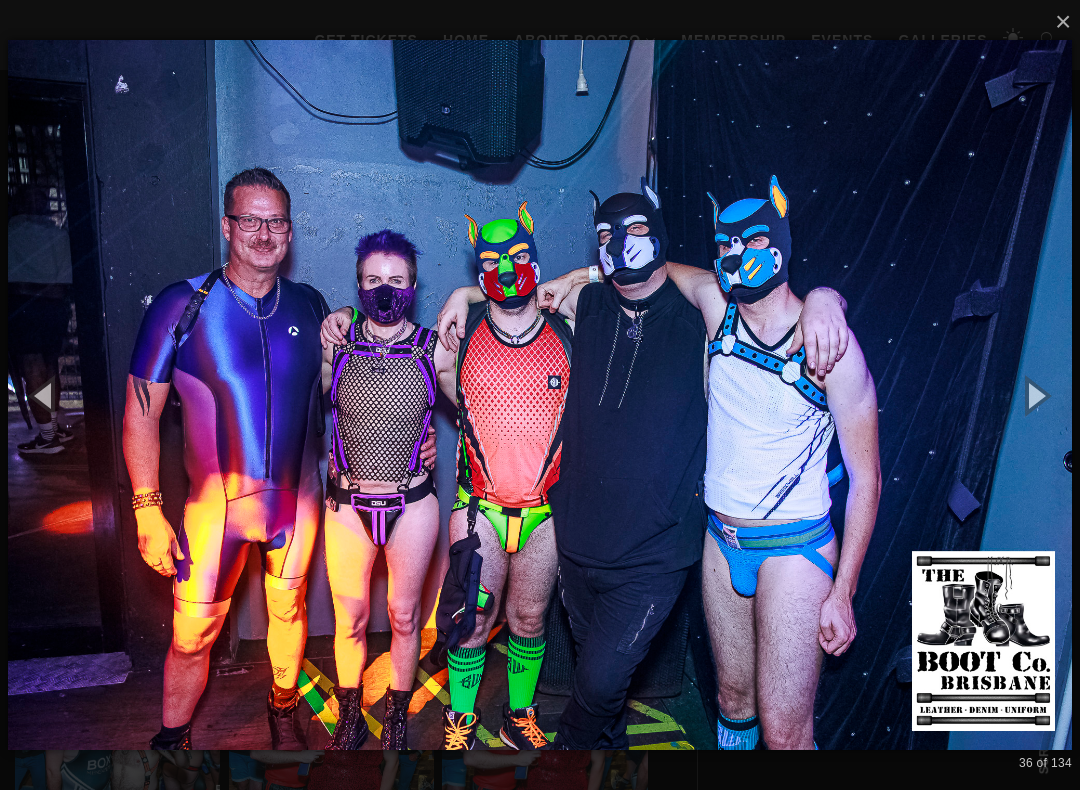 click at bounding box center [1035, 395] 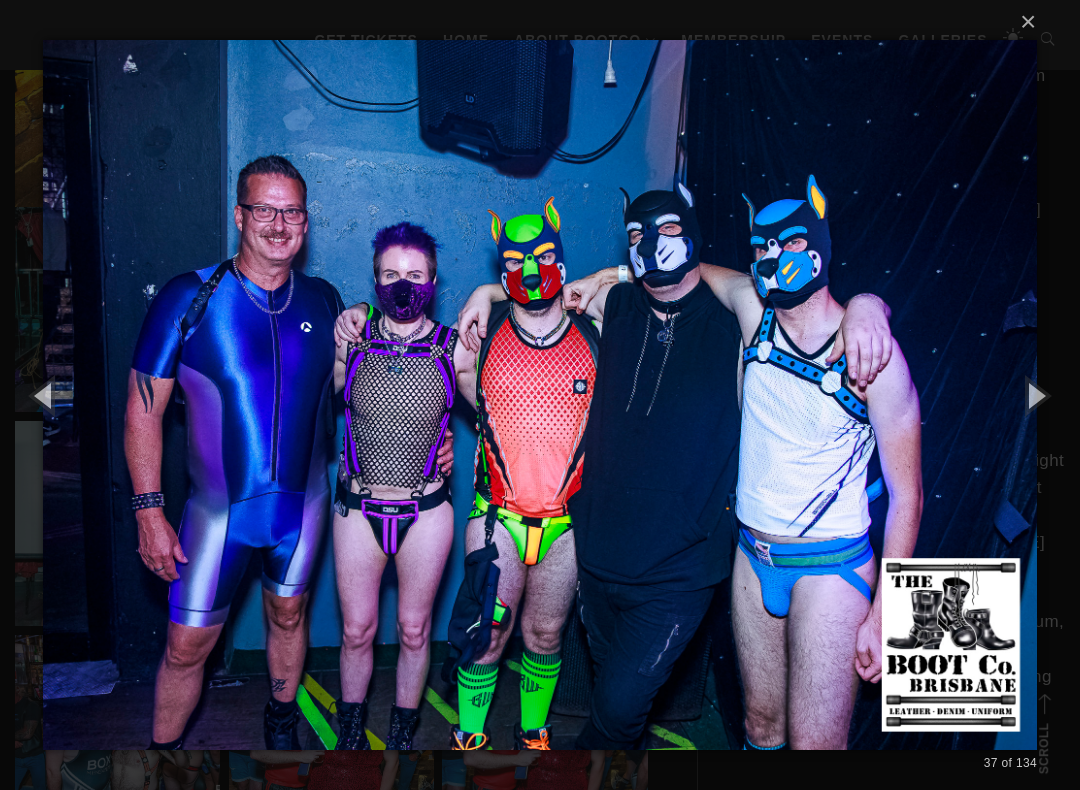 click at bounding box center (1035, 395) 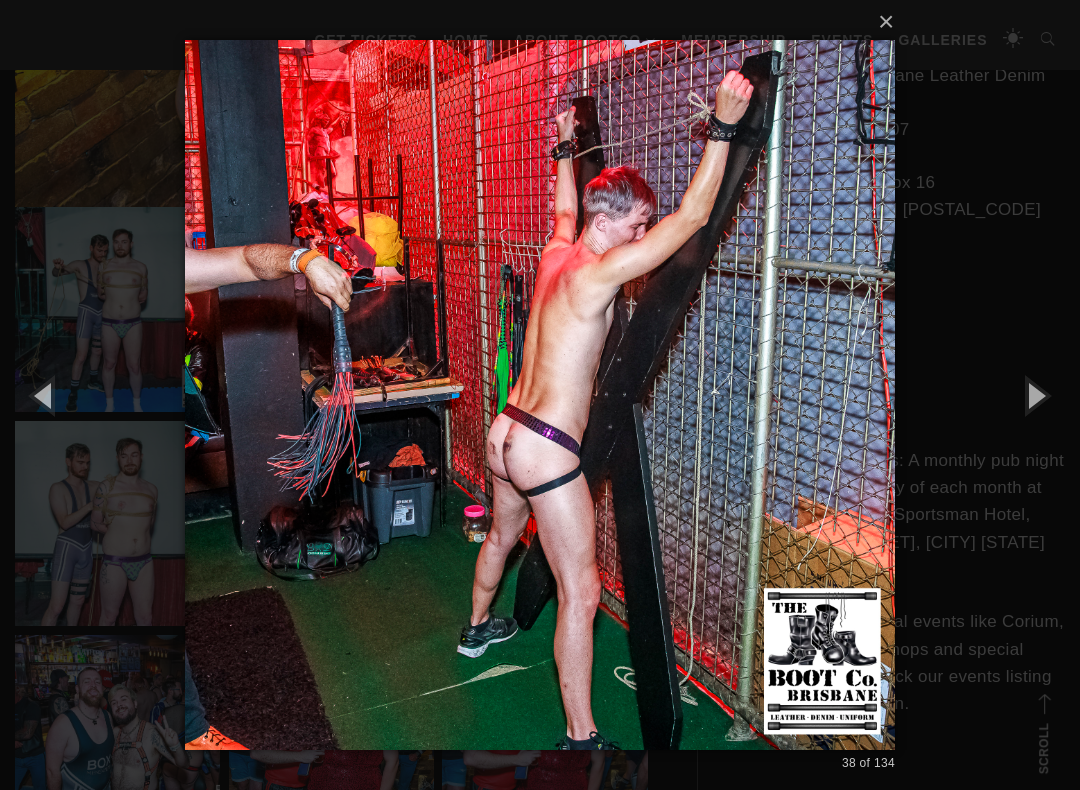 click at bounding box center [1035, 395] 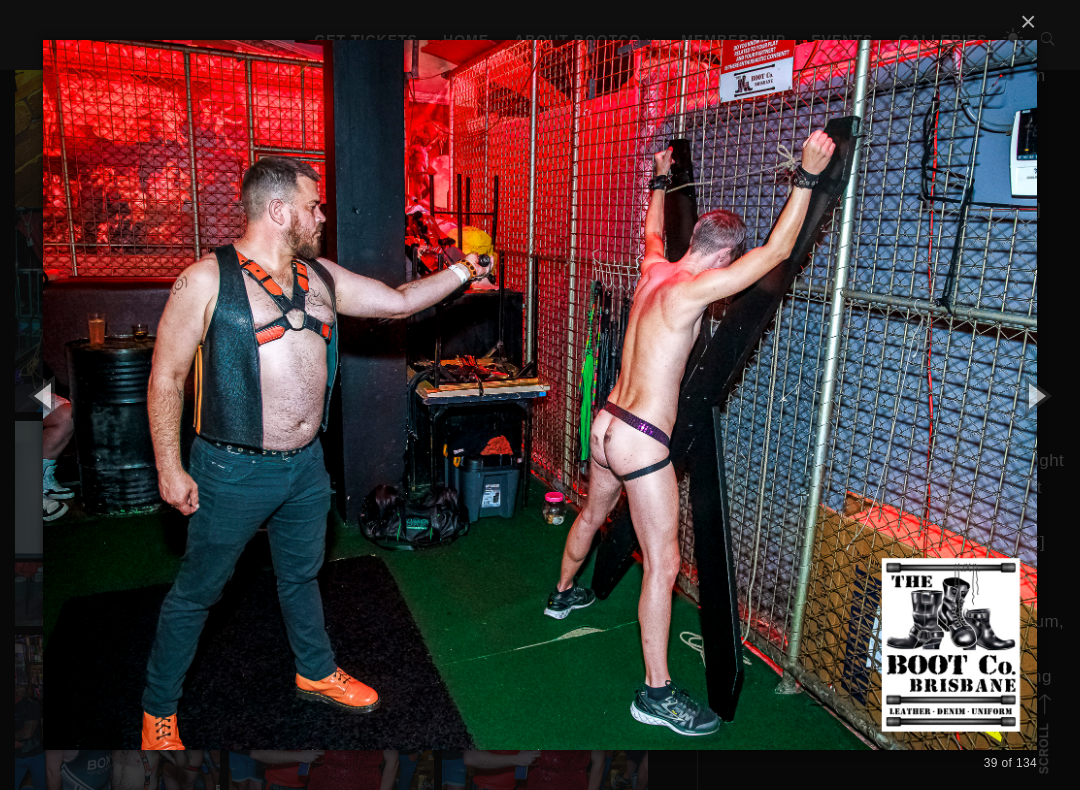 click at bounding box center [1035, 395] 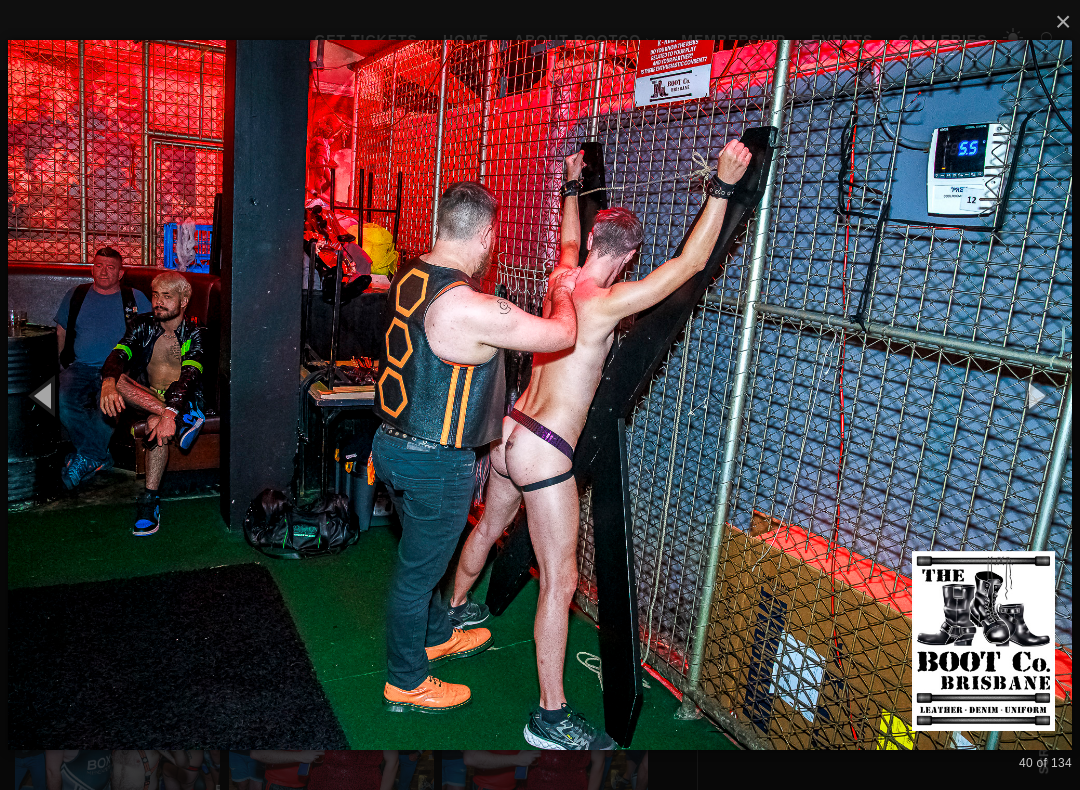 click at bounding box center (1035, 395) 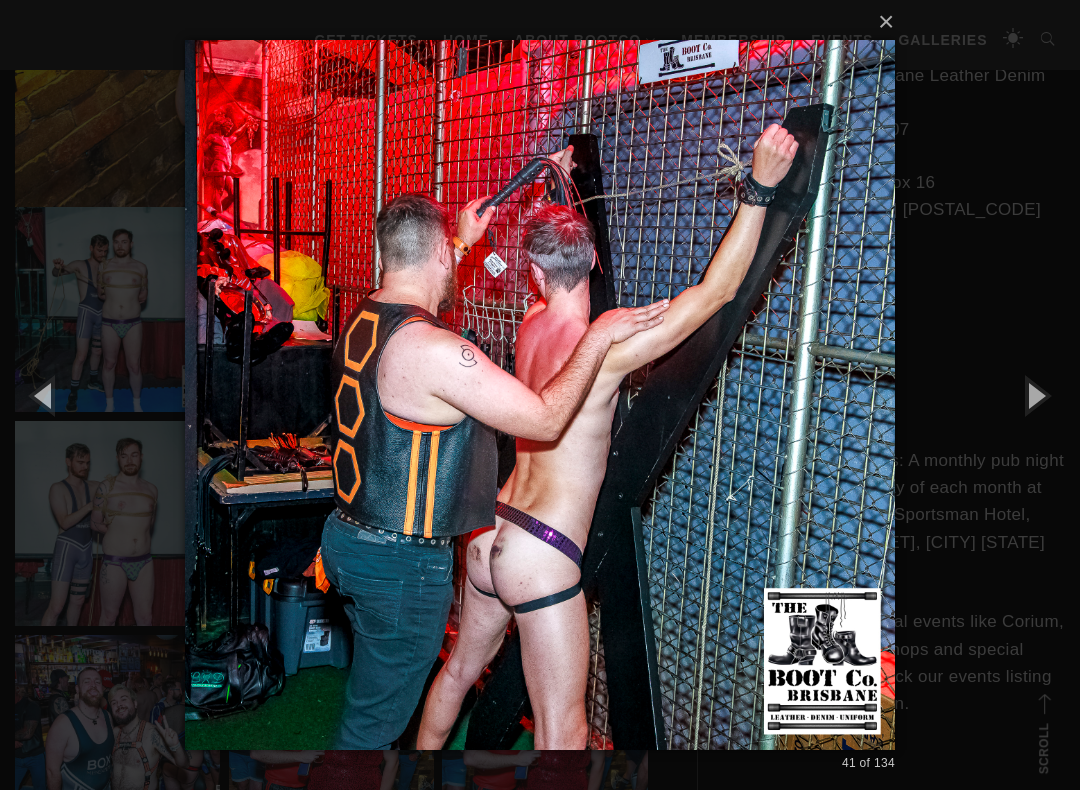 click at bounding box center [1035, 395] 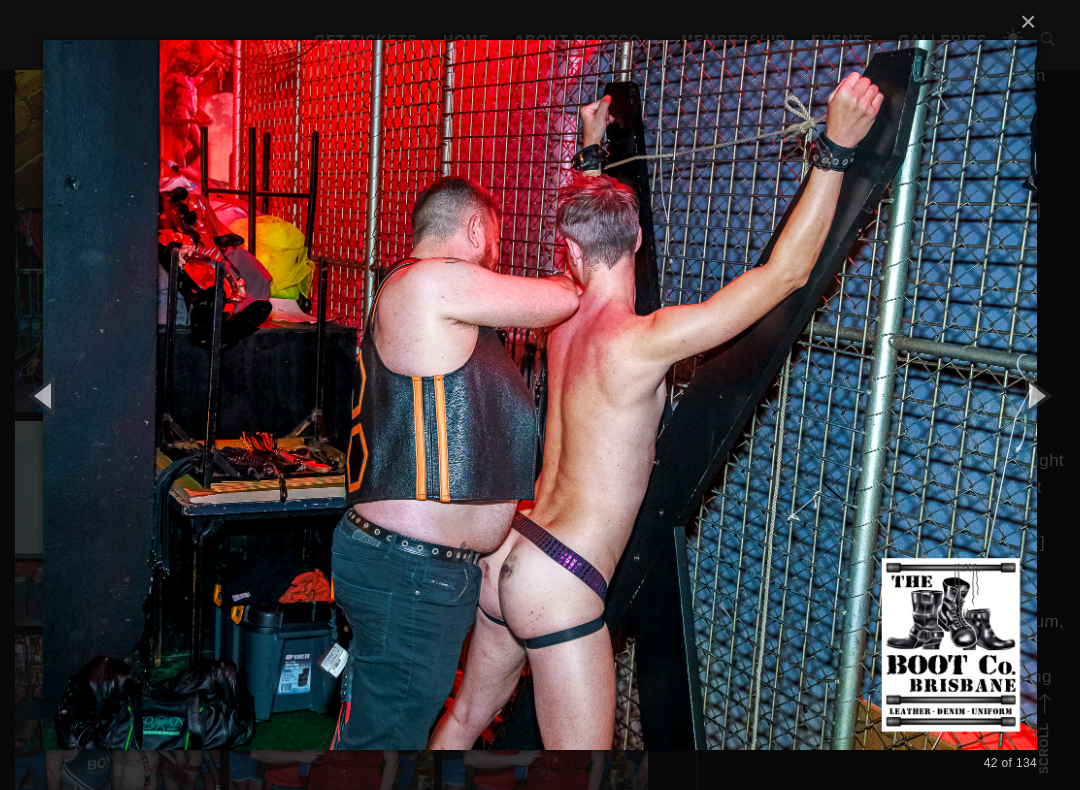 click at bounding box center [1035, 395] 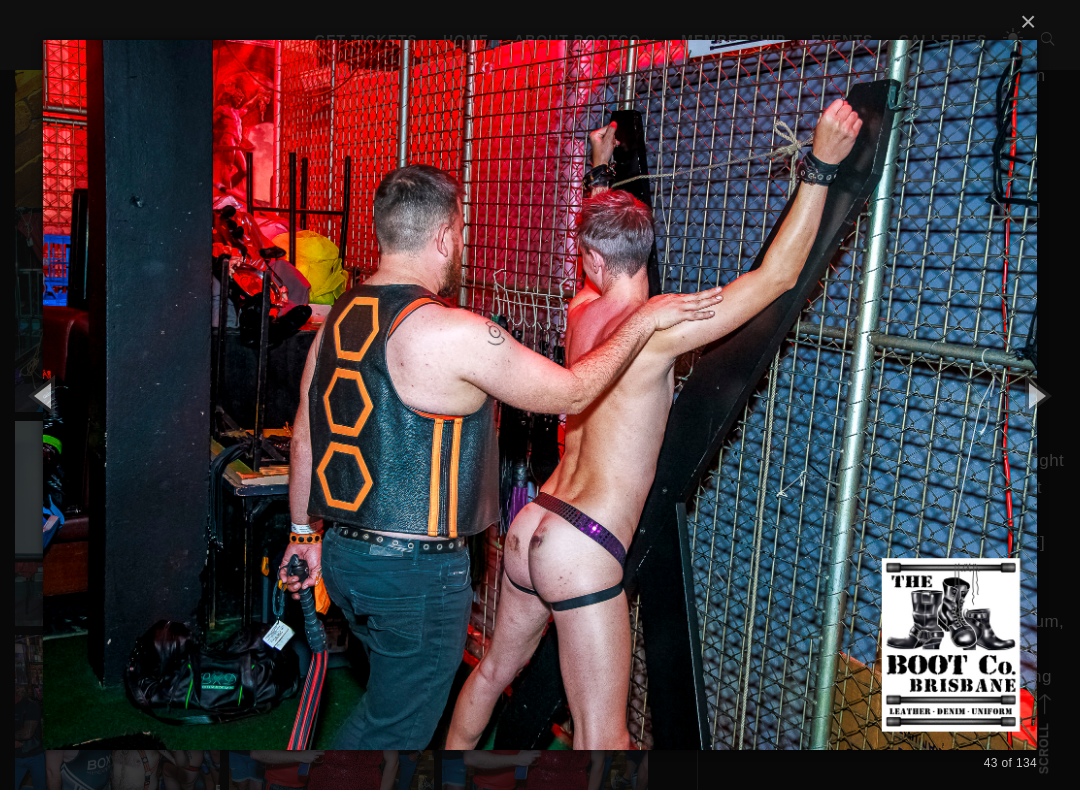 click at bounding box center [1035, 395] 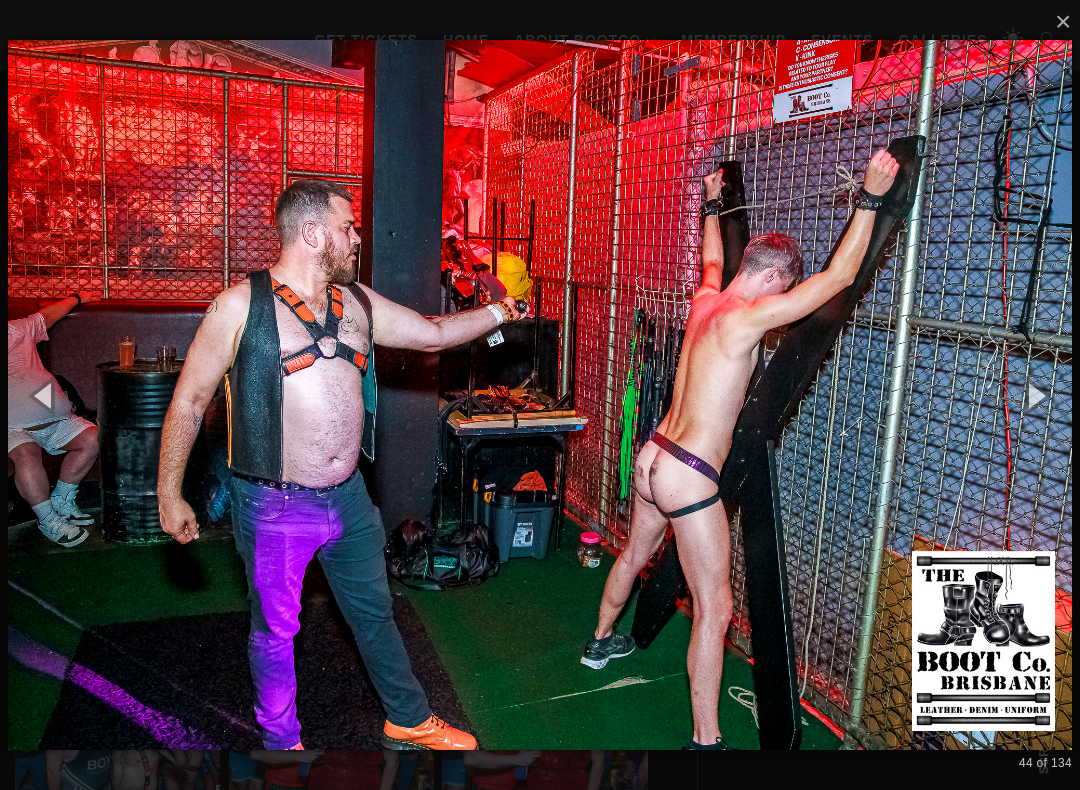 click at bounding box center [1035, 395] 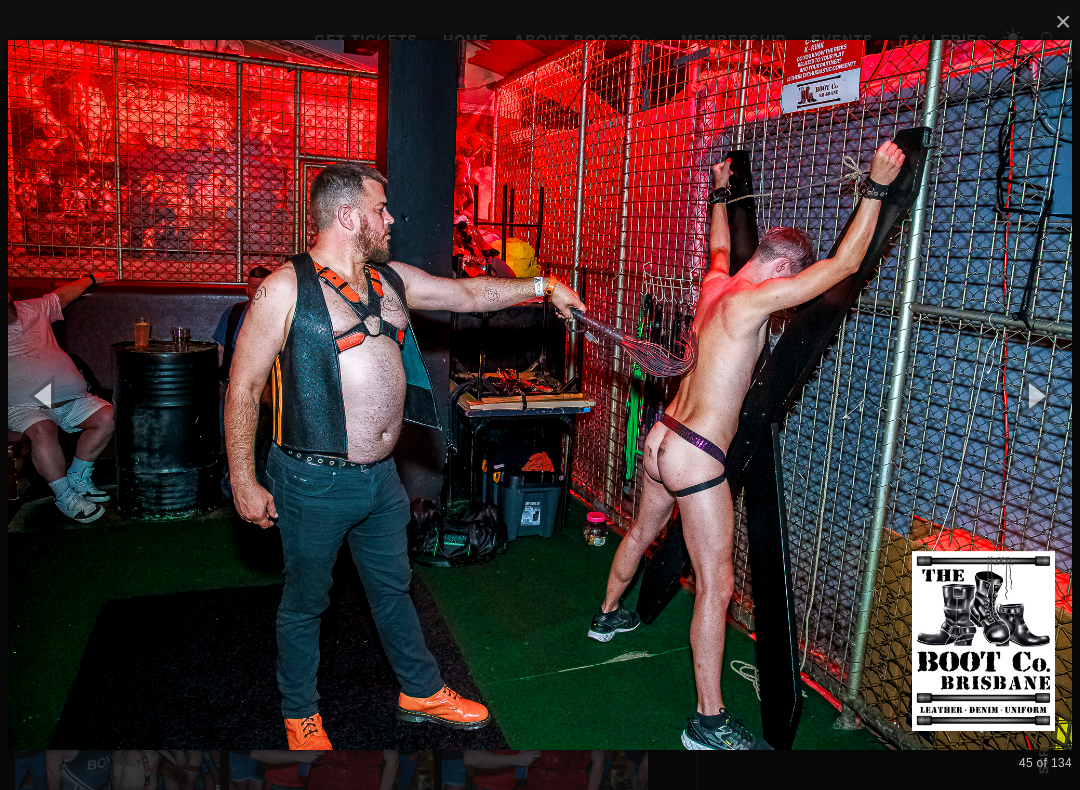 click at bounding box center (1035, 395) 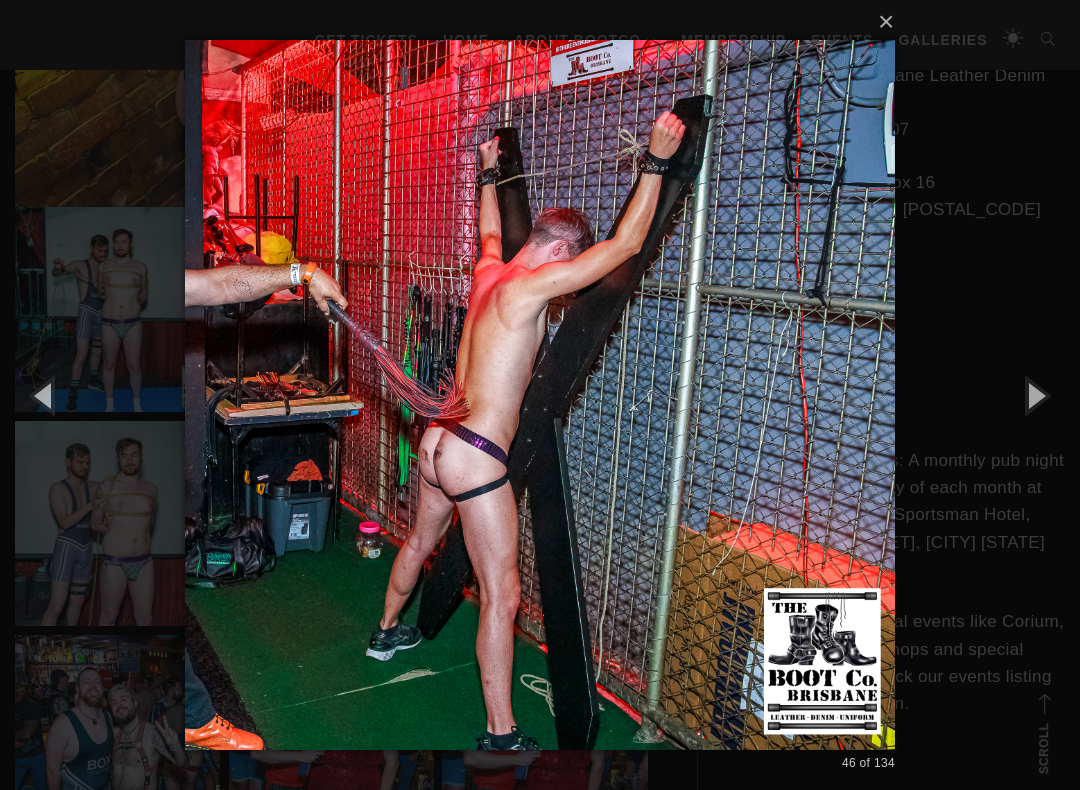 click at bounding box center [1035, 395] 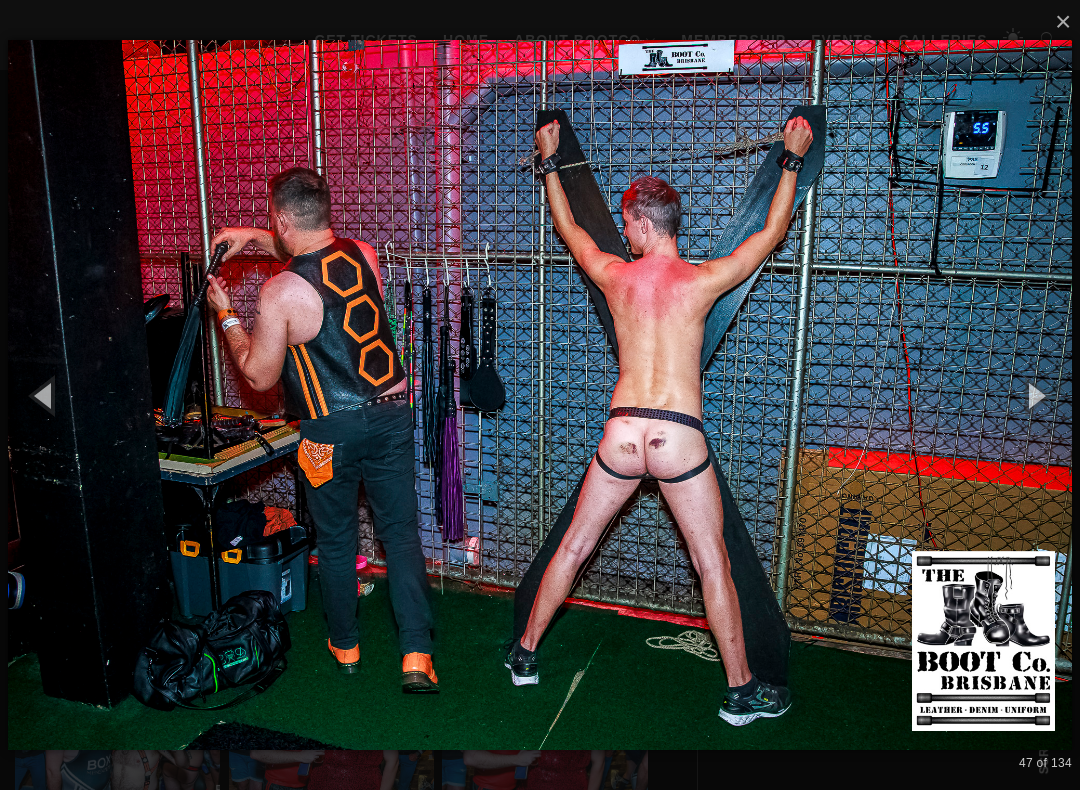 click at bounding box center [1035, 395] 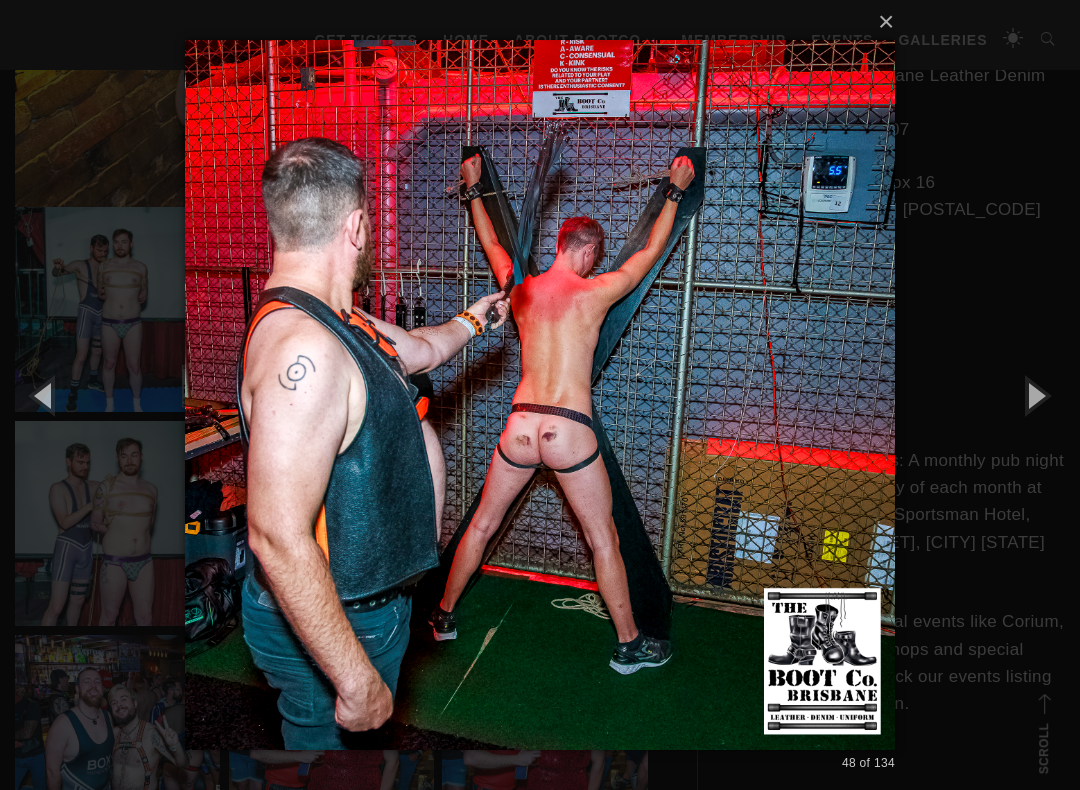 click at bounding box center [1035, 395] 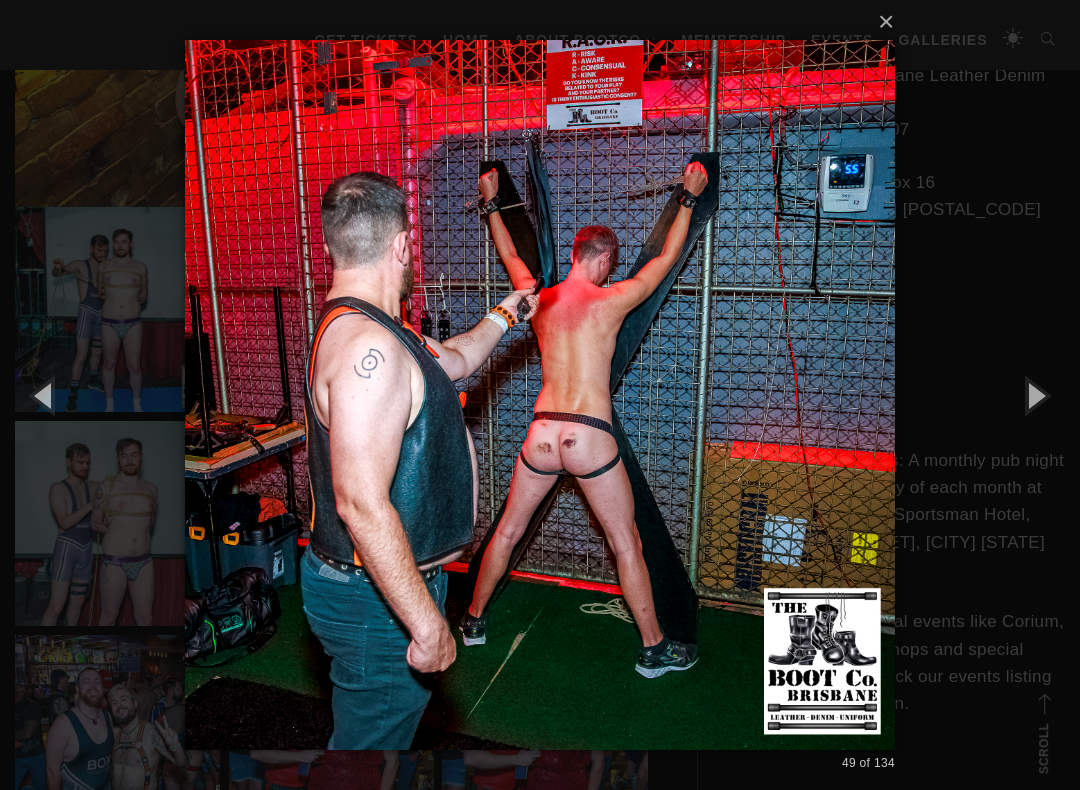 click at bounding box center [1035, 395] 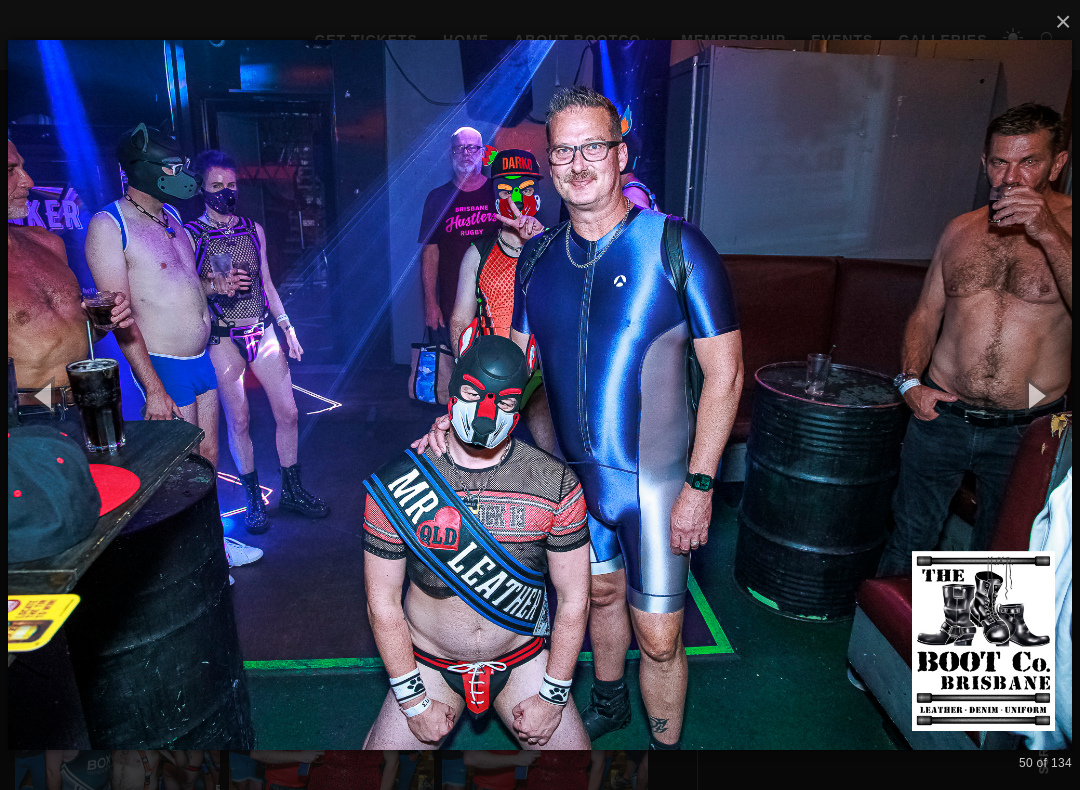 click at bounding box center [1035, 395] 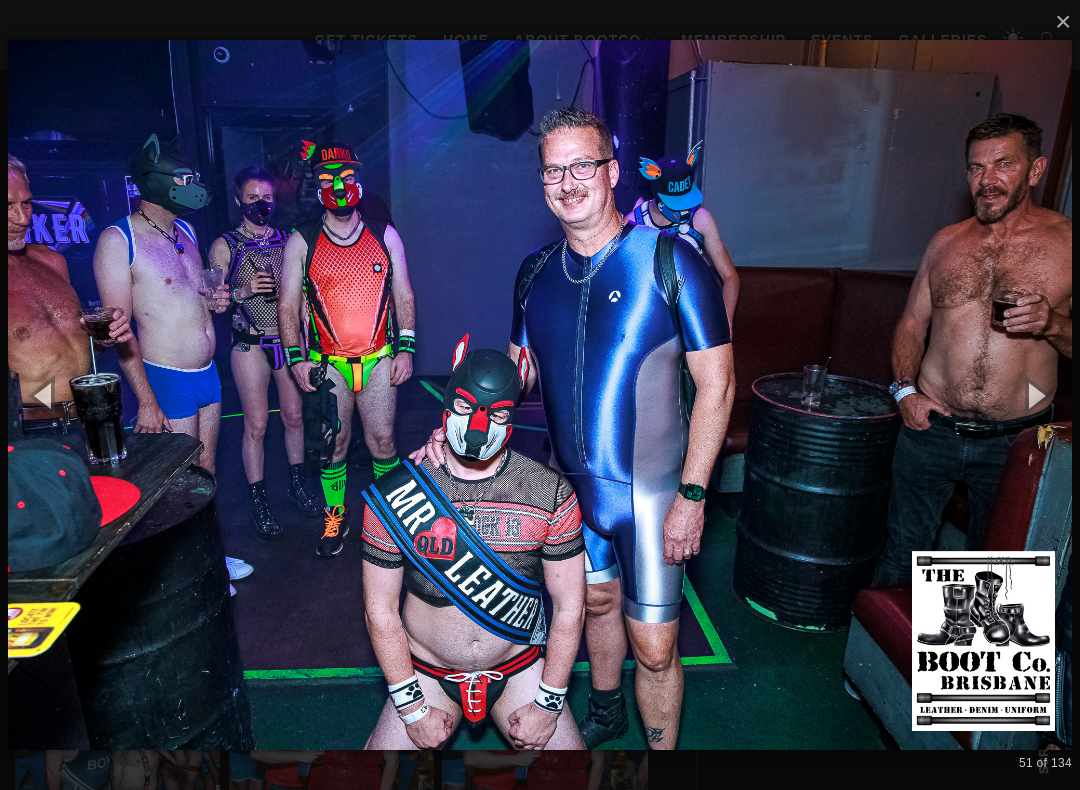 click at bounding box center (1035, 395) 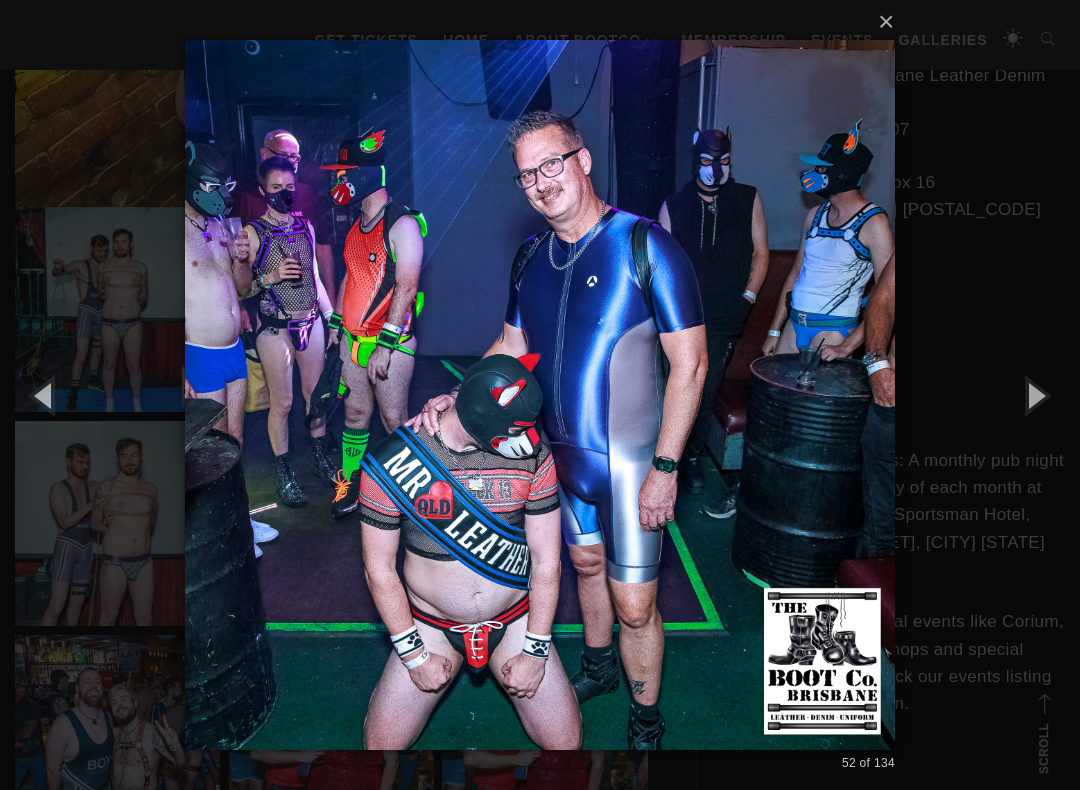 click at bounding box center (1035, 395) 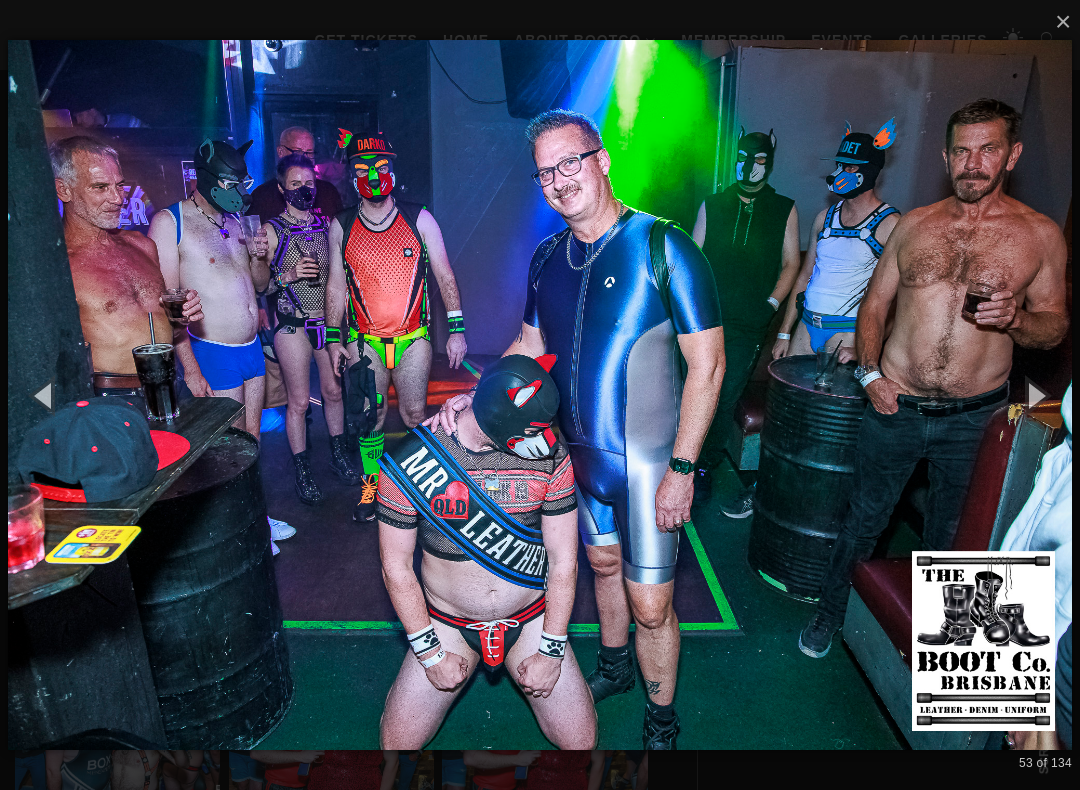 click at bounding box center [1035, 395] 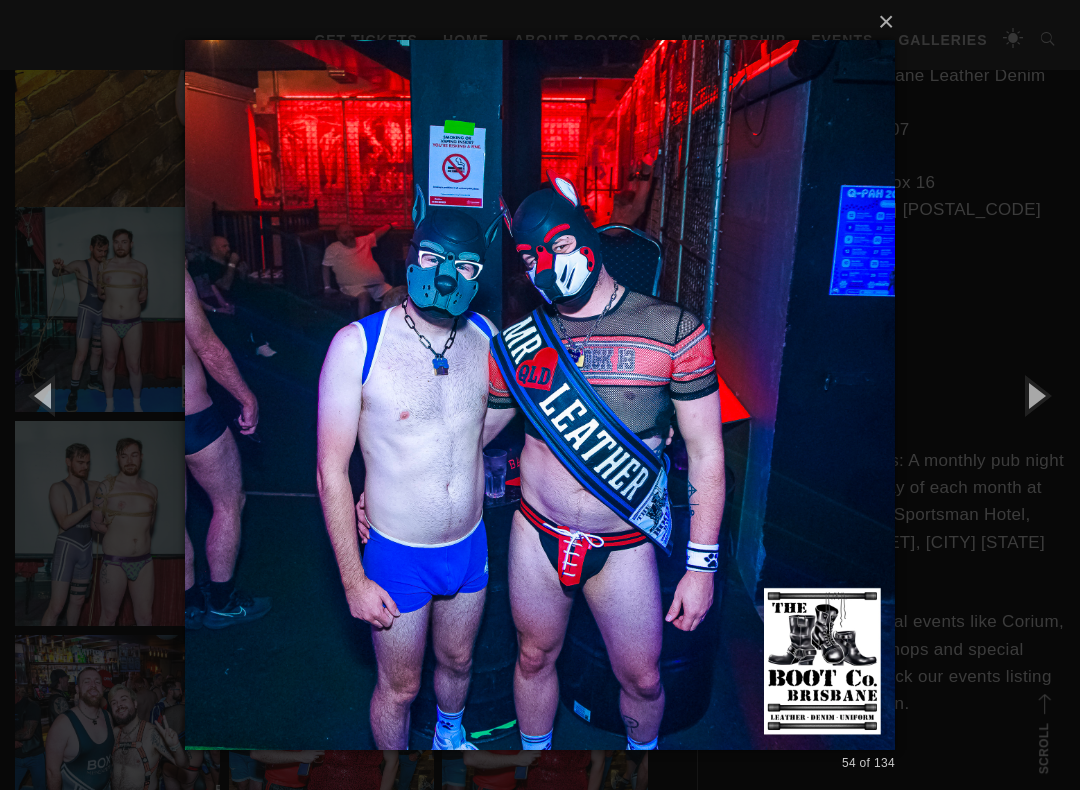 click at bounding box center (1035, 395) 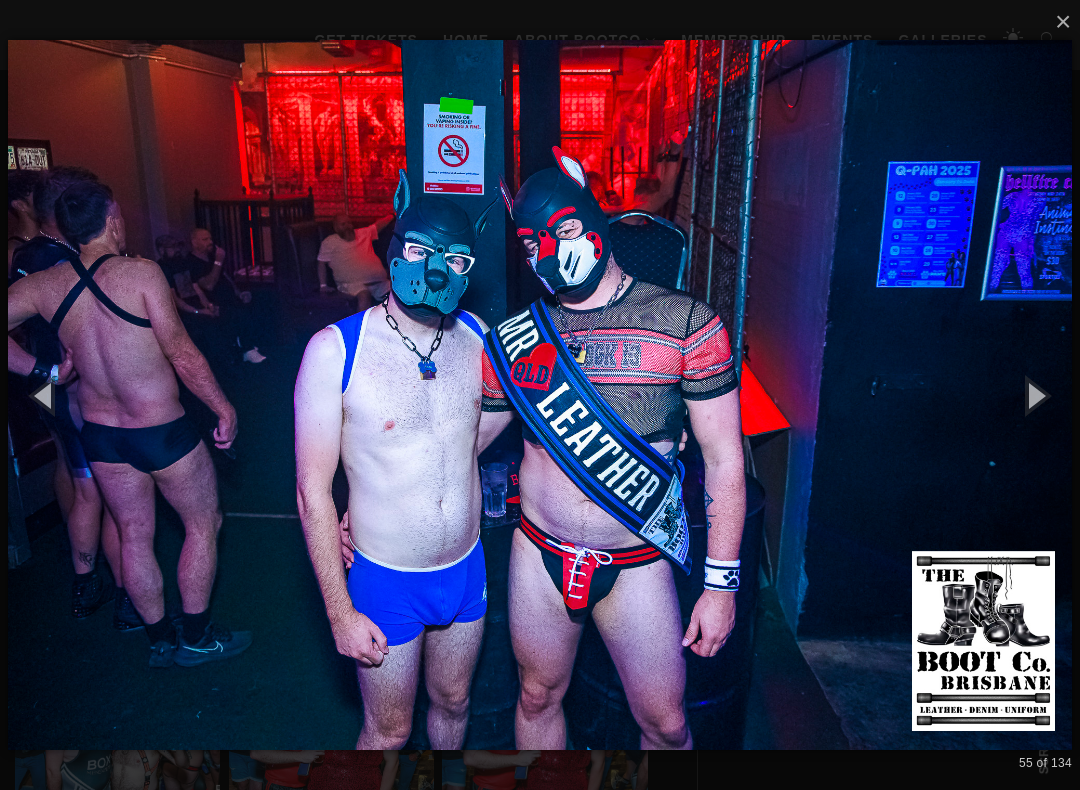 click at bounding box center (1035, 395) 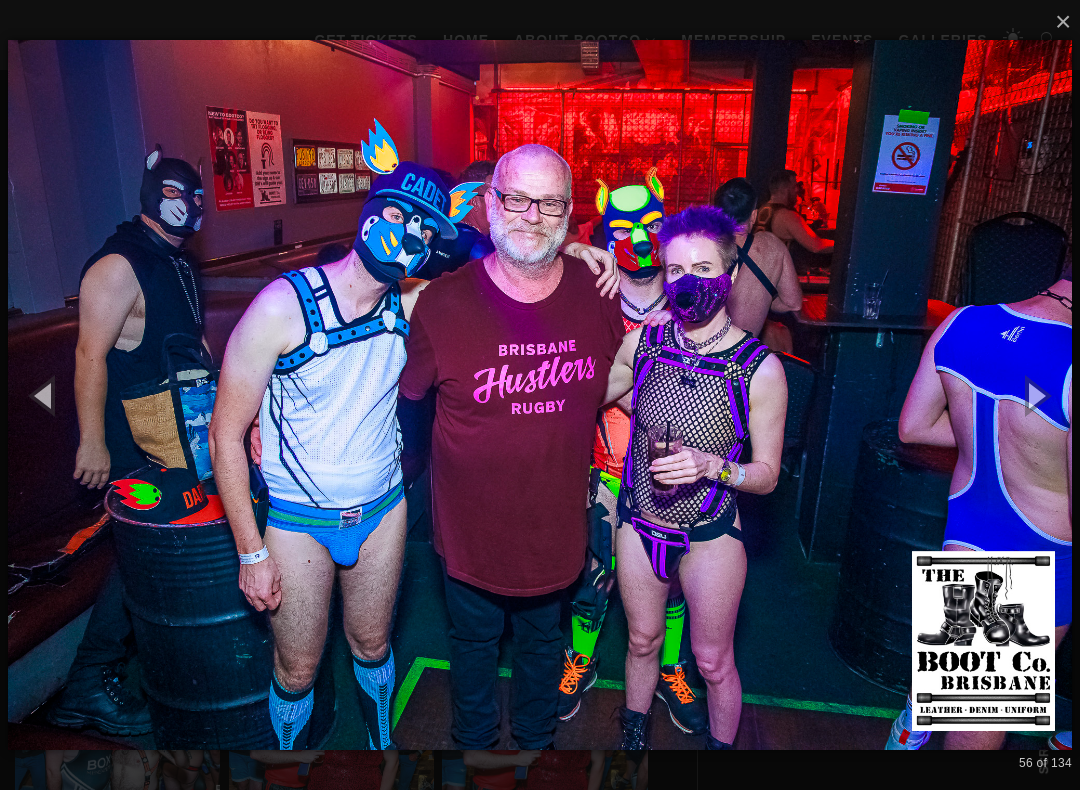 click at bounding box center [1035, 395] 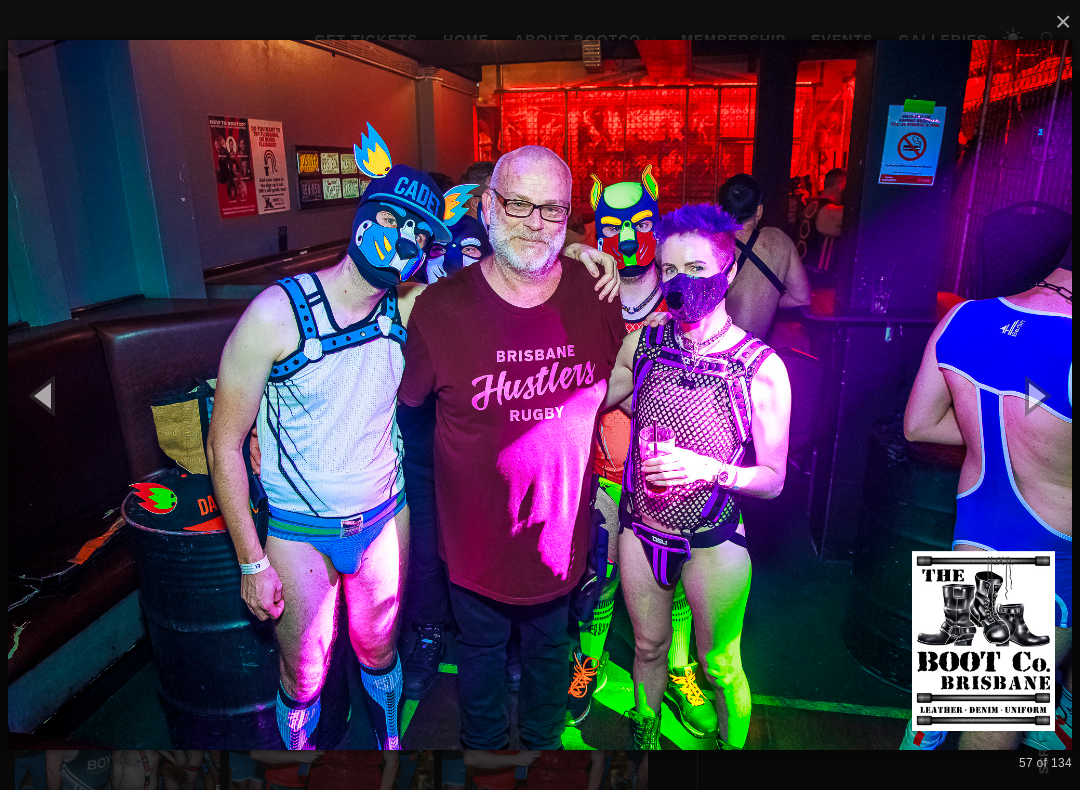 click at bounding box center [1035, 395] 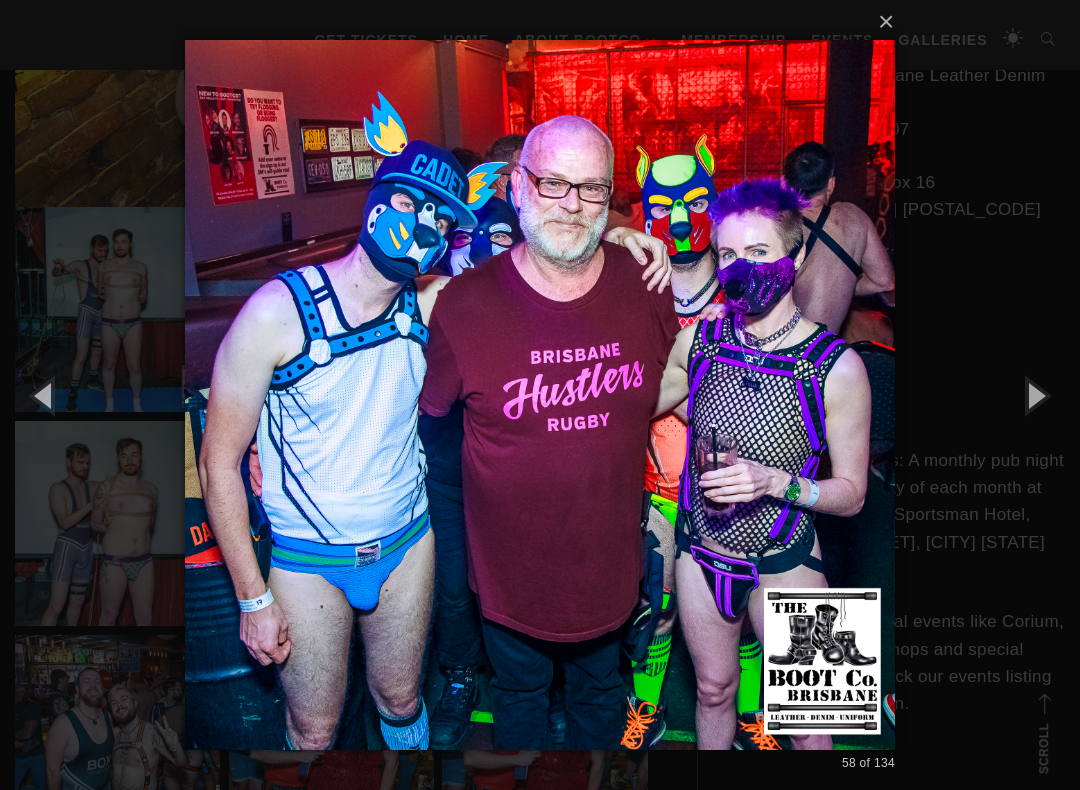 click at bounding box center [1035, 395] 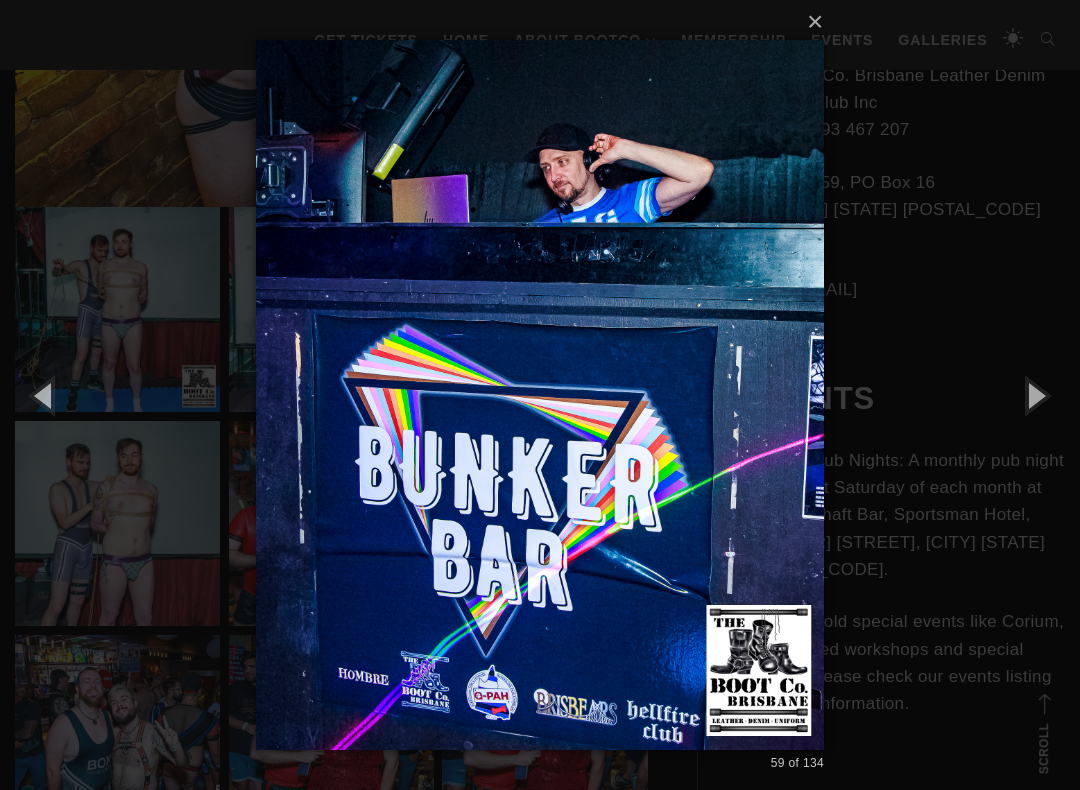 click at bounding box center (1035, 395) 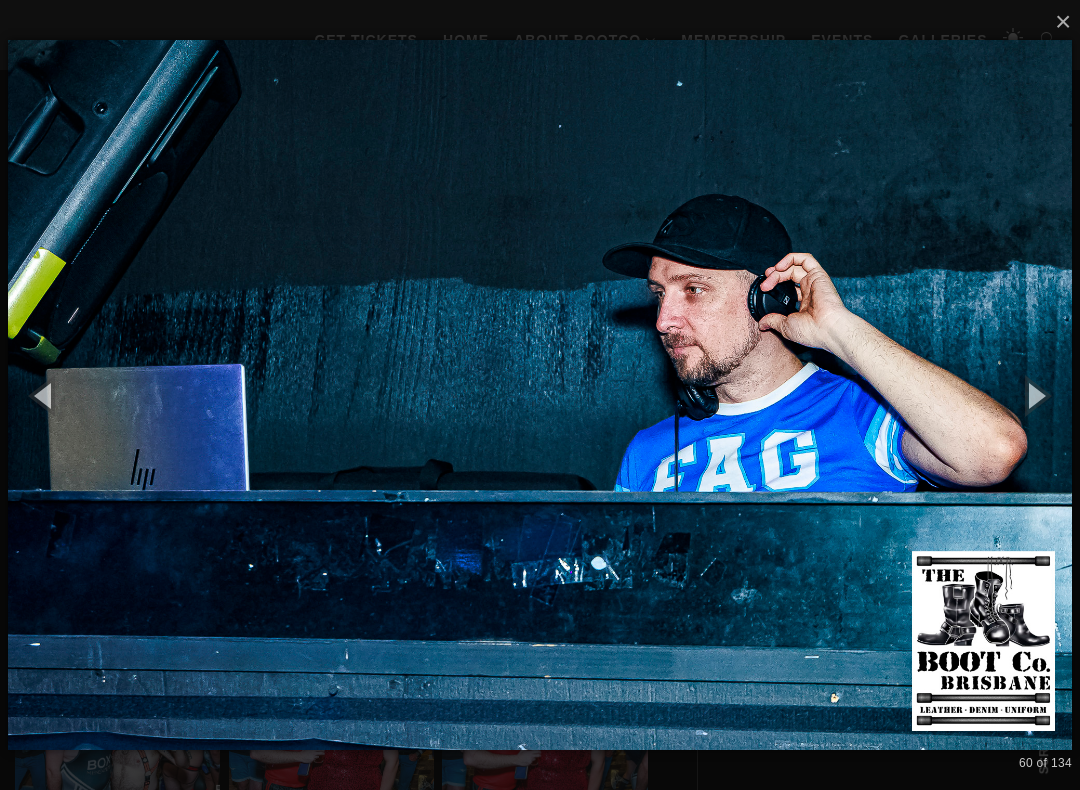 click at bounding box center (1035, 395) 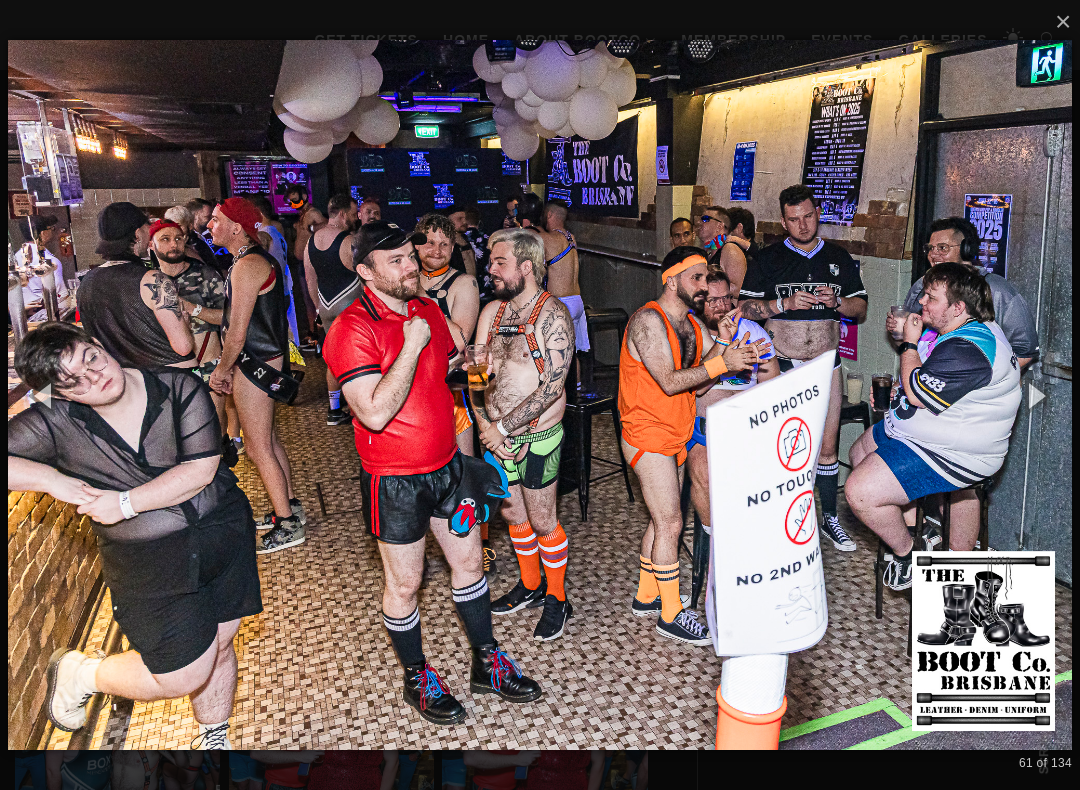 click at bounding box center [1035, 395] 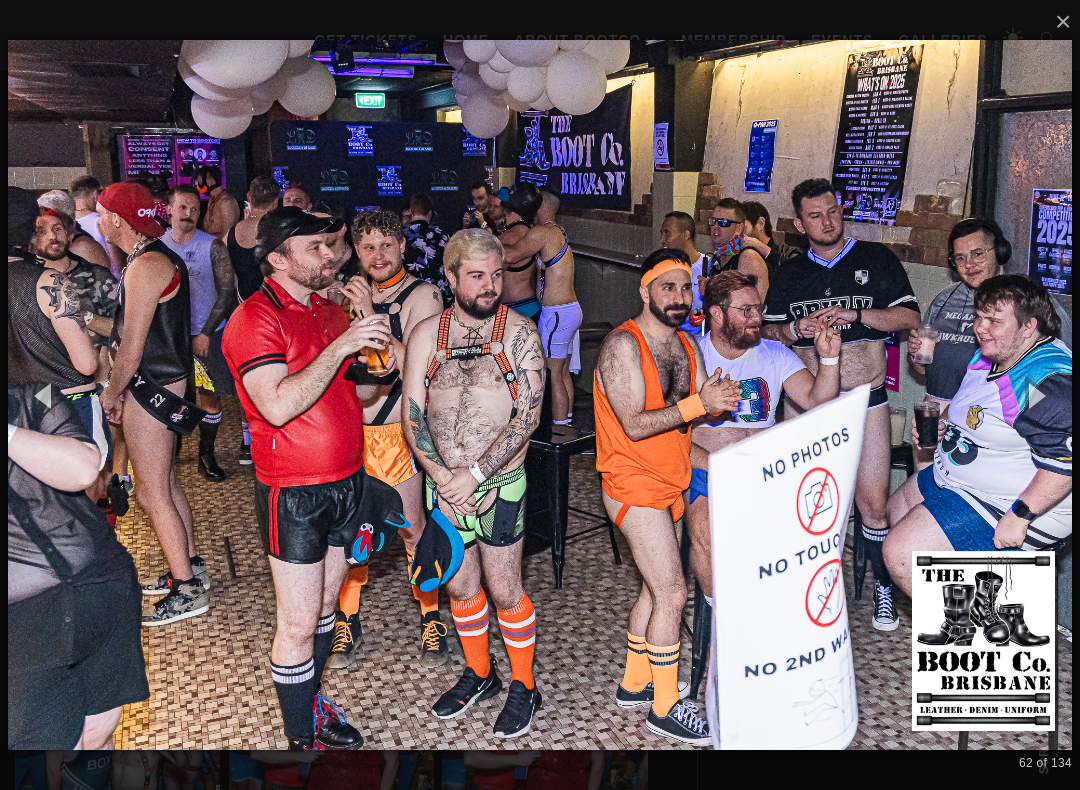 click at bounding box center (1035, 395) 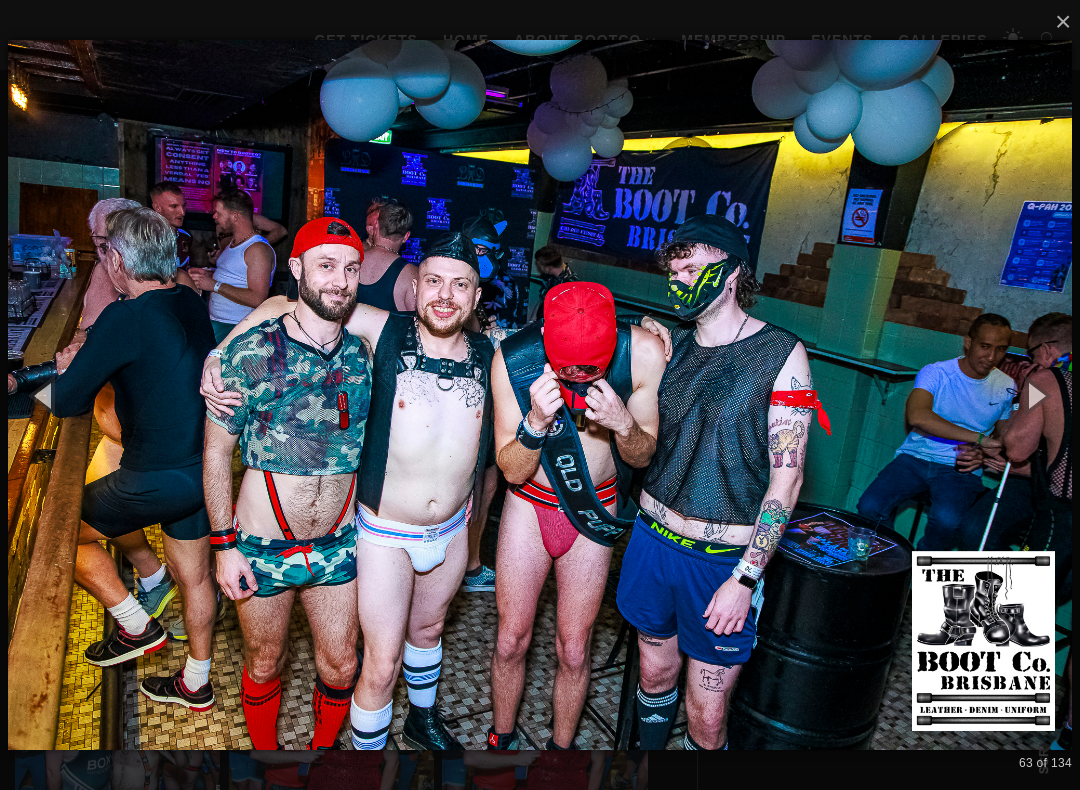 click at bounding box center [1035, 395] 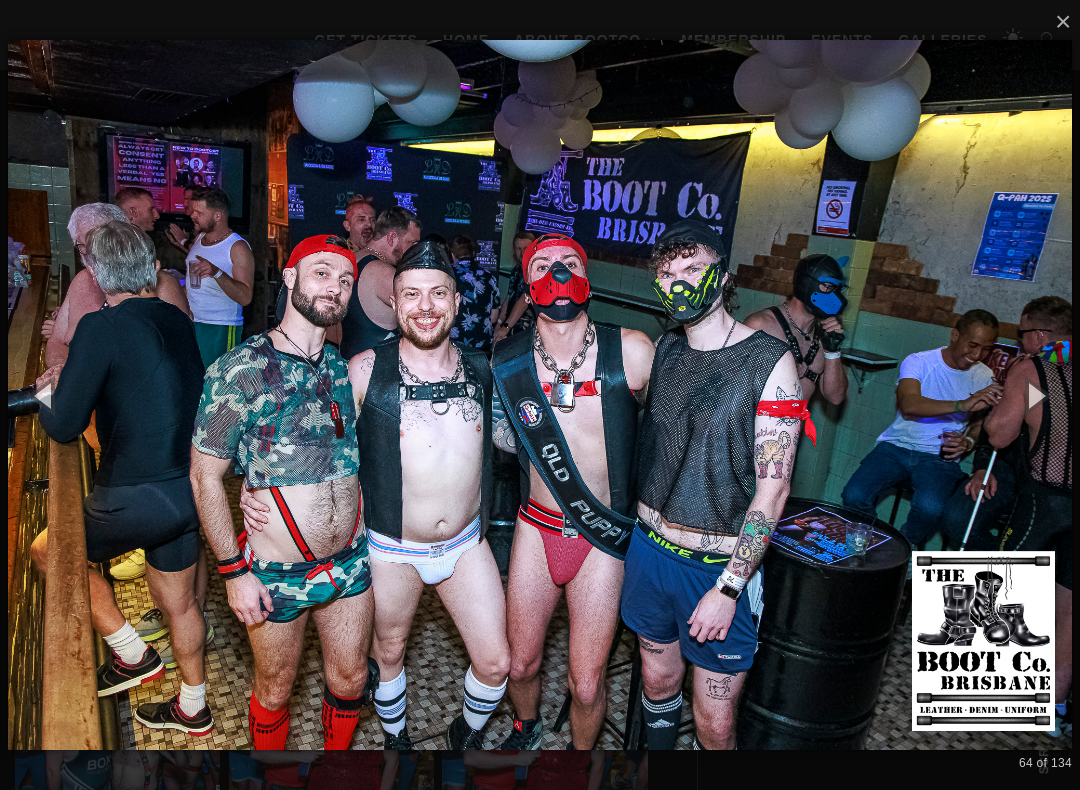 click at bounding box center [1035, 395] 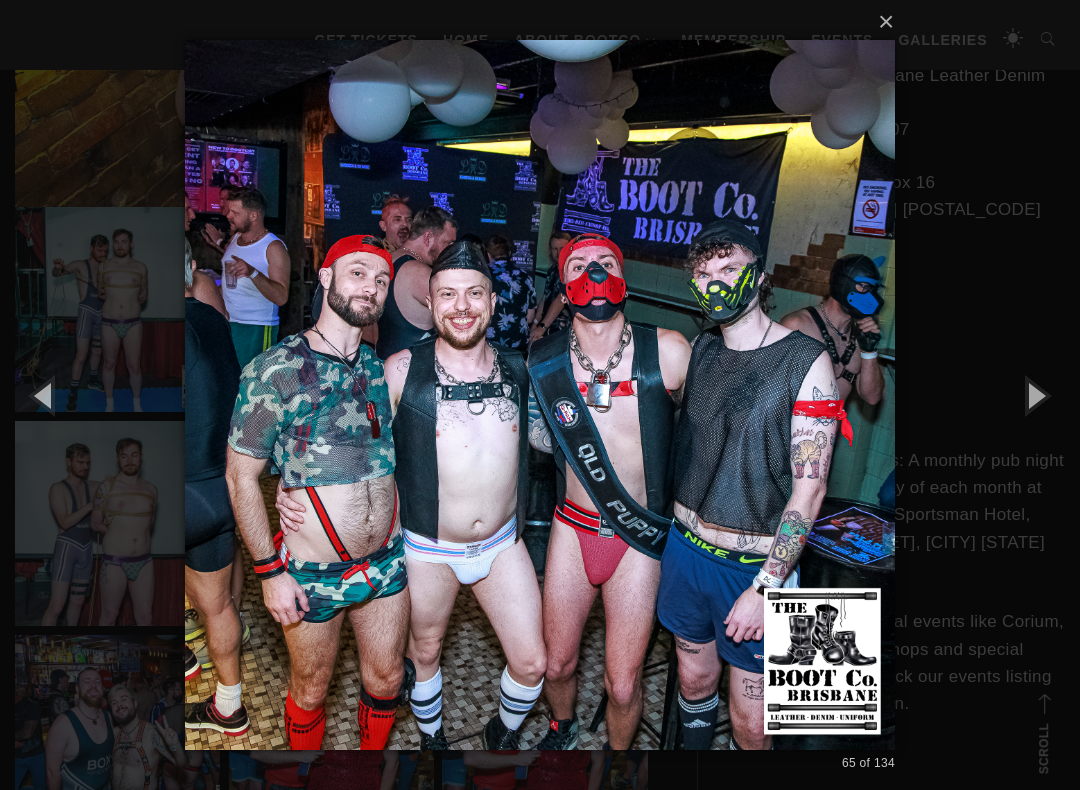 click at bounding box center (1035, 395) 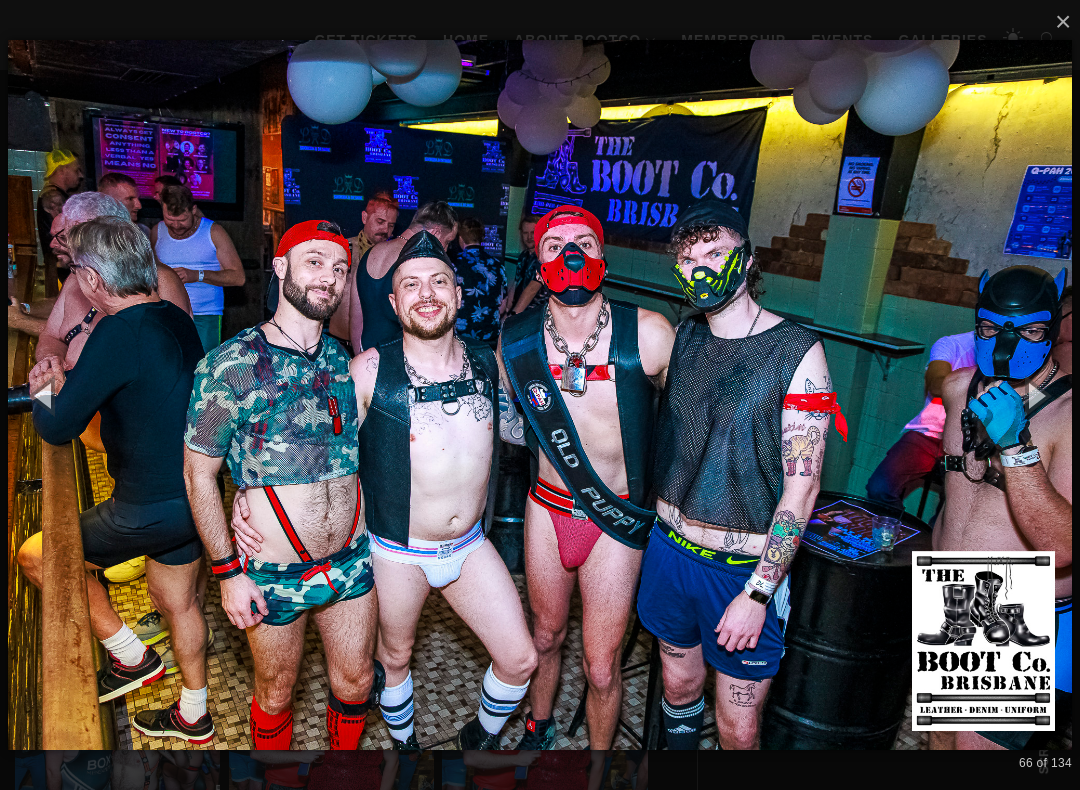 click at bounding box center [1035, 395] 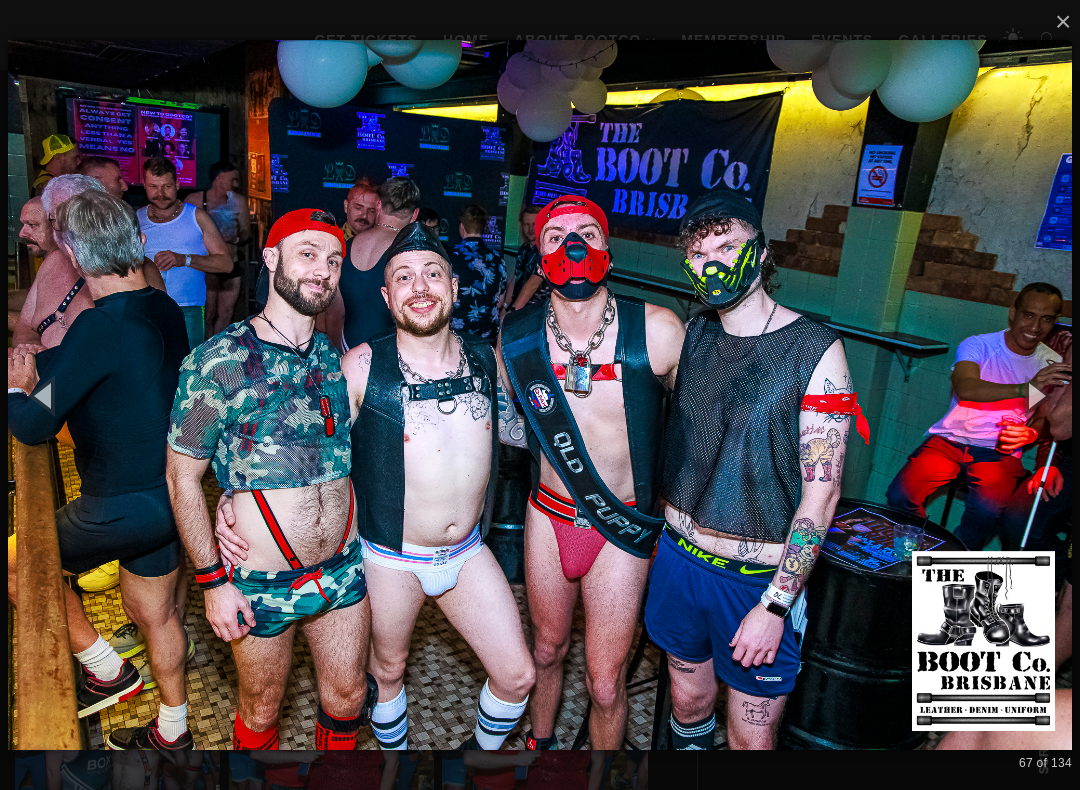 click at bounding box center (1035, 395) 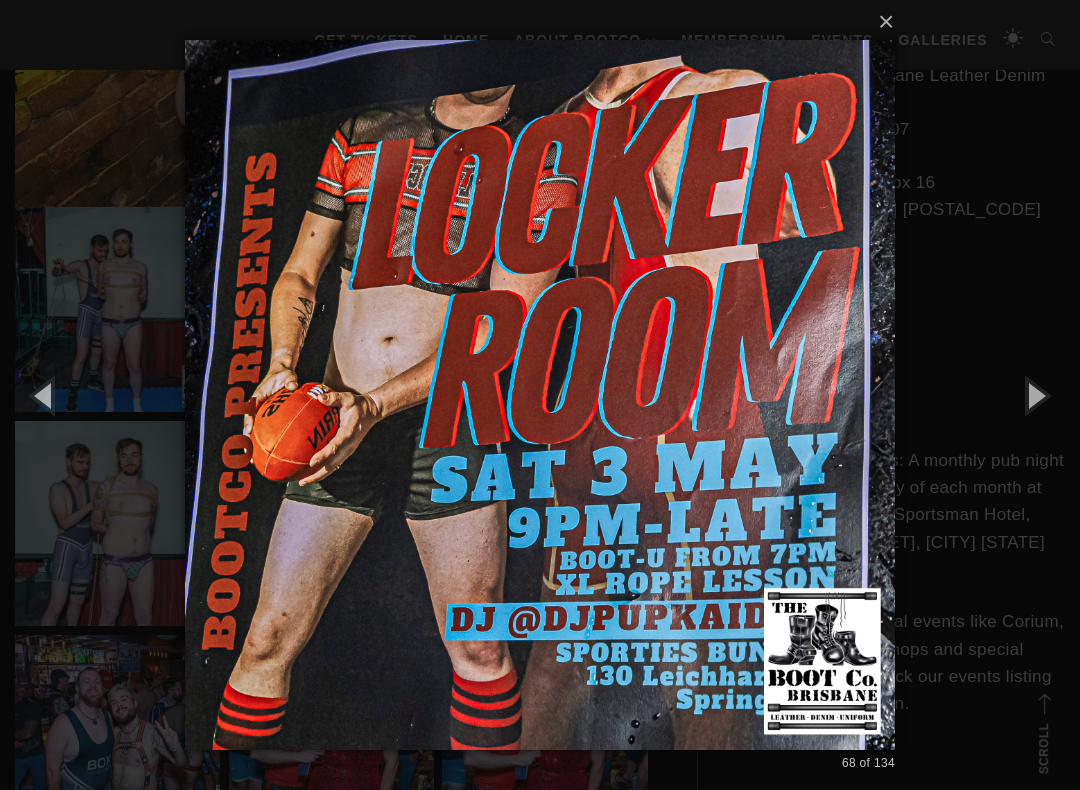 click at bounding box center [1035, 395] 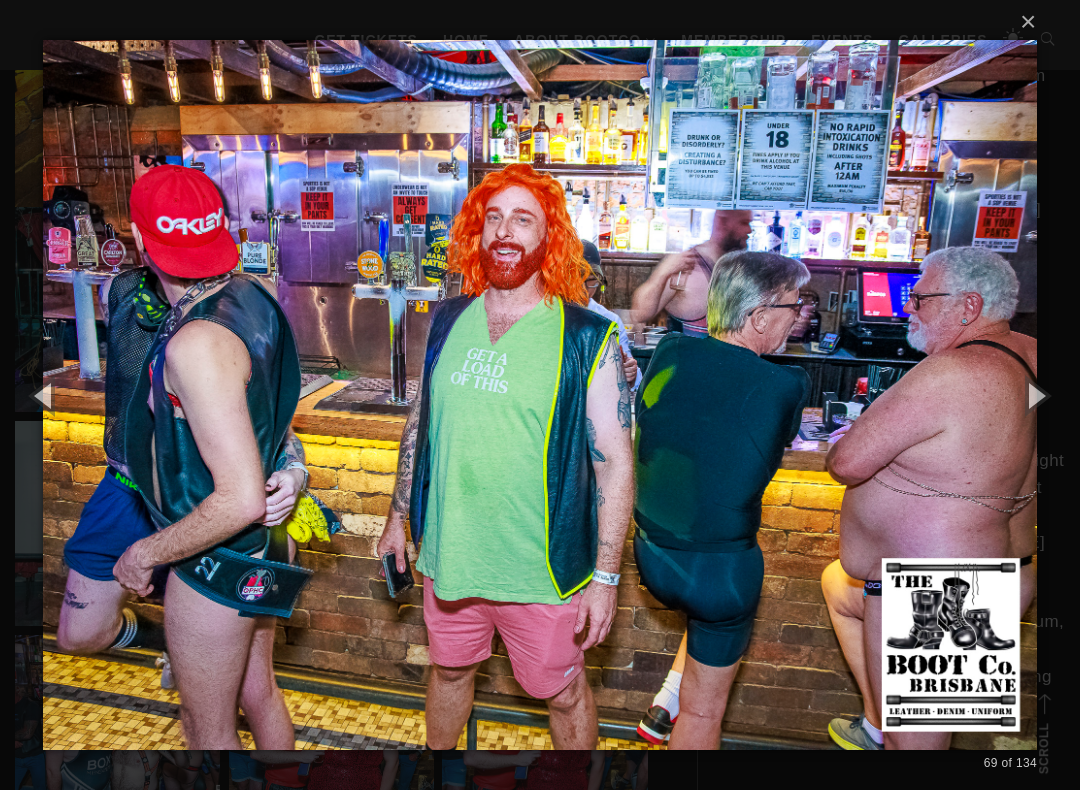 click at bounding box center (1035, 395) 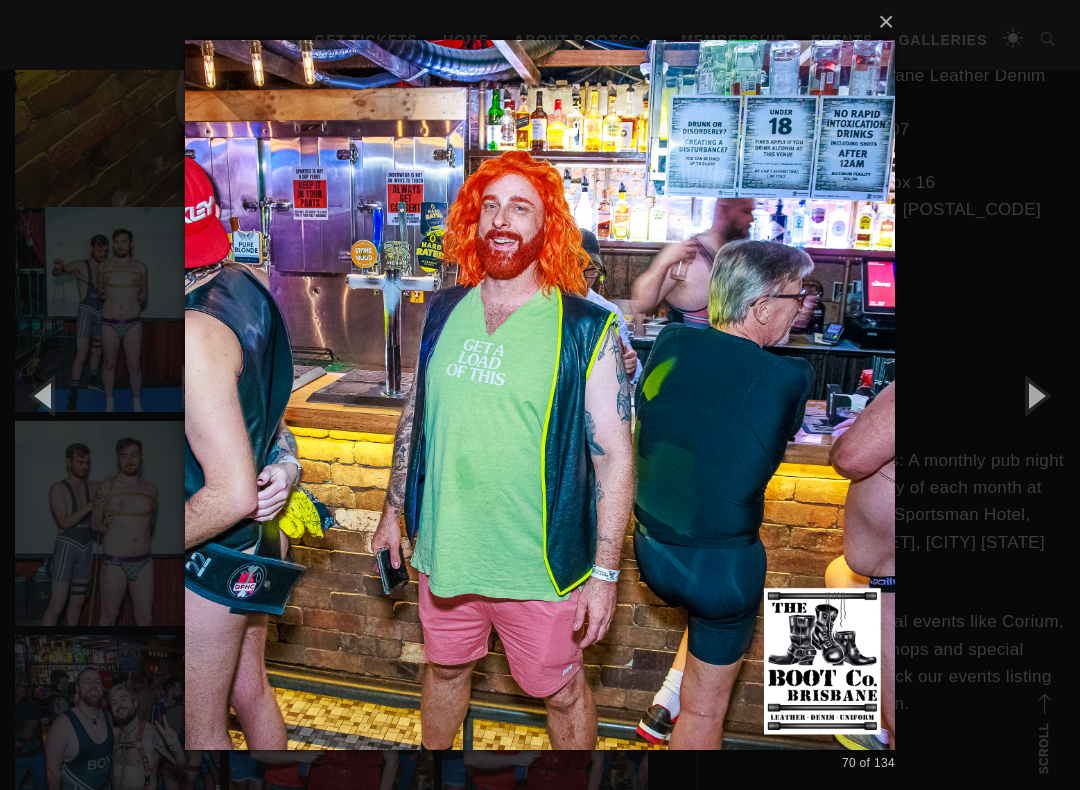 click at bounding box center (1035, 395) 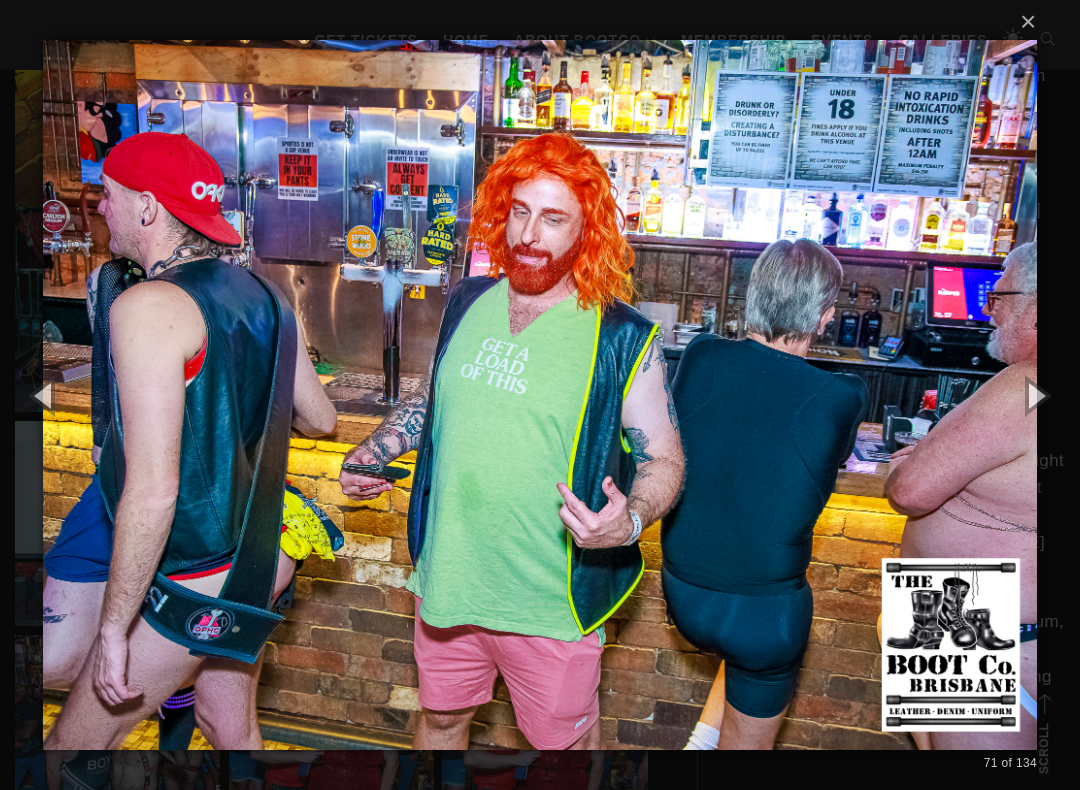 click at bounding box center [1035, 395] 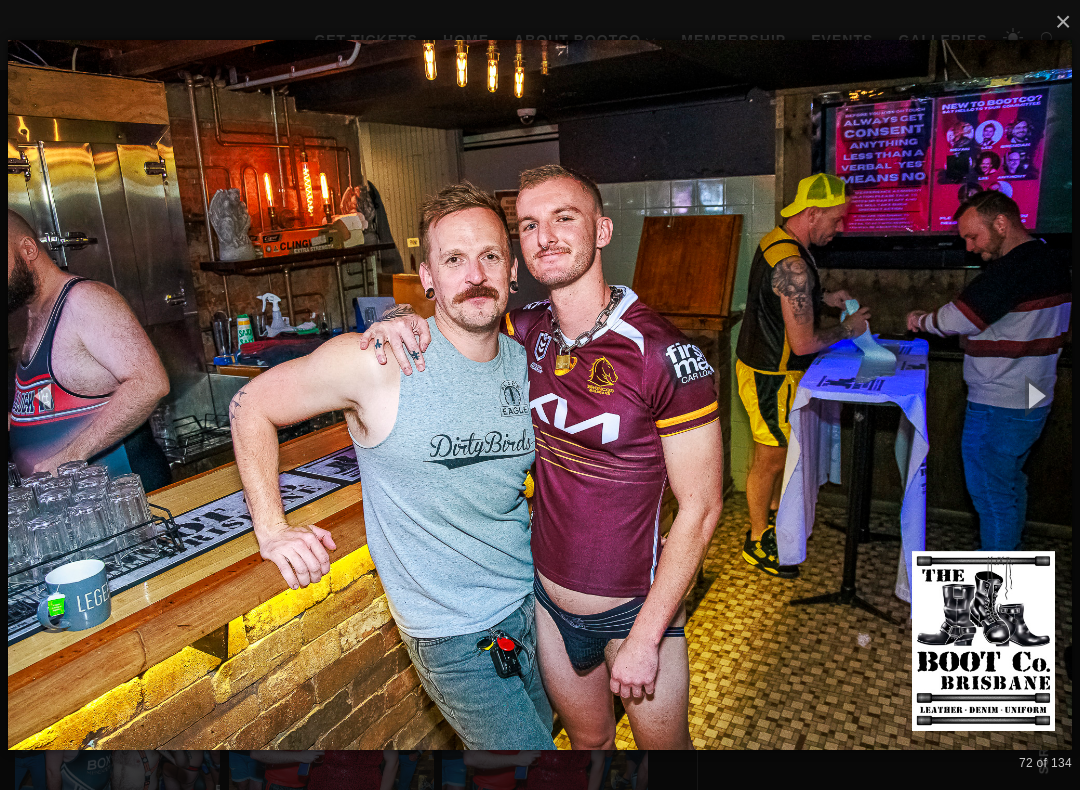 click at bounding box center (1035, 395) 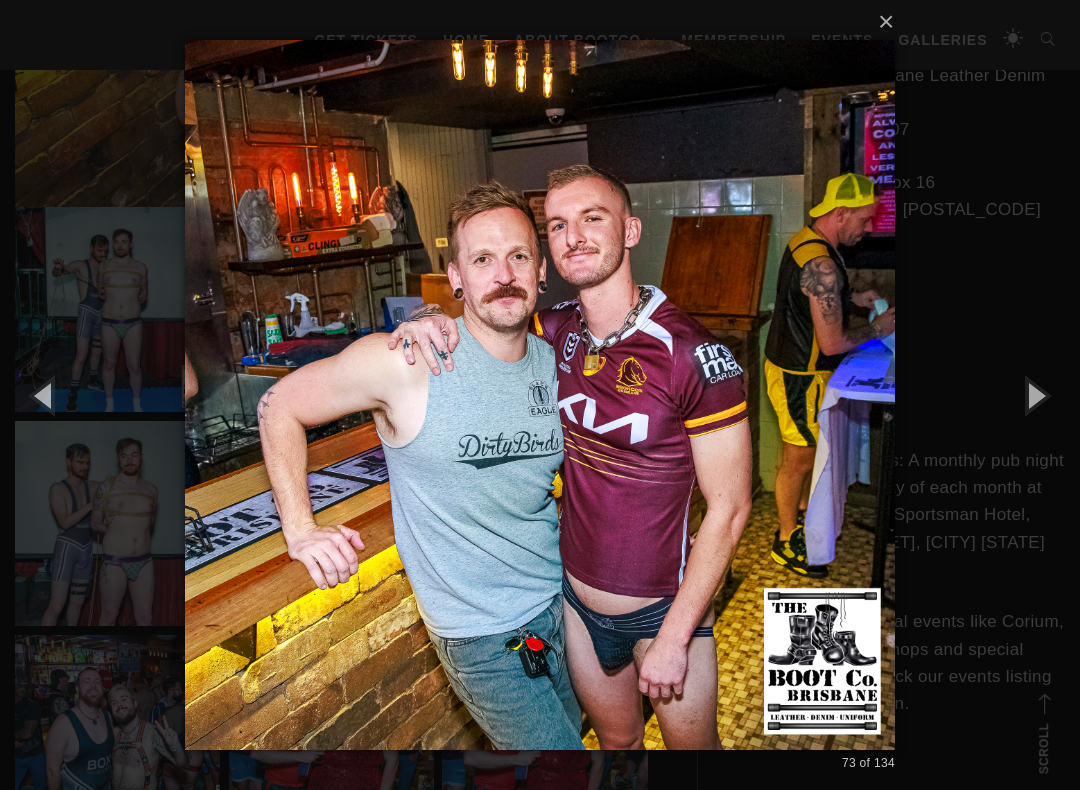 click at bounding box center [1035, 395] 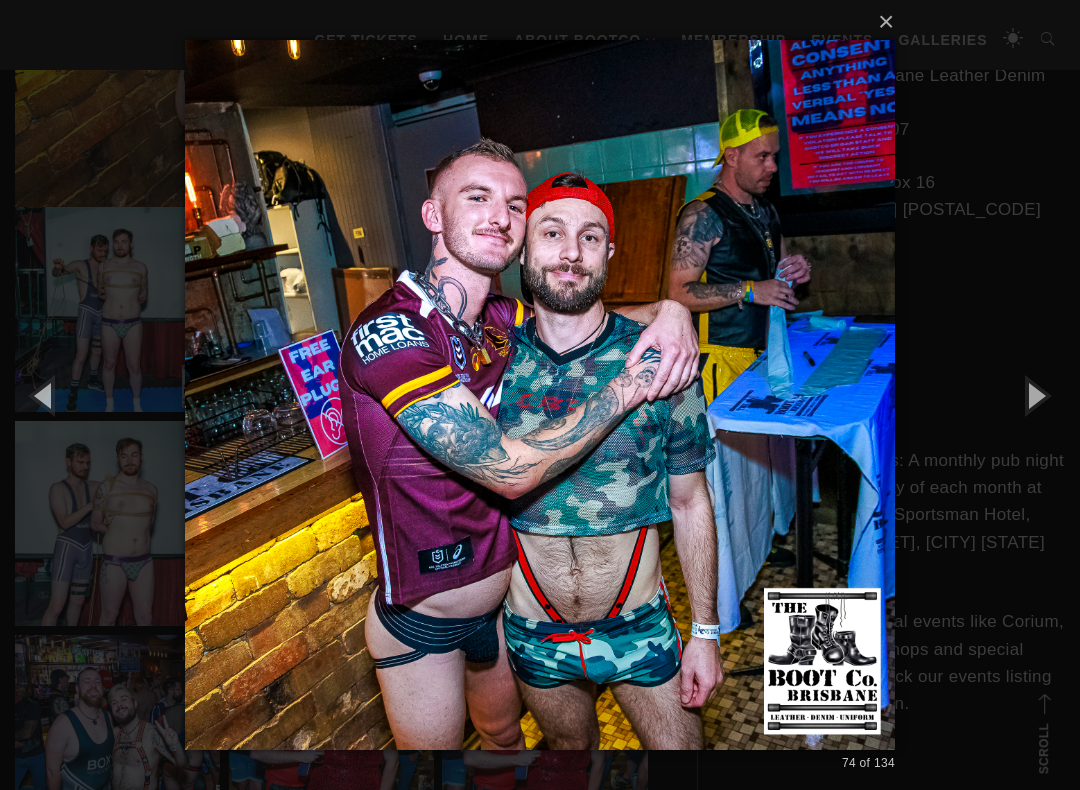 click at bounding box center [1035, 395] 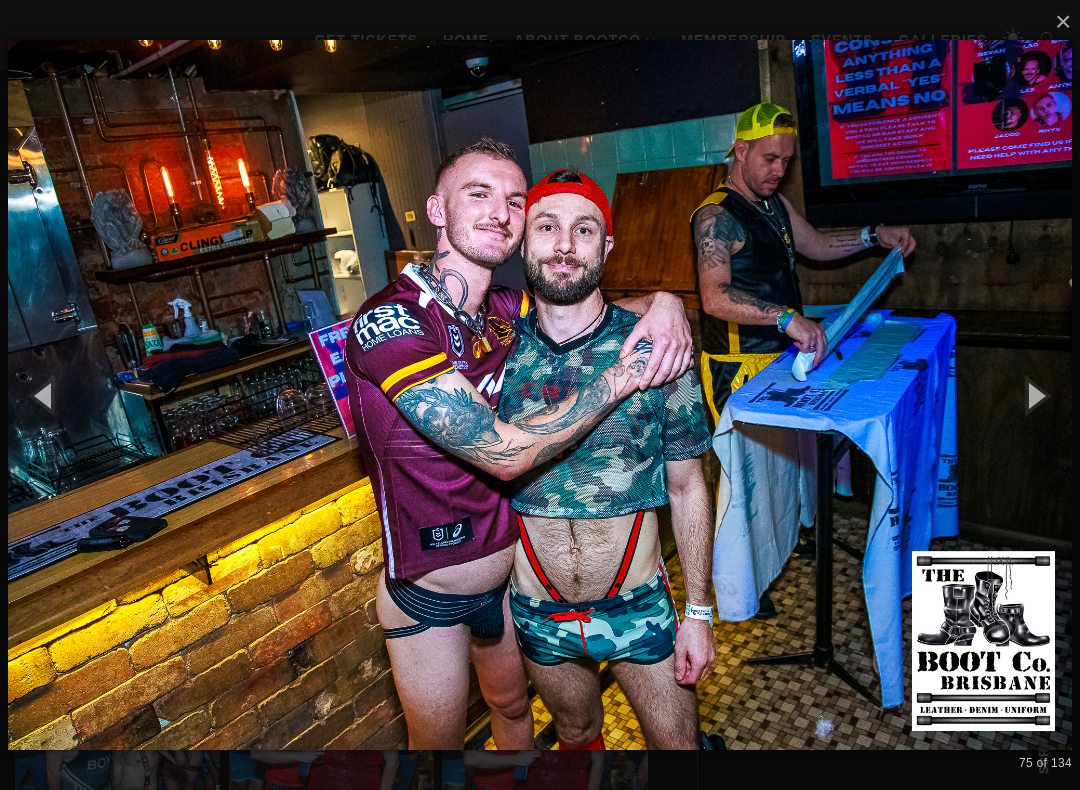 click at bounding box center [1035, 395] 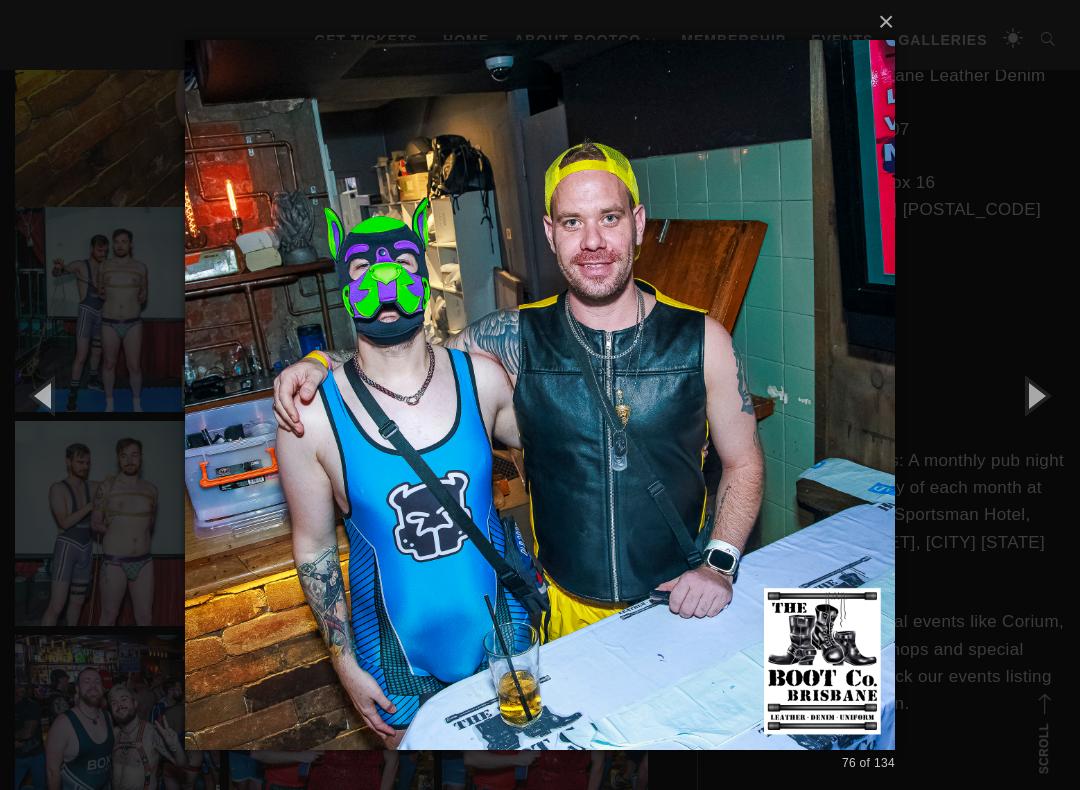 click at bounding box center [1035, 395] 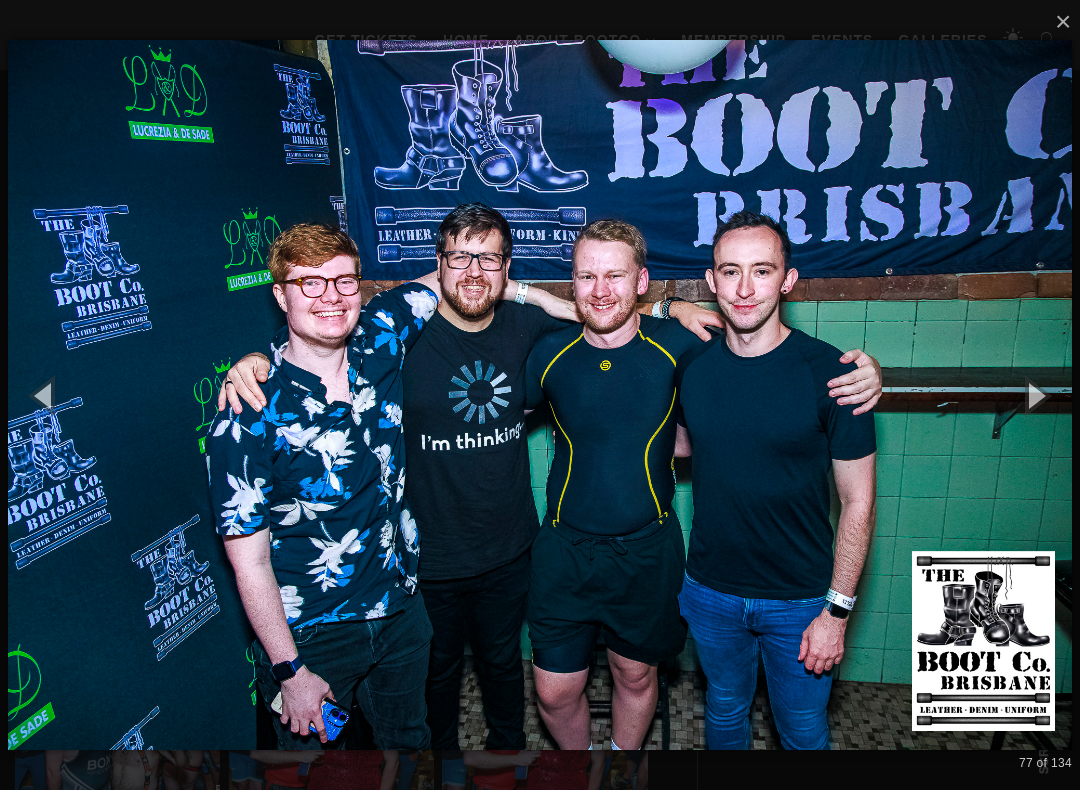 click at bounding box center (1035, 395) 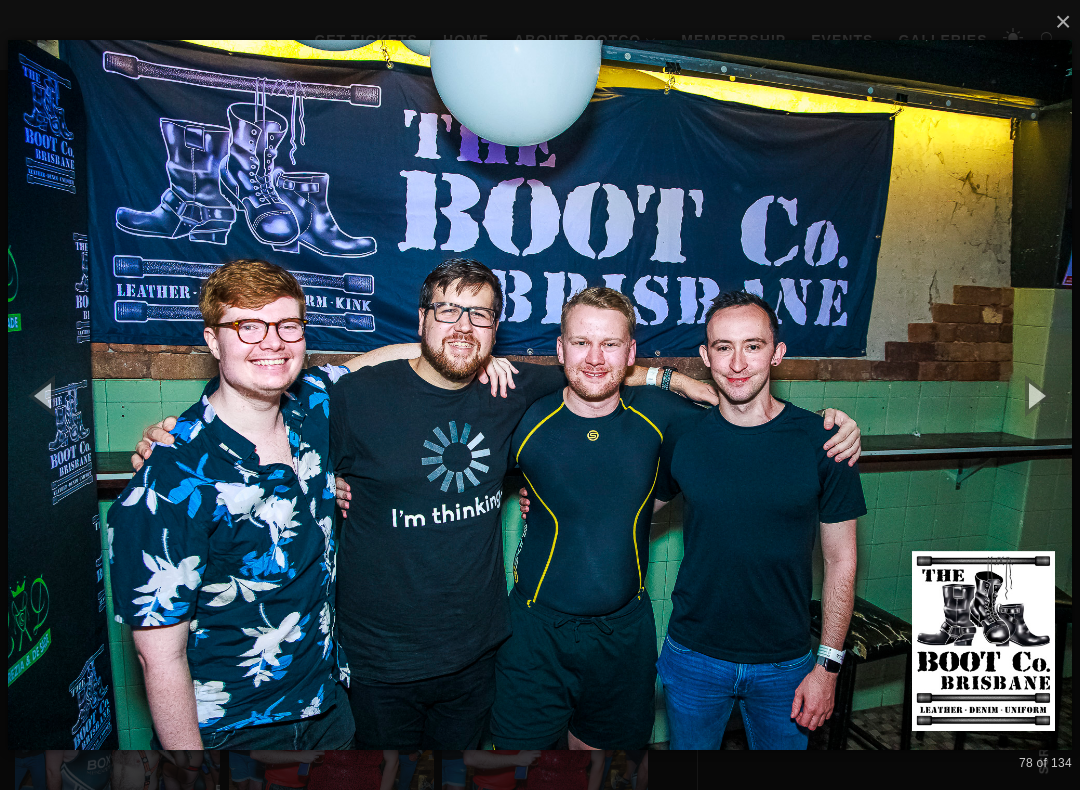 click at bounding box center (1035, 395) 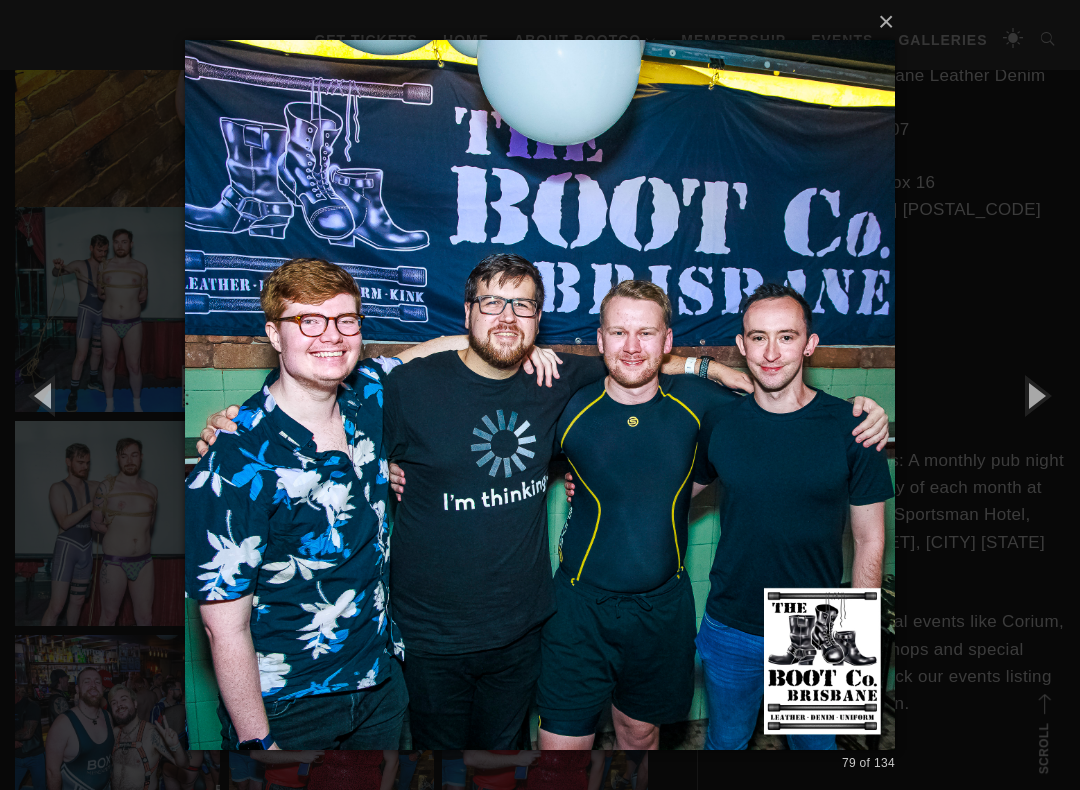 click at bounding box center (1035, 395) 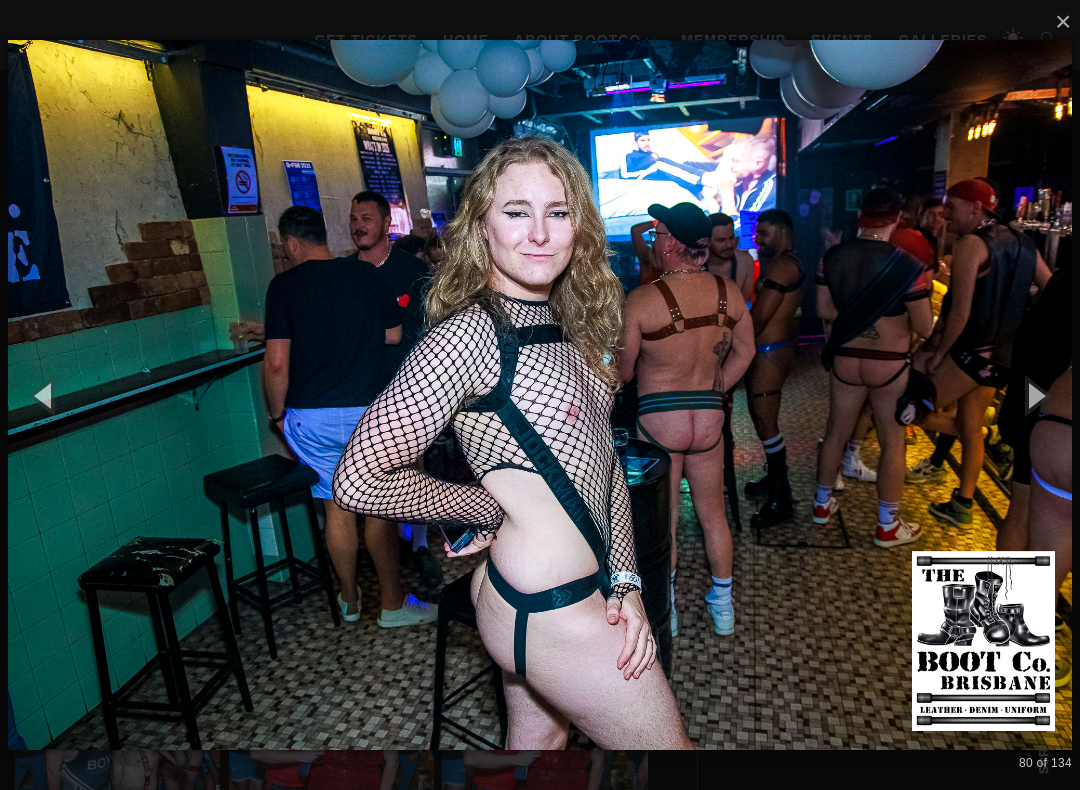 click at bounding box center [1035, 395] 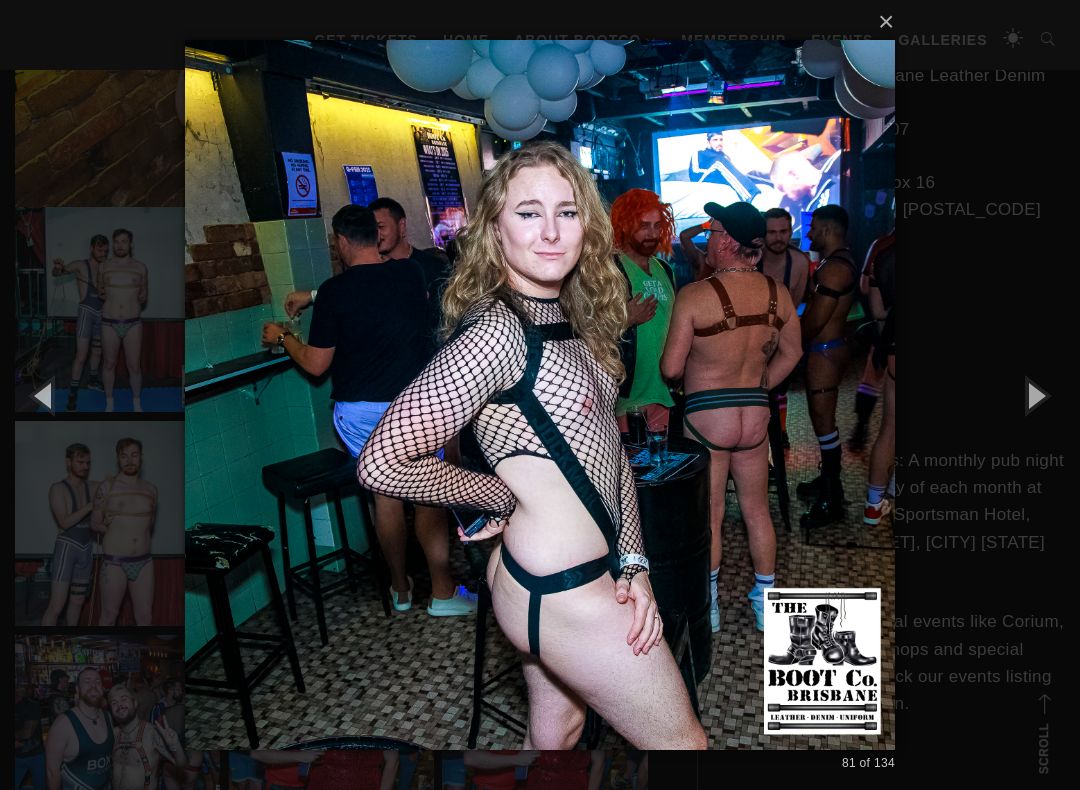 click at bounding box center [1035, 395] 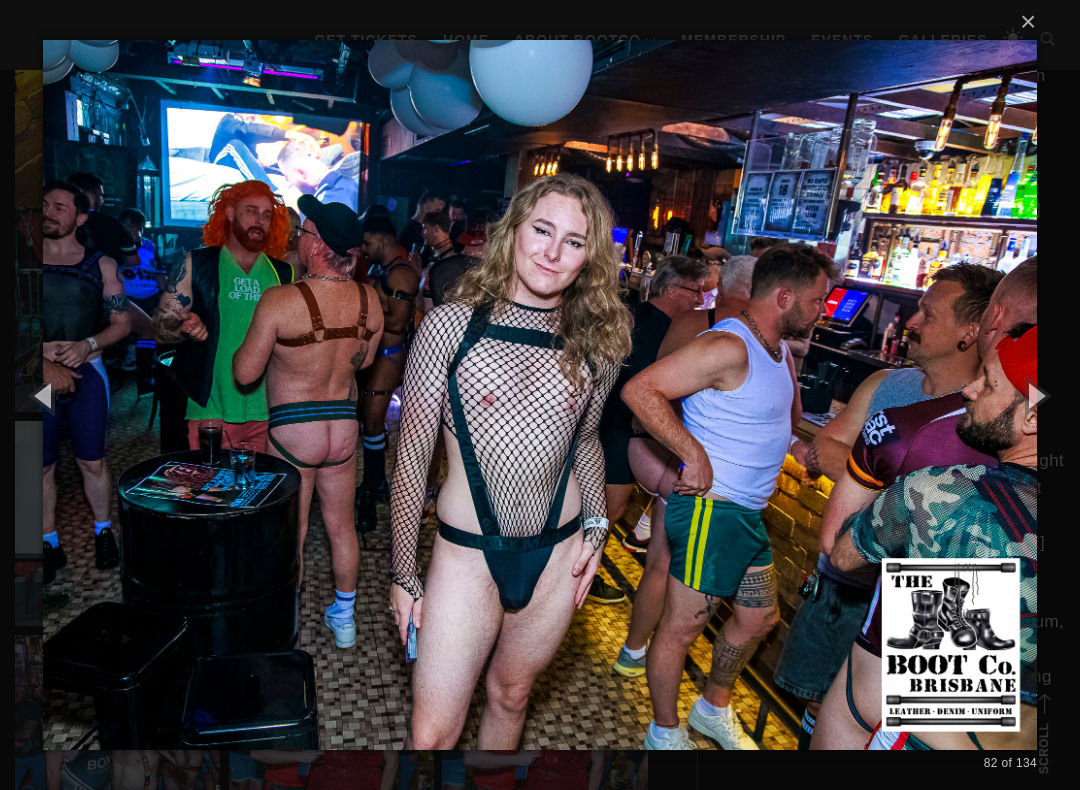 click at bounding box center [1035, 395] 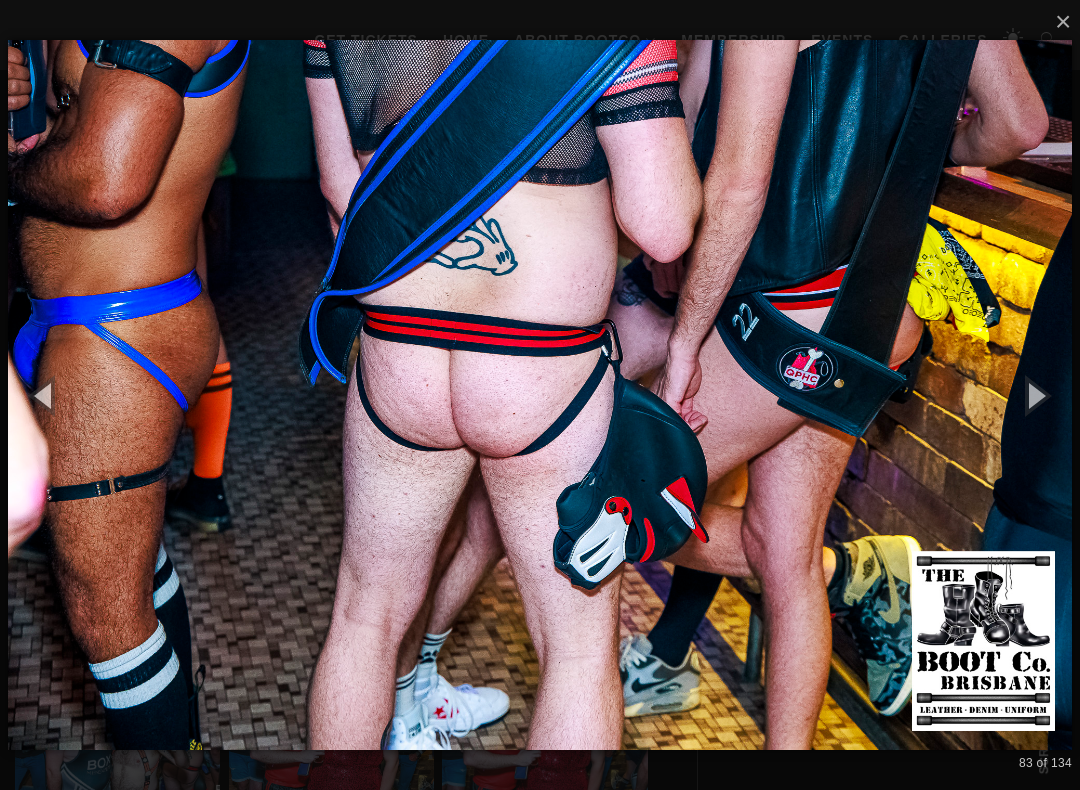 click at bounding box center (1035, 395) 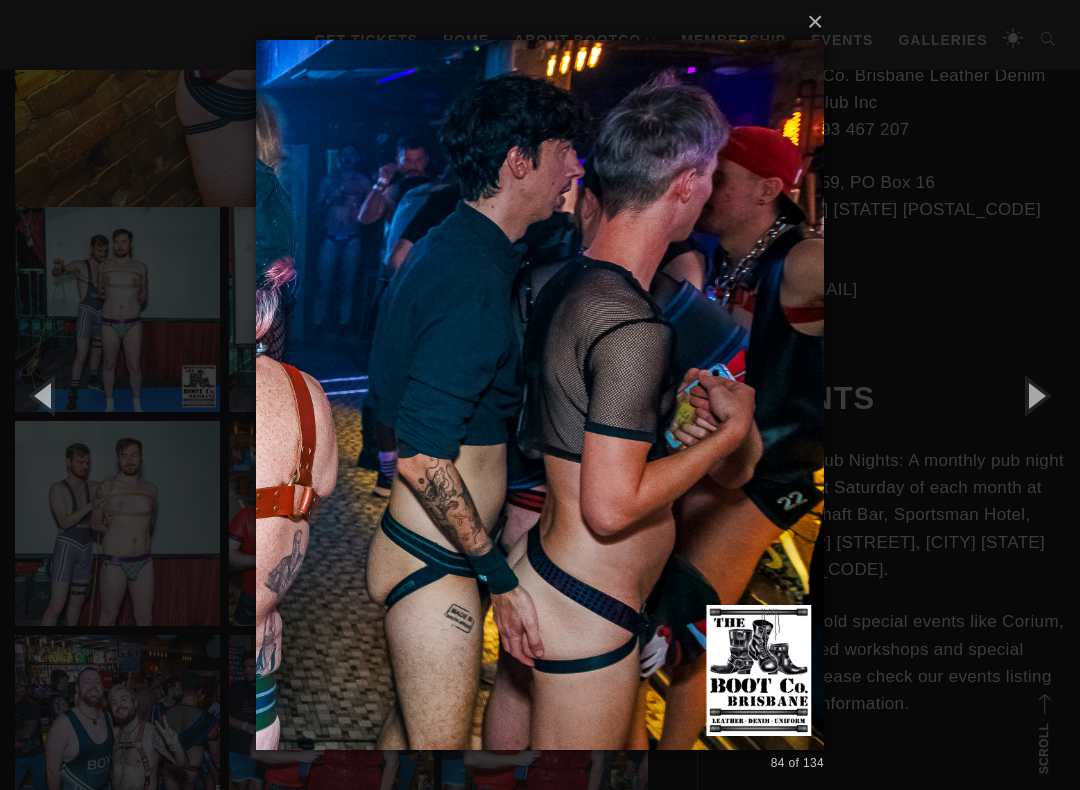 click at bounding box center [1035, 395] 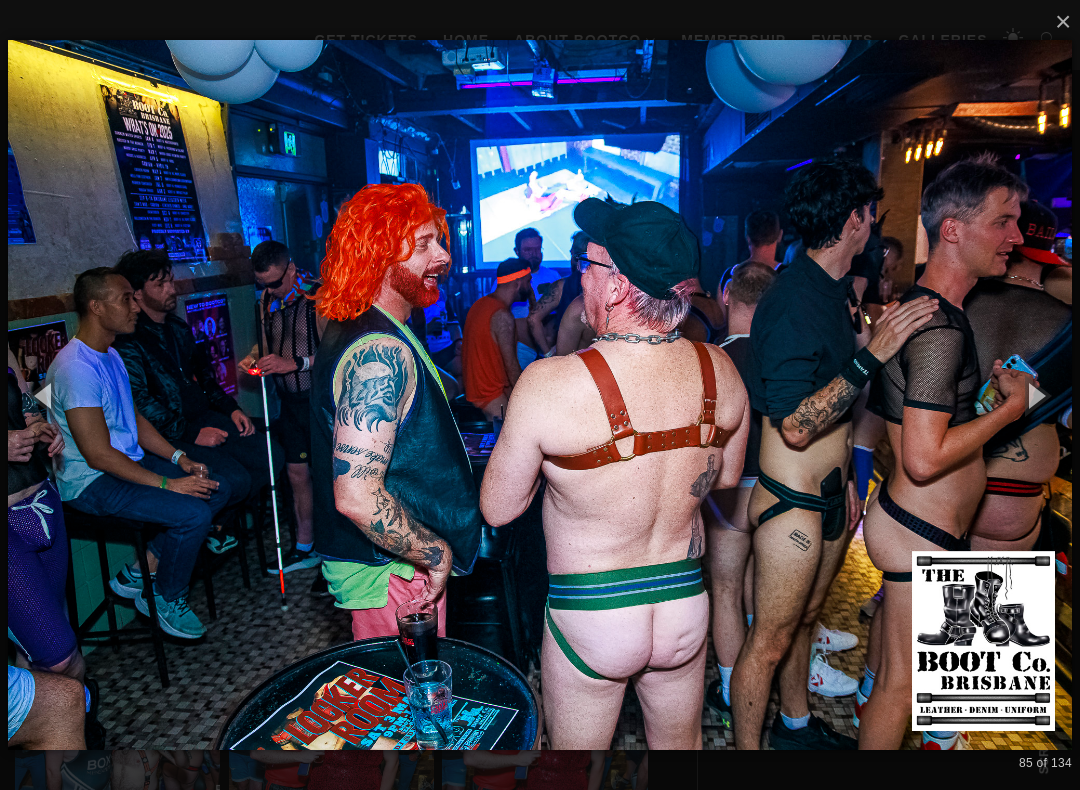 click at bounding box center (1035, 395) 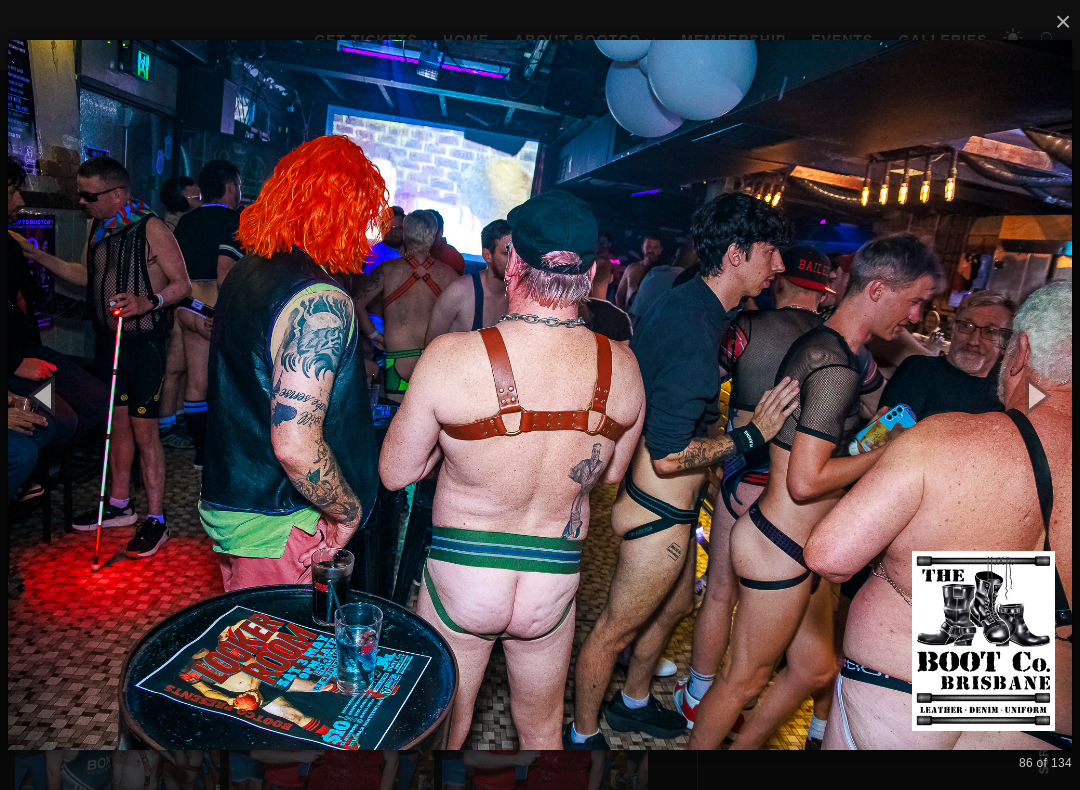 click at bounding box center (1035, 395) 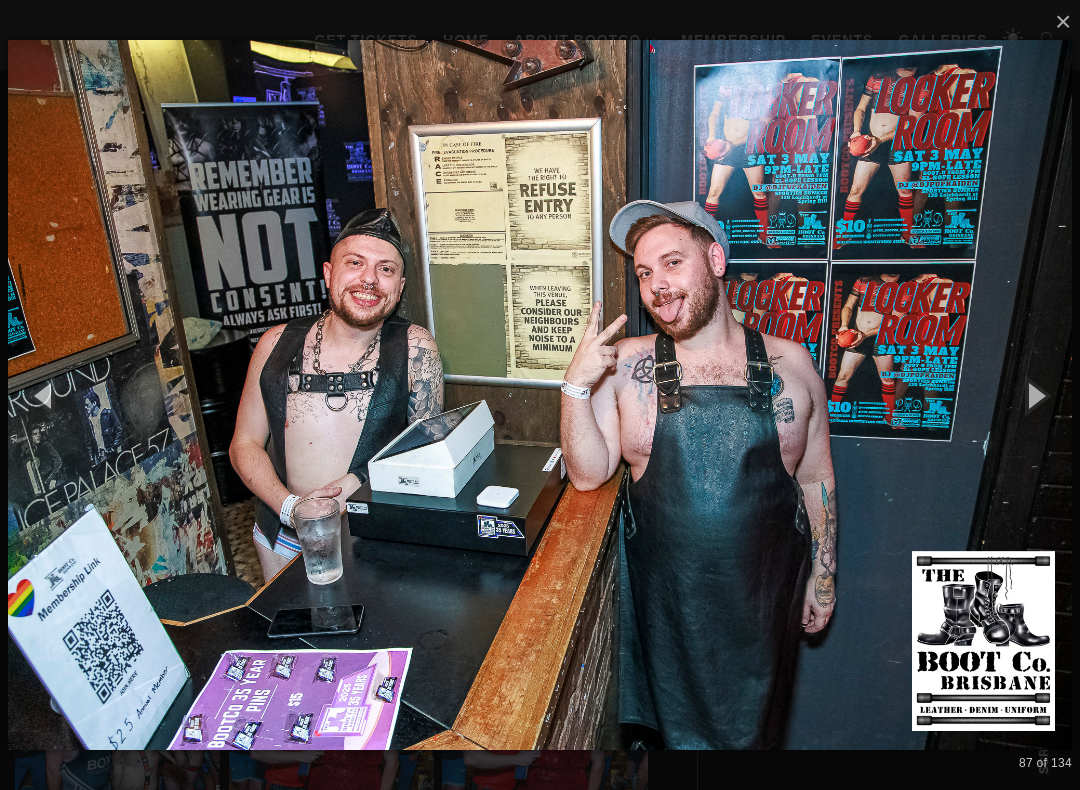 click at bounding box center [1035, 395] 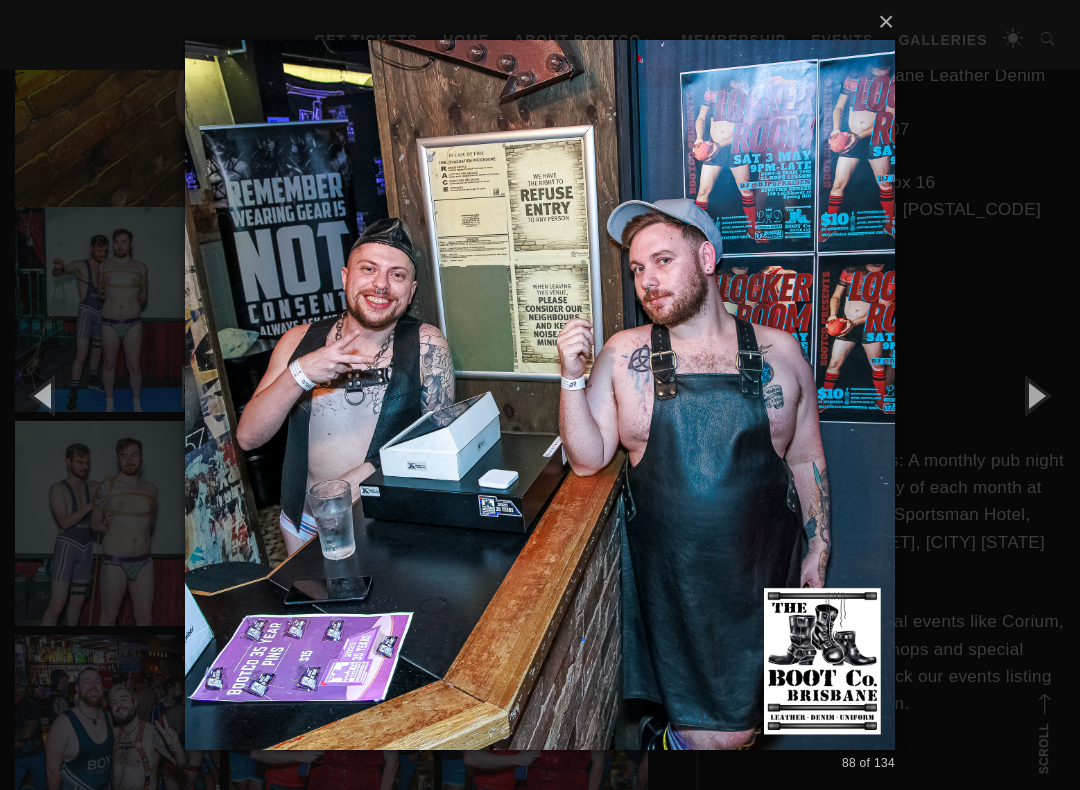 click at bounding box center (1035, 395) 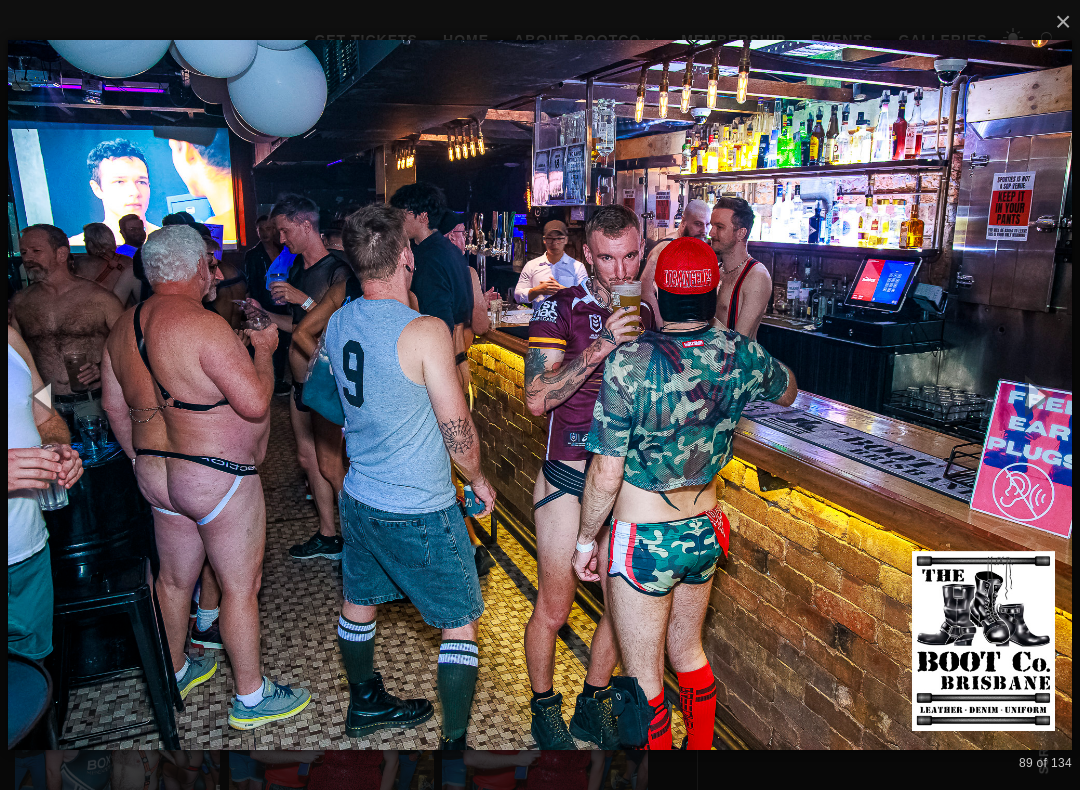 click at bounding box center (1035, 395) 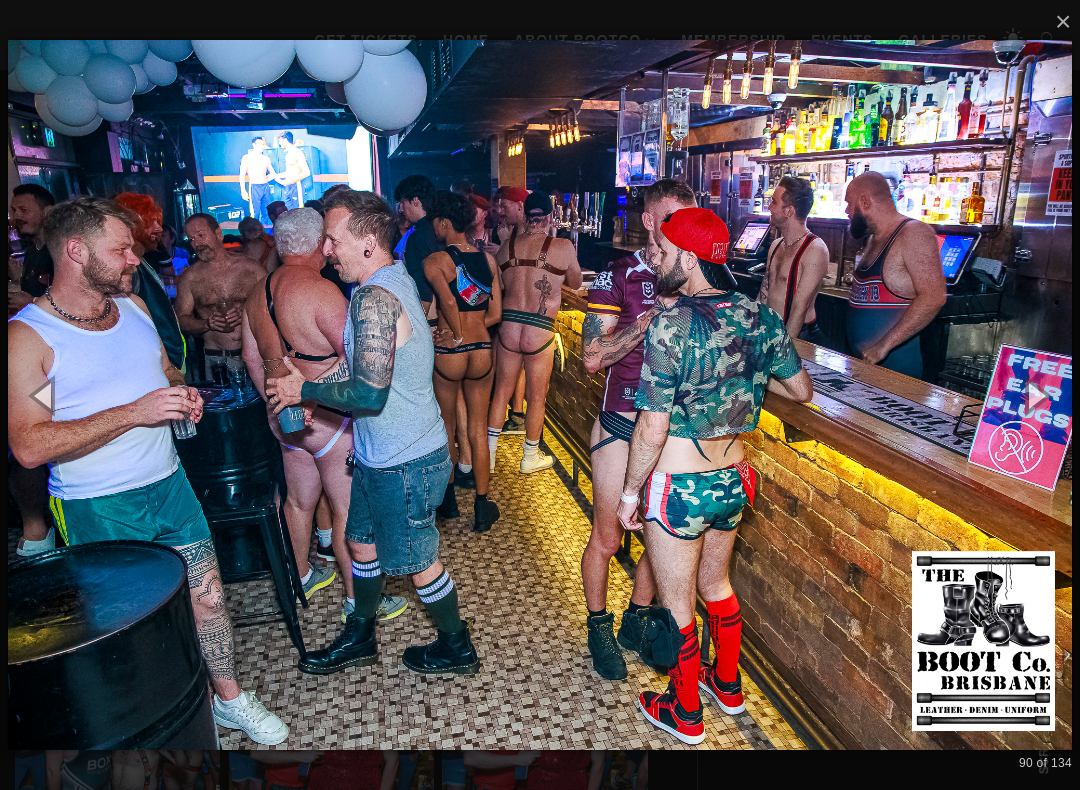 click at bounding box center (1035, 395) 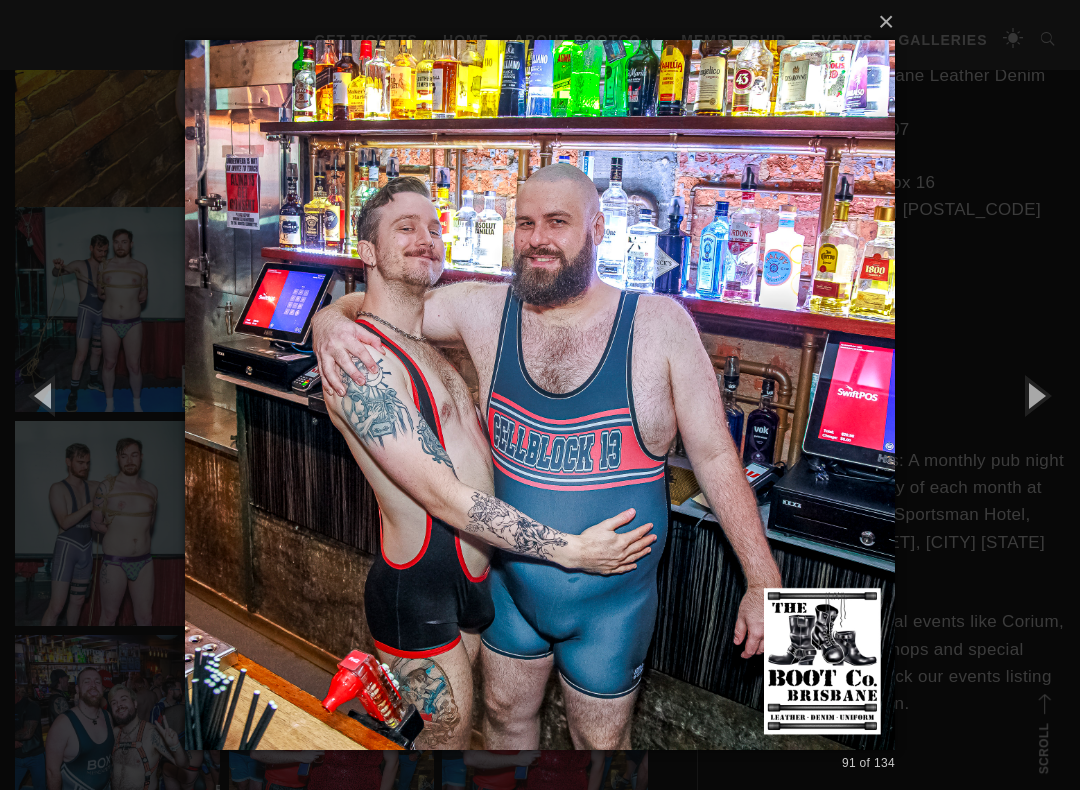 click at bounding box center (1035, 395) 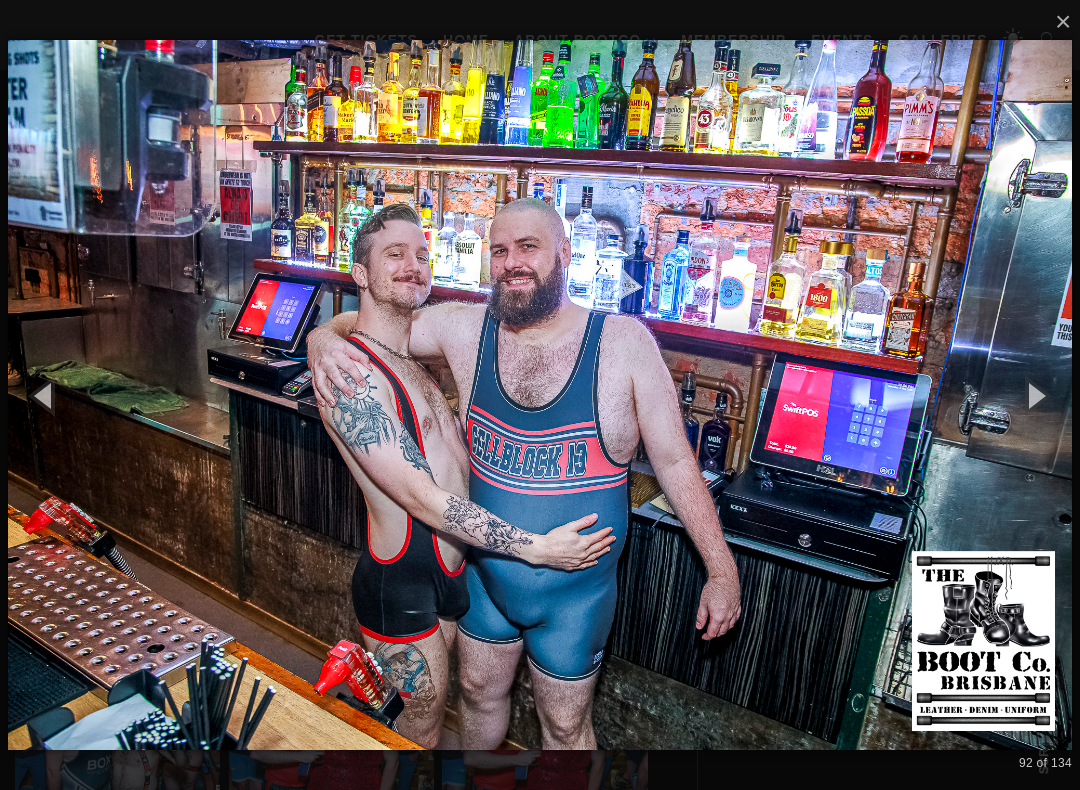 click at bounding box center [1035, 395] 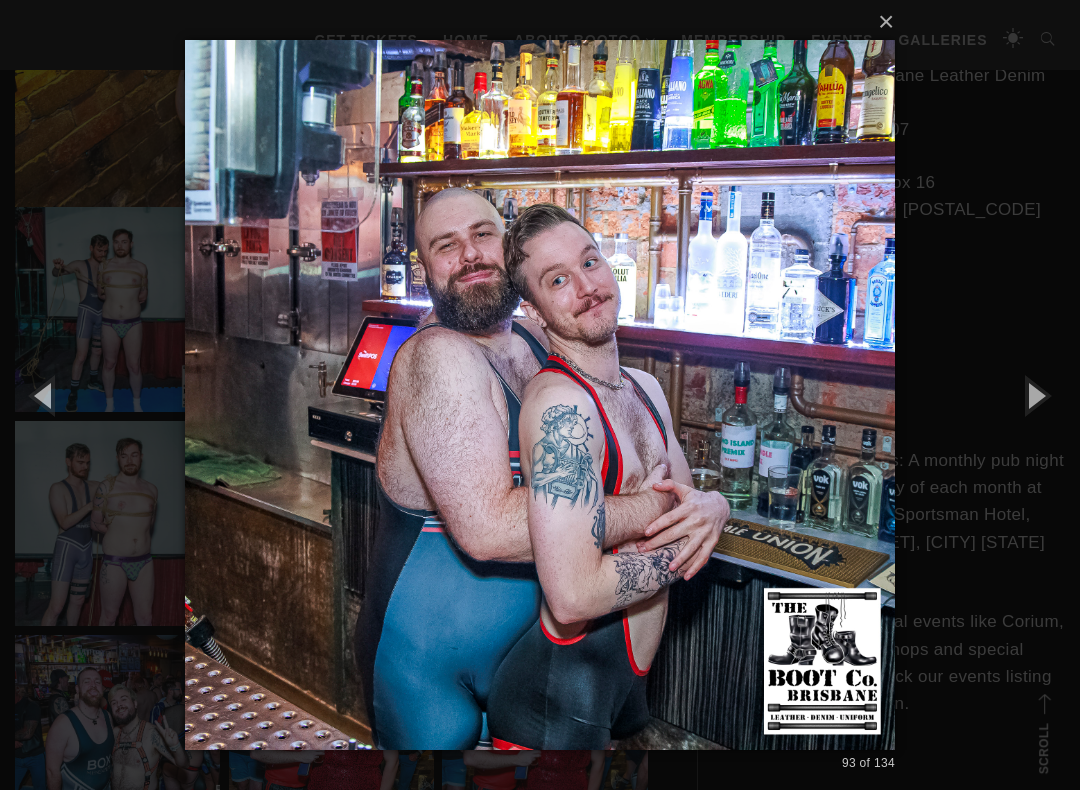 click at bounding box center (1035, 395) 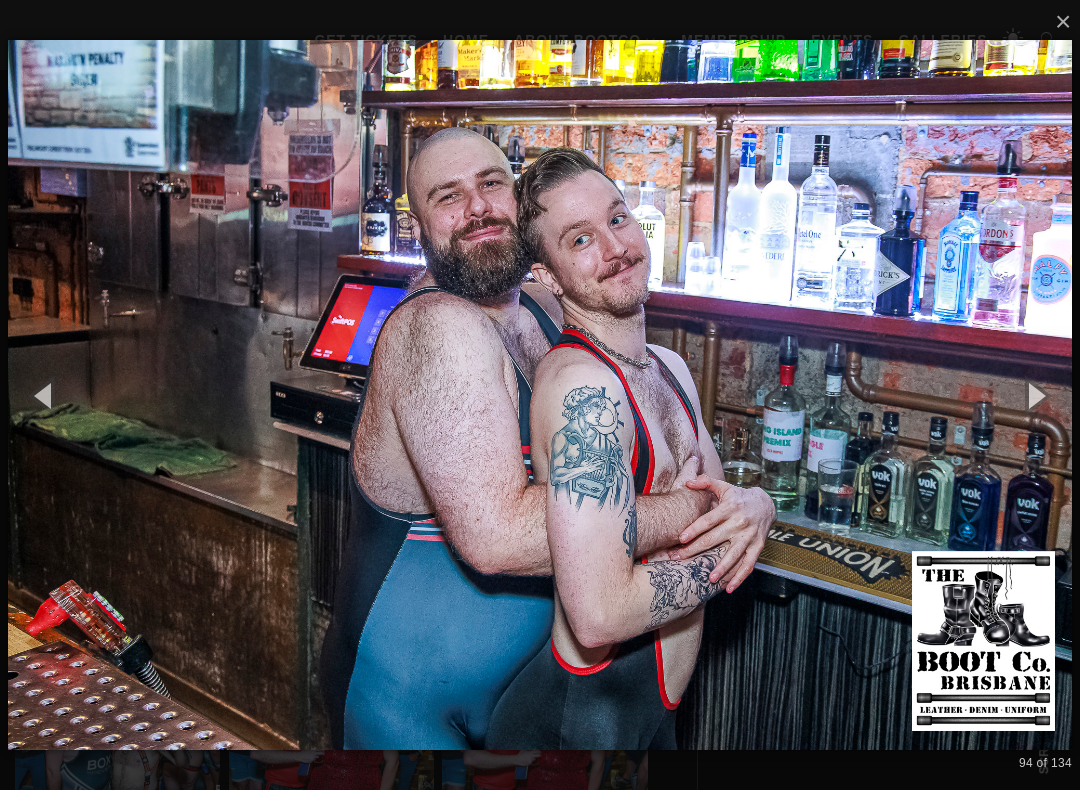 click at bounding box center (1035, 395) 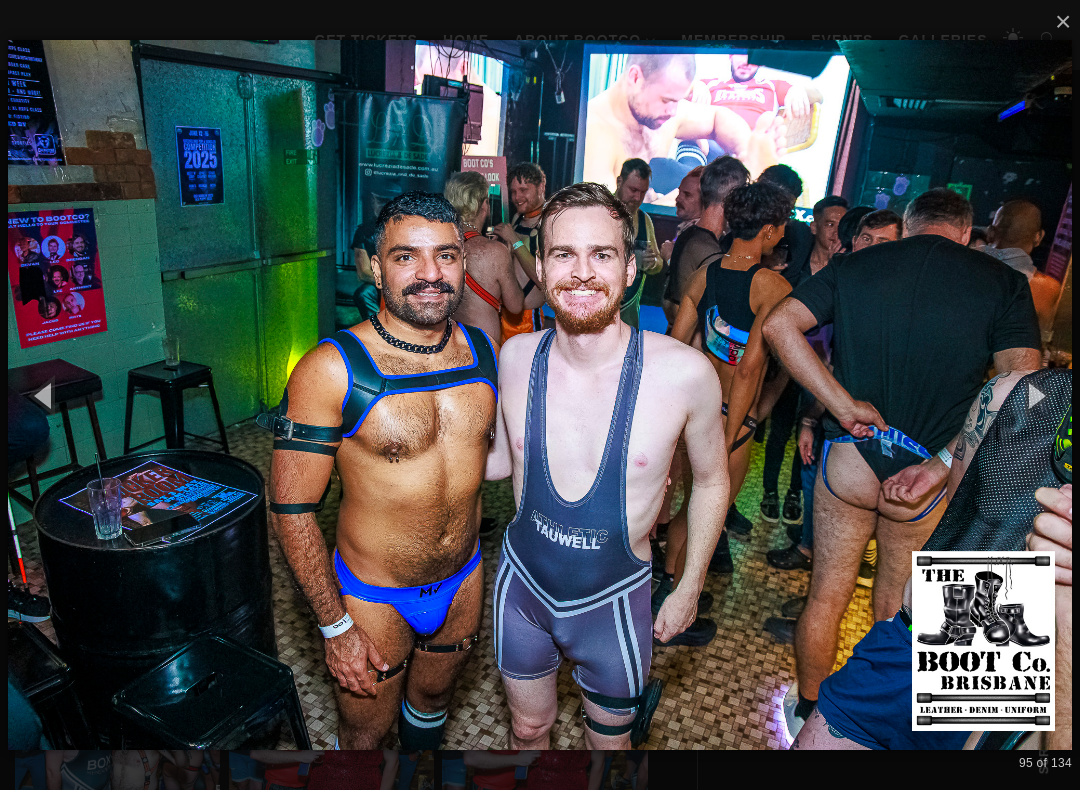 click at bounding box center (1035, 395) 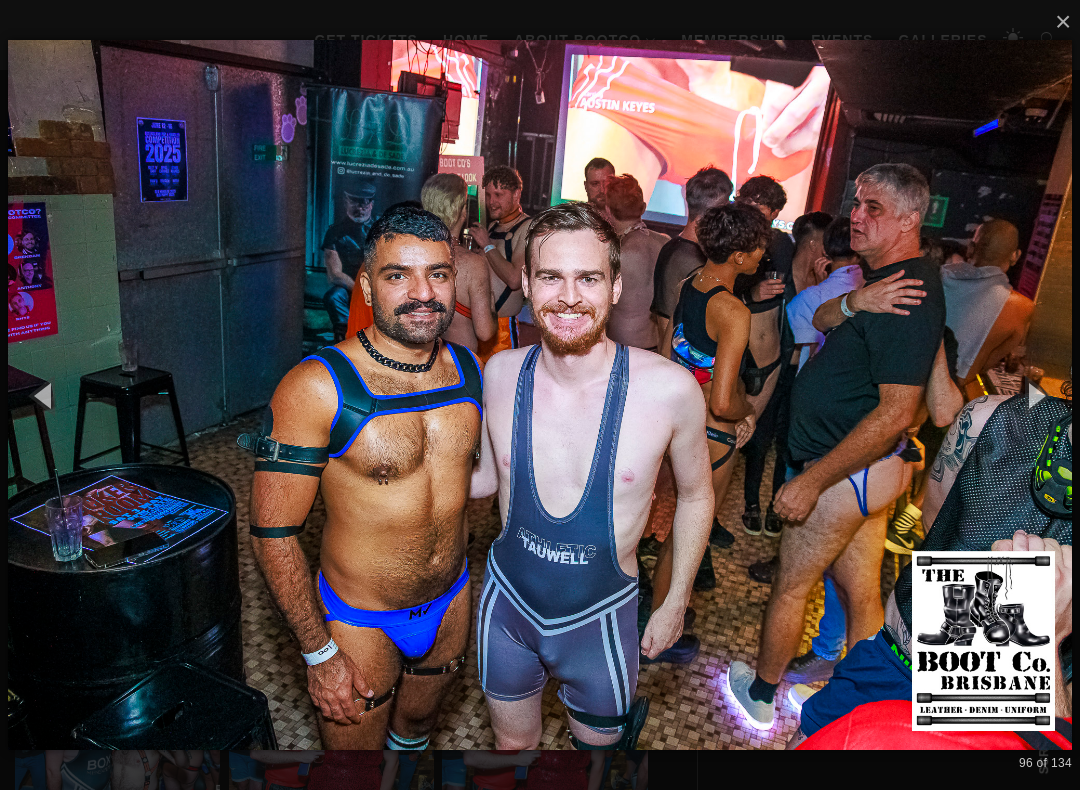 click at bounding box center [1035, 395] 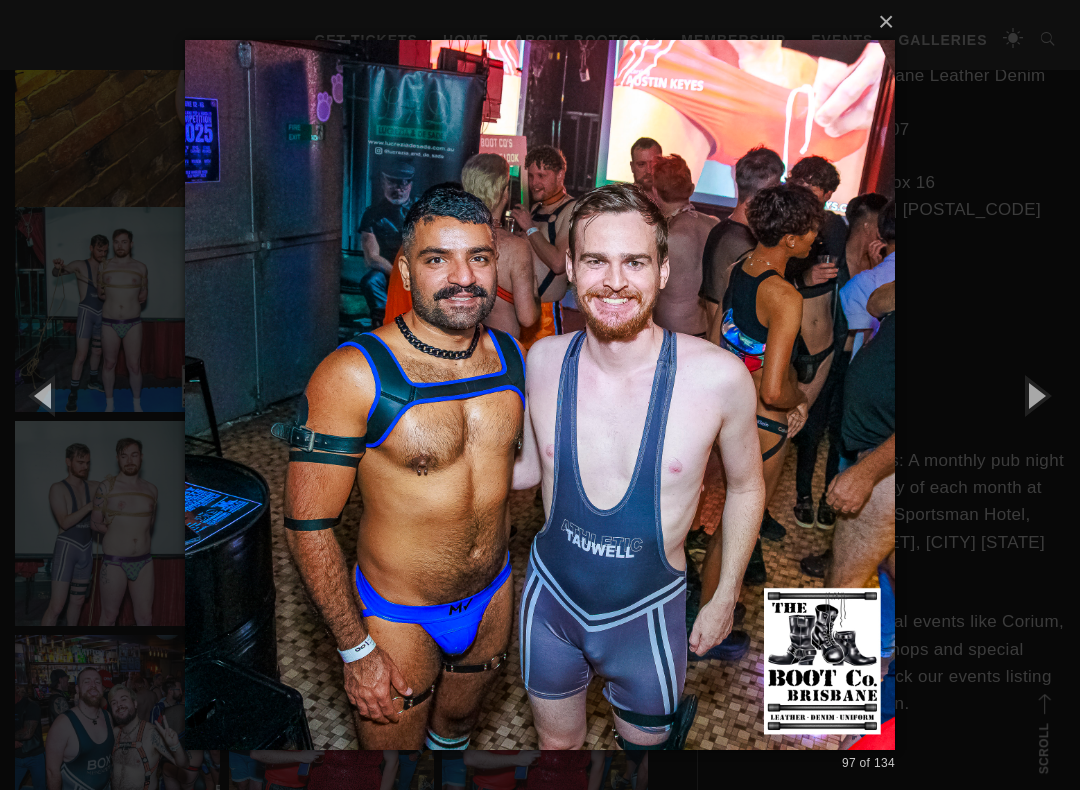 click at bounding box center (1035, 395) 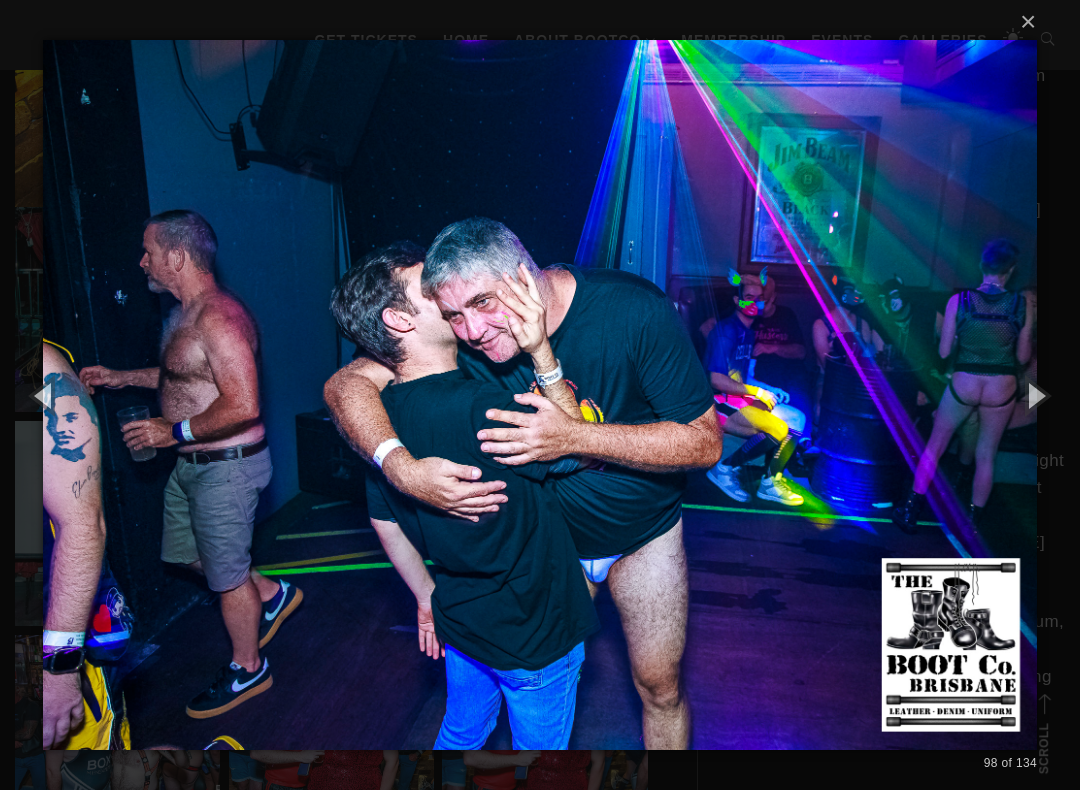 click at bounding box center [1035, 395] 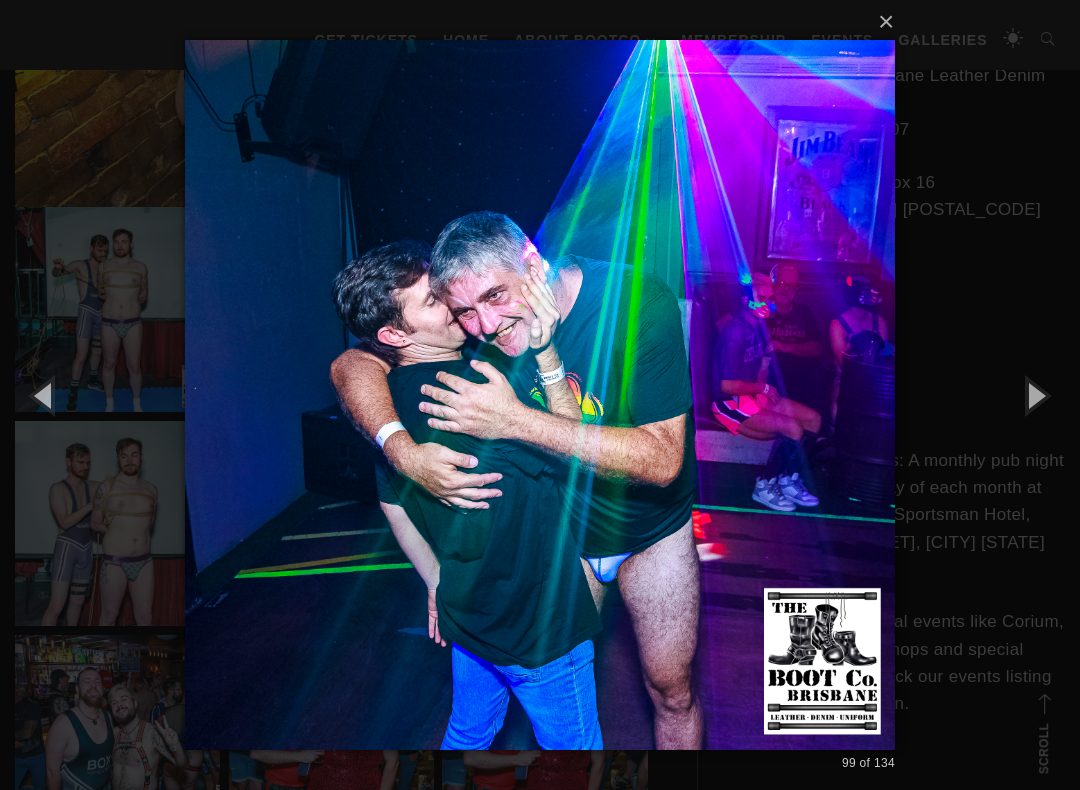 click at bounding box center [1035, 395] 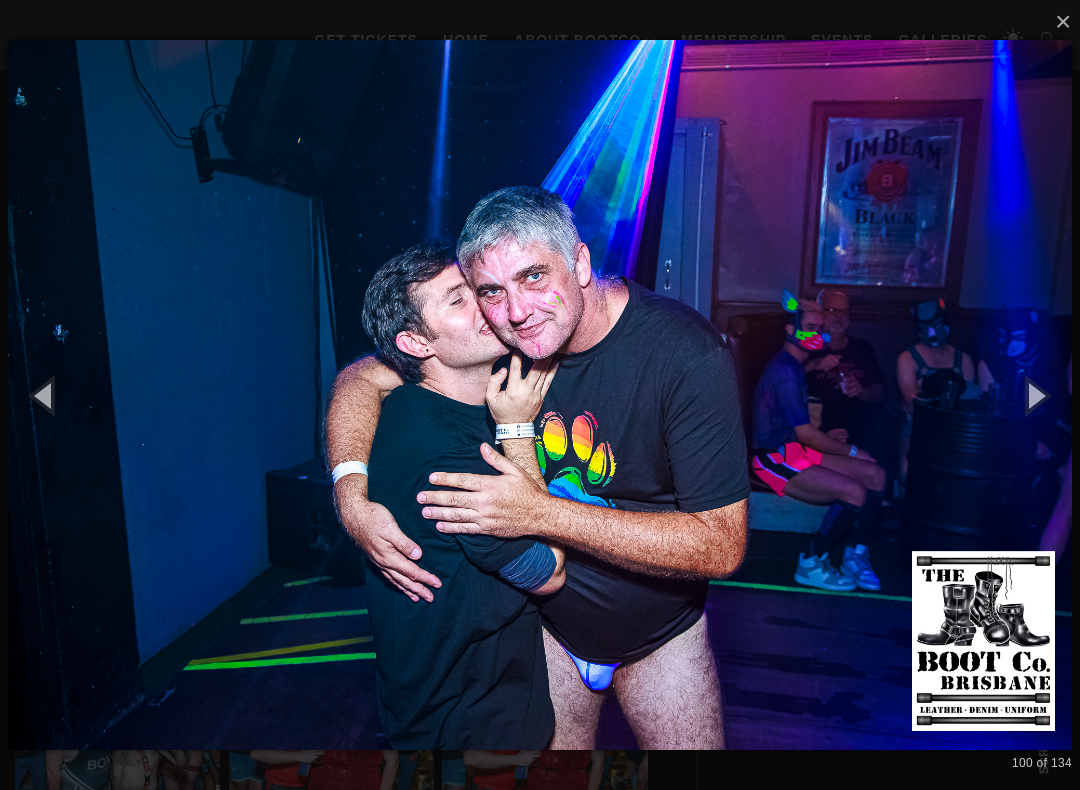 click at bounding box center (1035, 395) 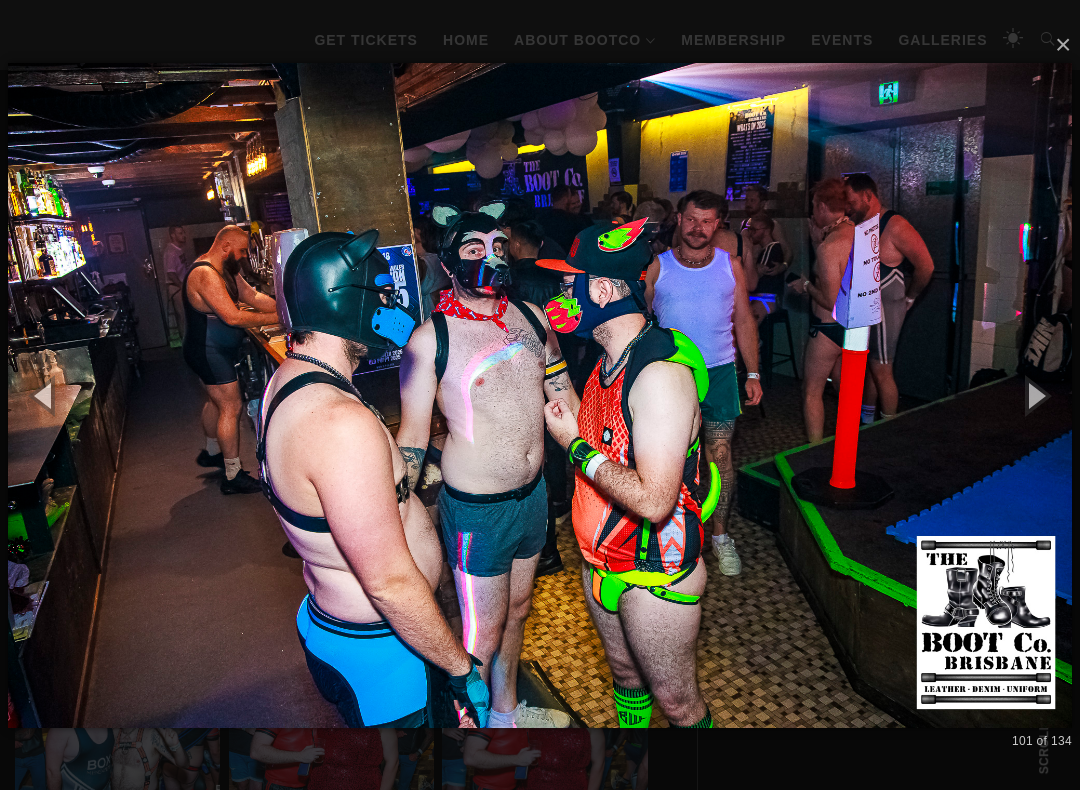 click at bounding box center [1035, 395] 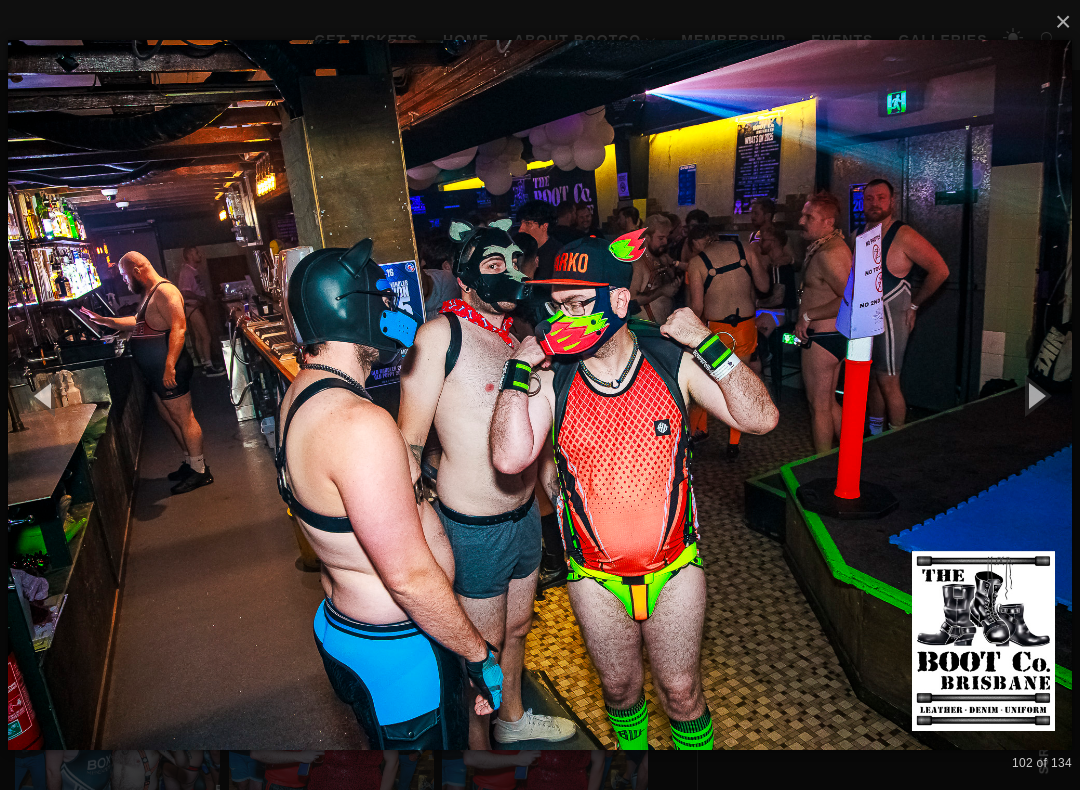 click at bounding box center (1035, 395) 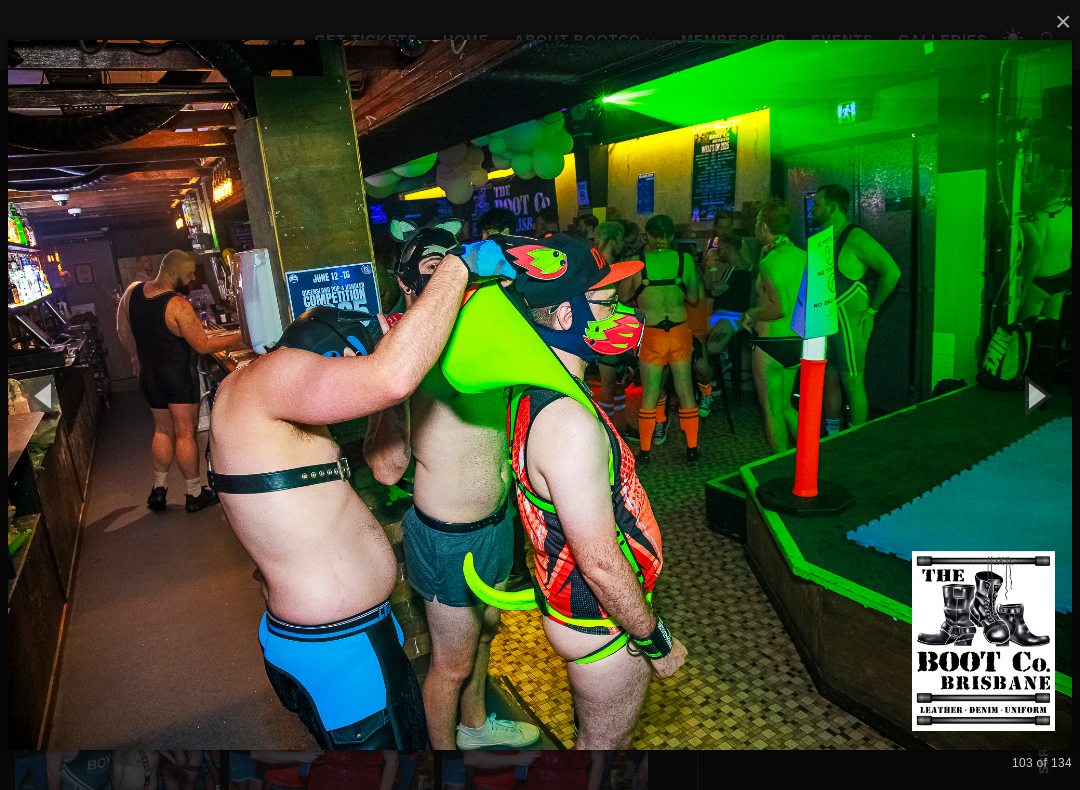 click at bounding box center (1035, 395) 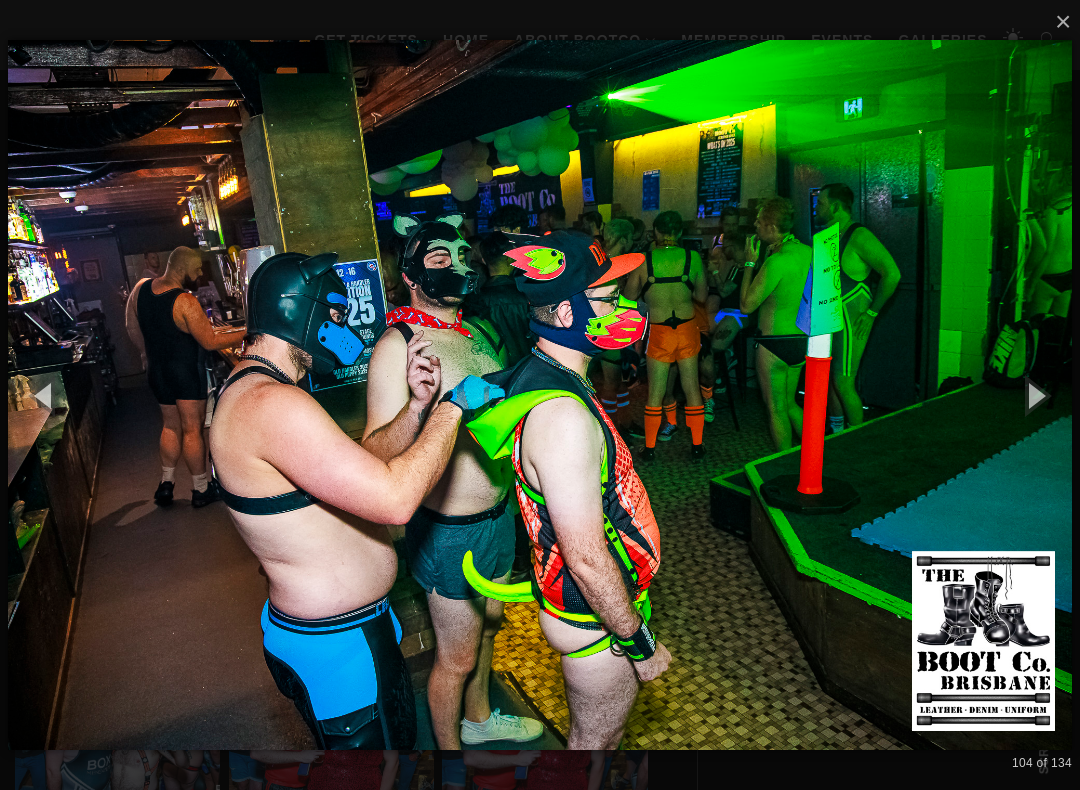 click at bounding box center [1035, 395] 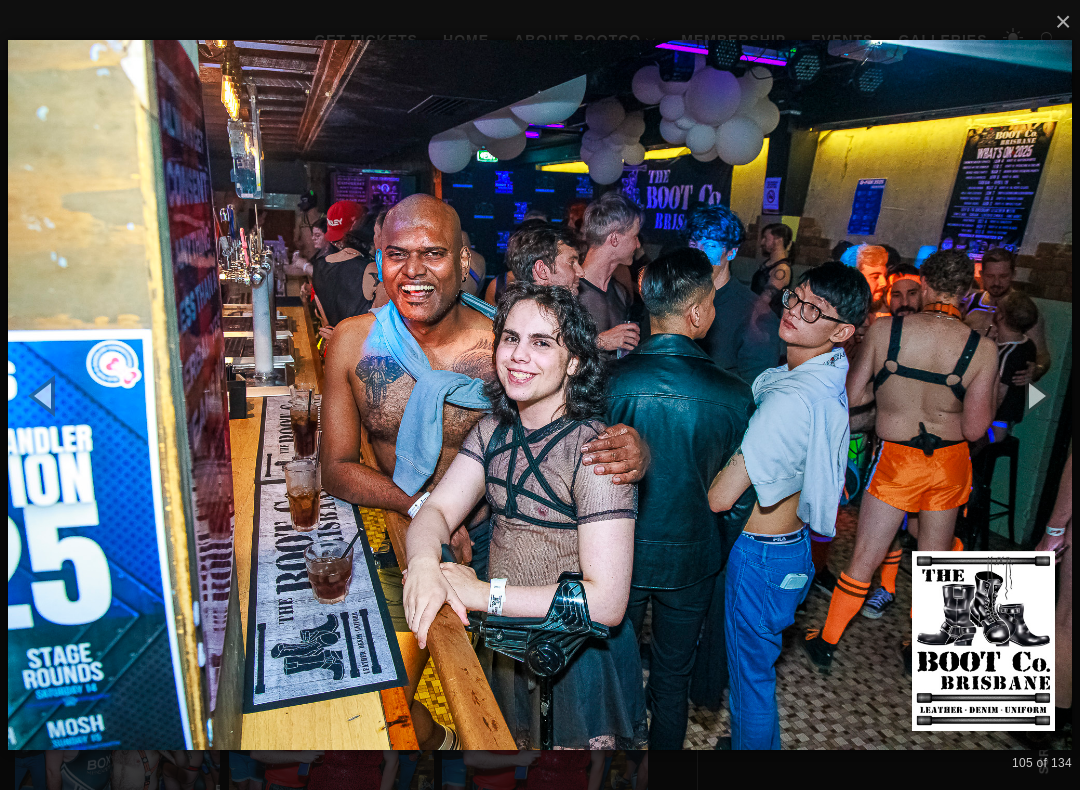 click at bounding box center [1035, 395] 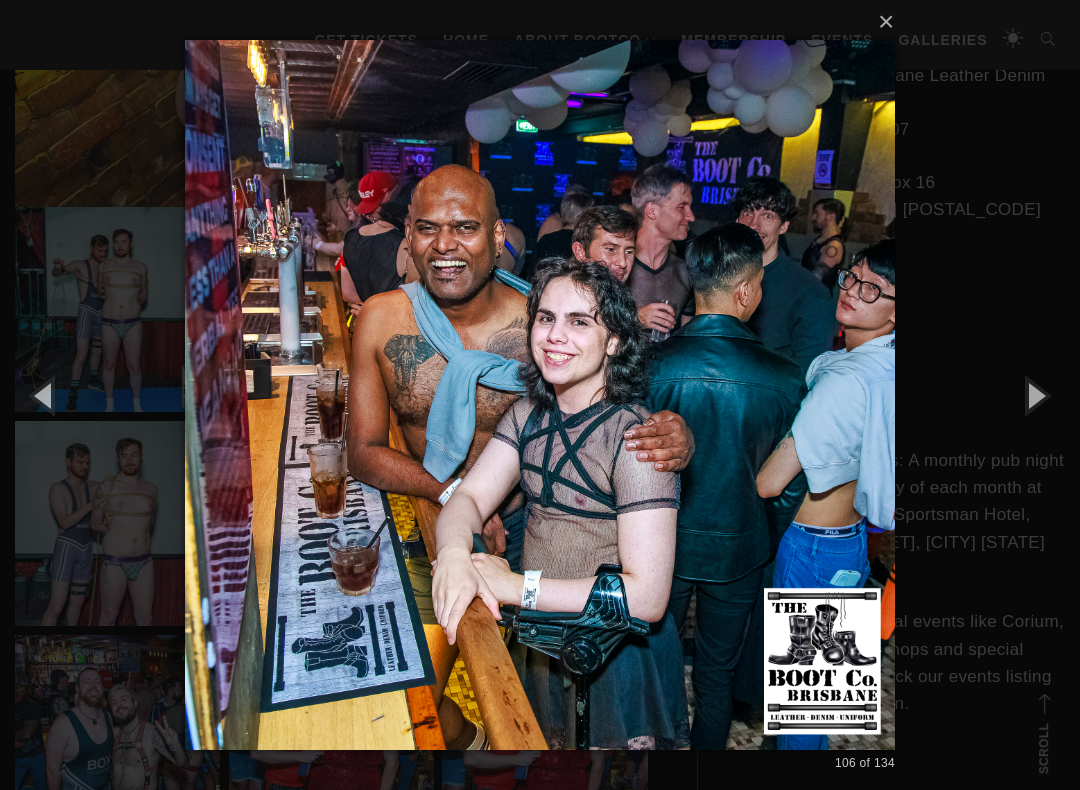 click at bounding box center [1035, 395] 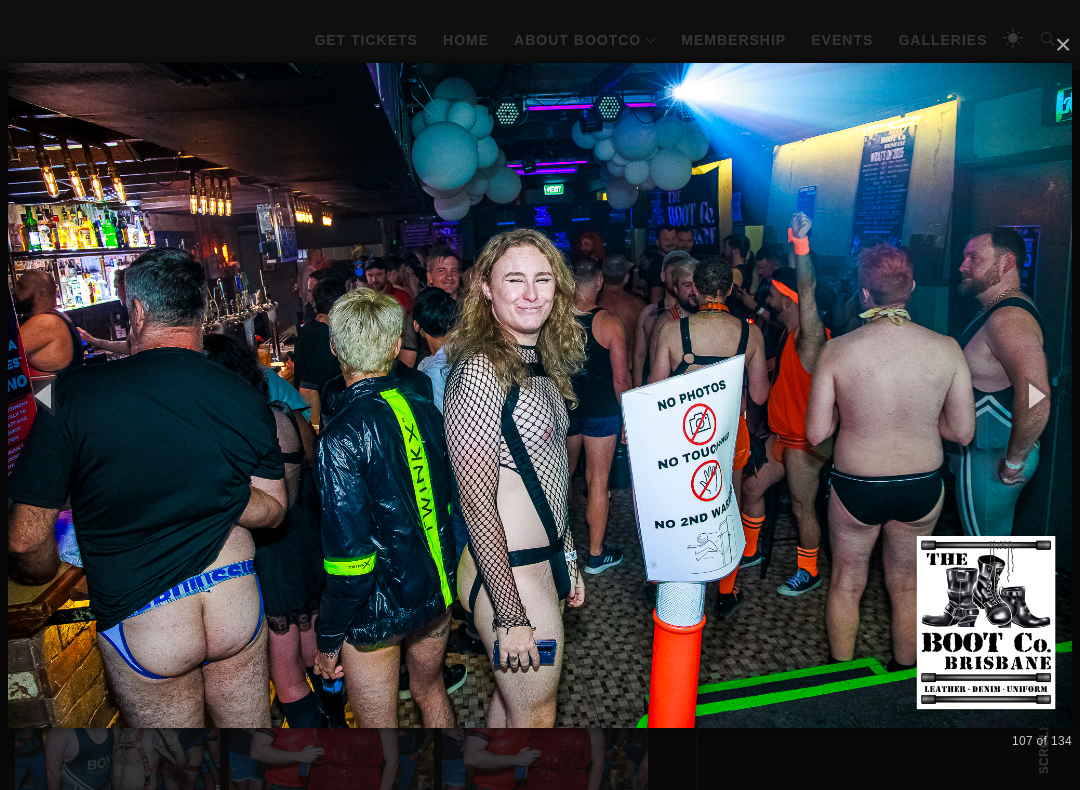 click at bounding box center [1035, 395] 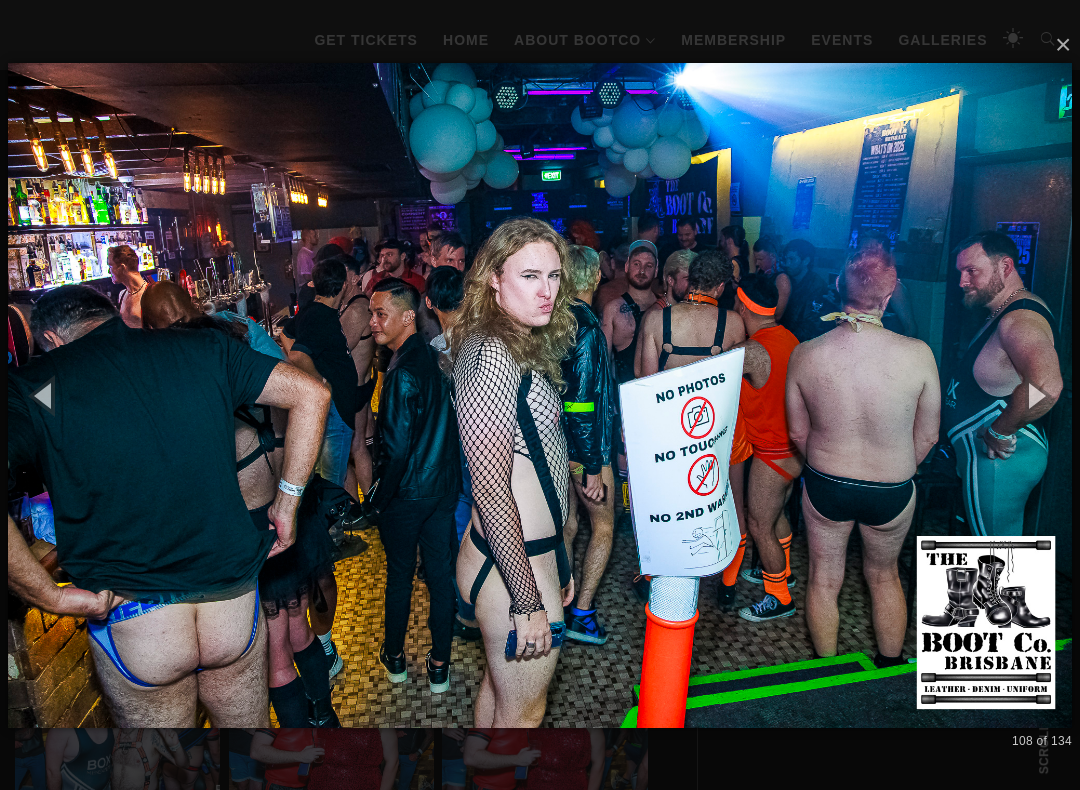 click at bounding box center [1035, 395] 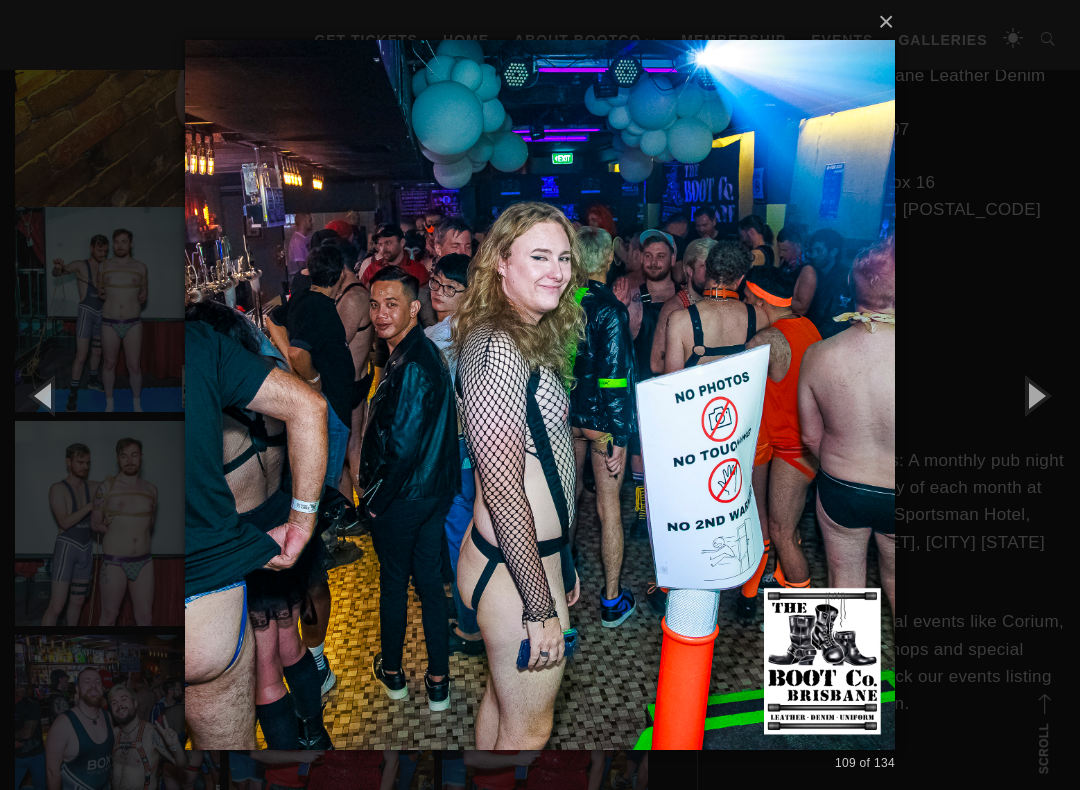 click at bounding box center (1035, 395) 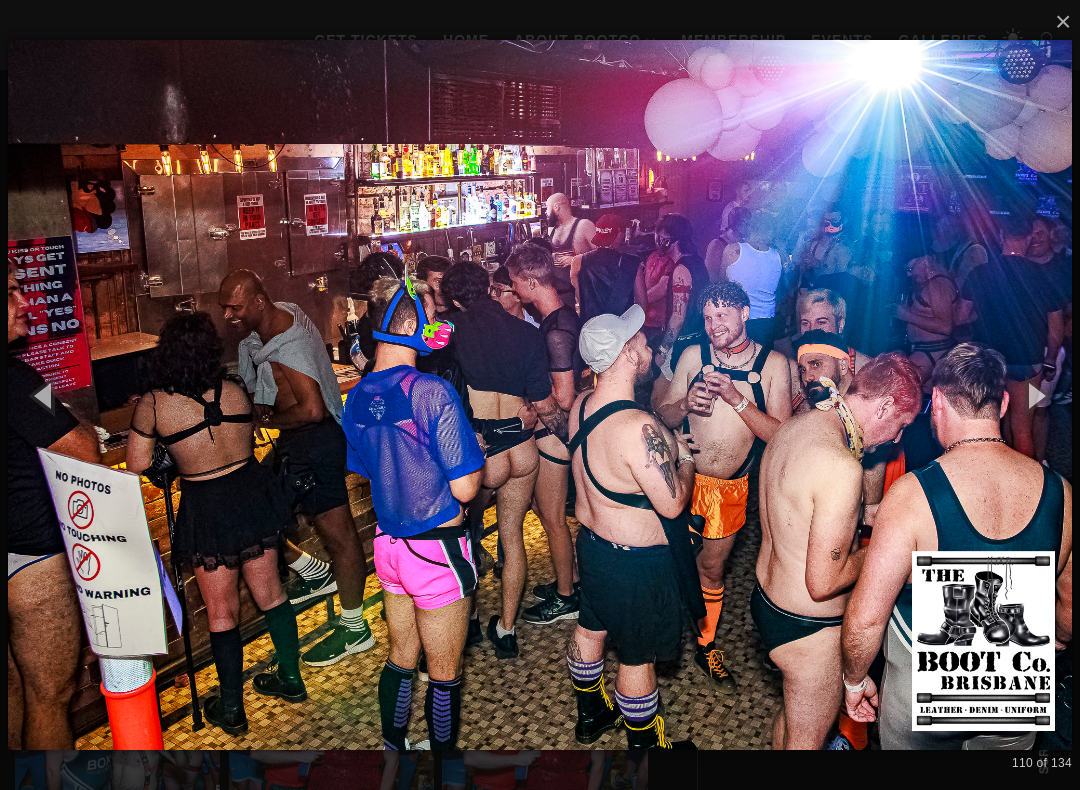 click at bounding box center [1035, 395] 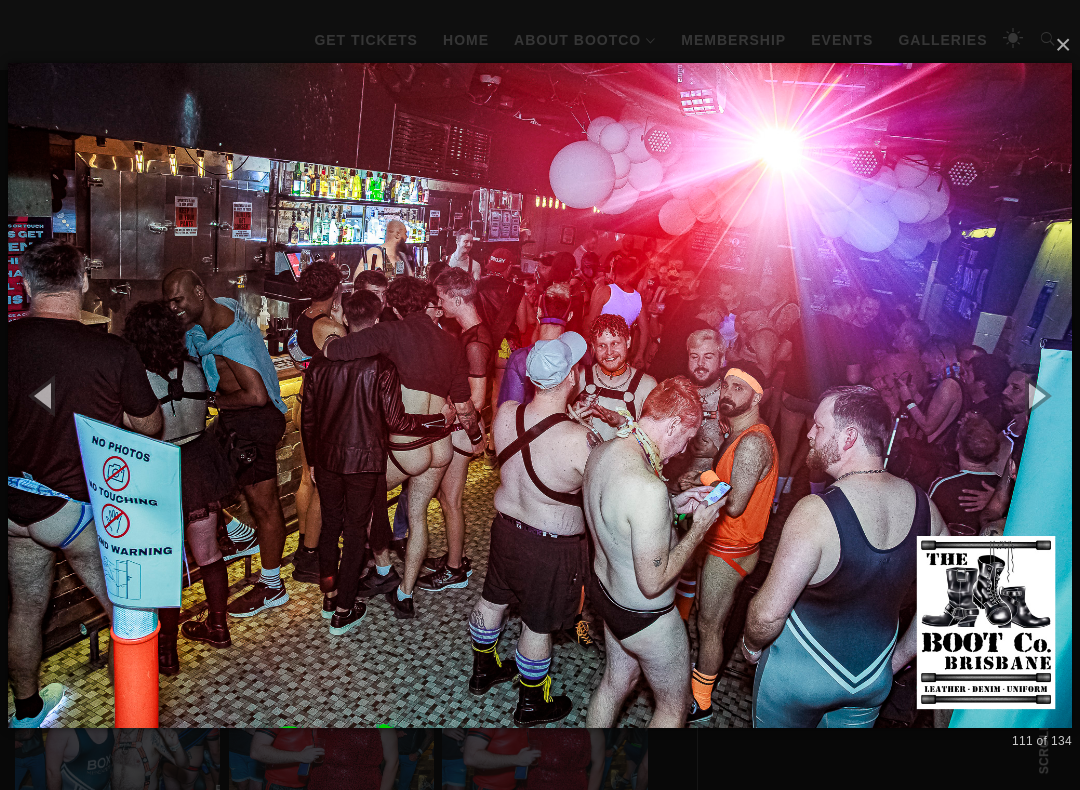 click at bounding box center [1035, 395] 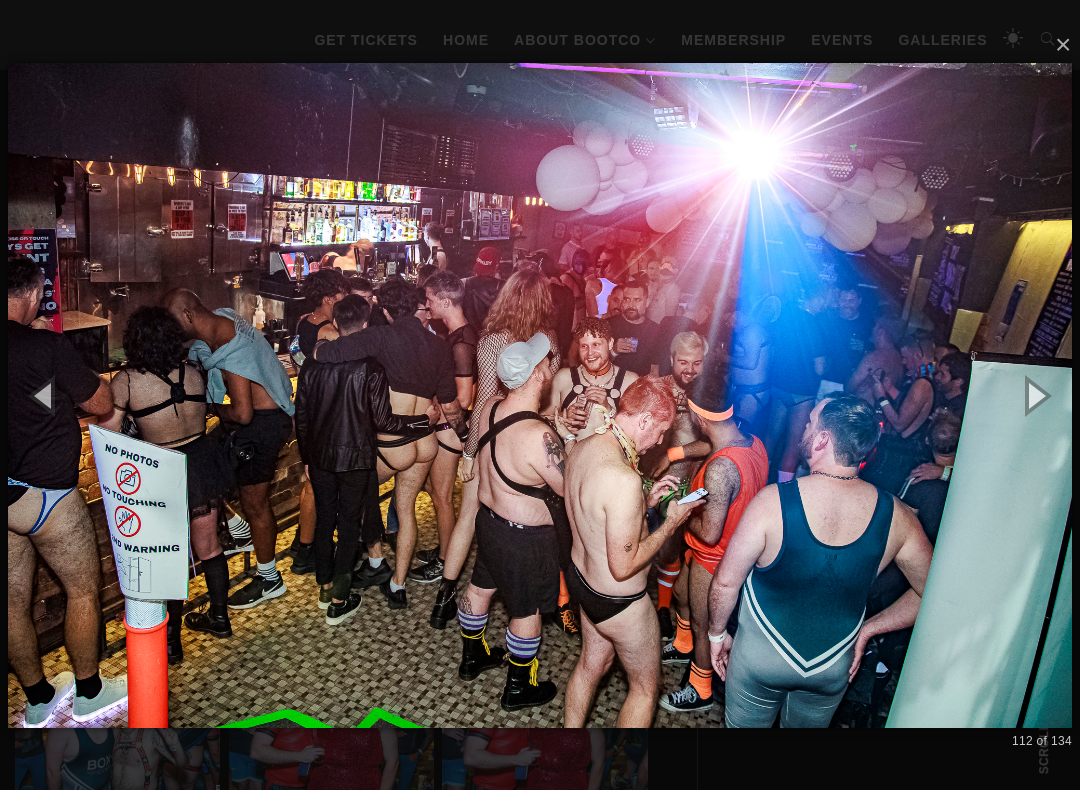 click at bounding box center (1035, 395) 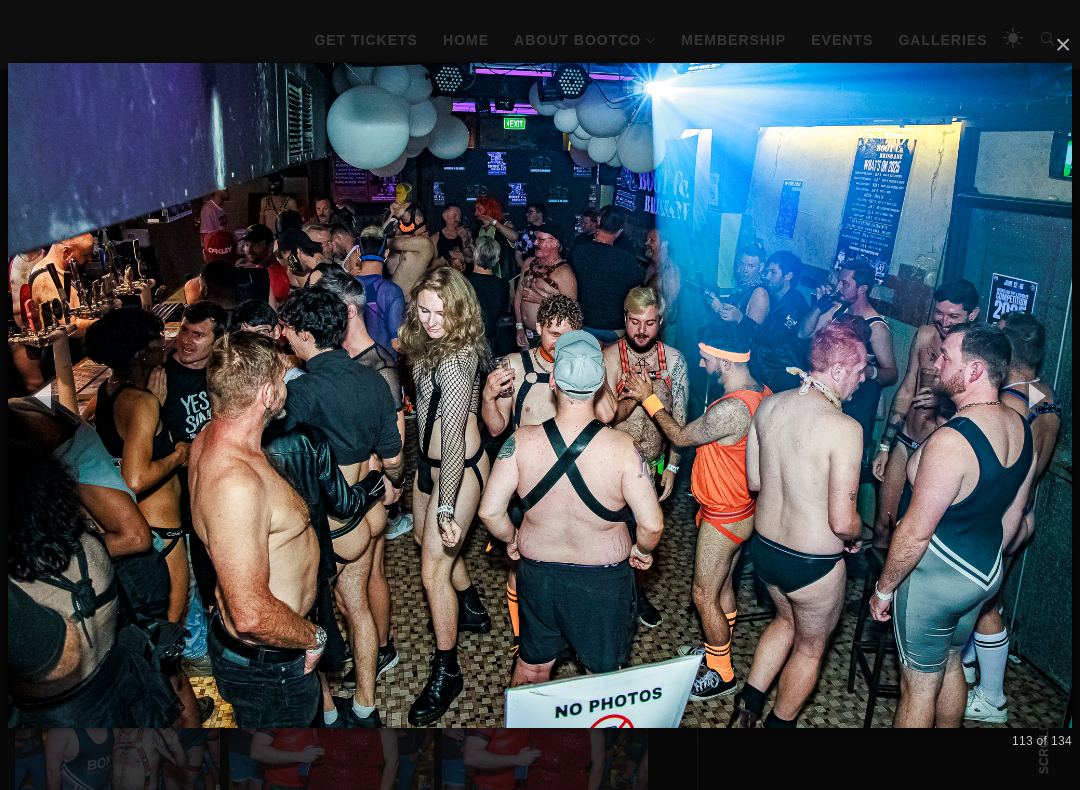 click at bounding box center (1035, 395) 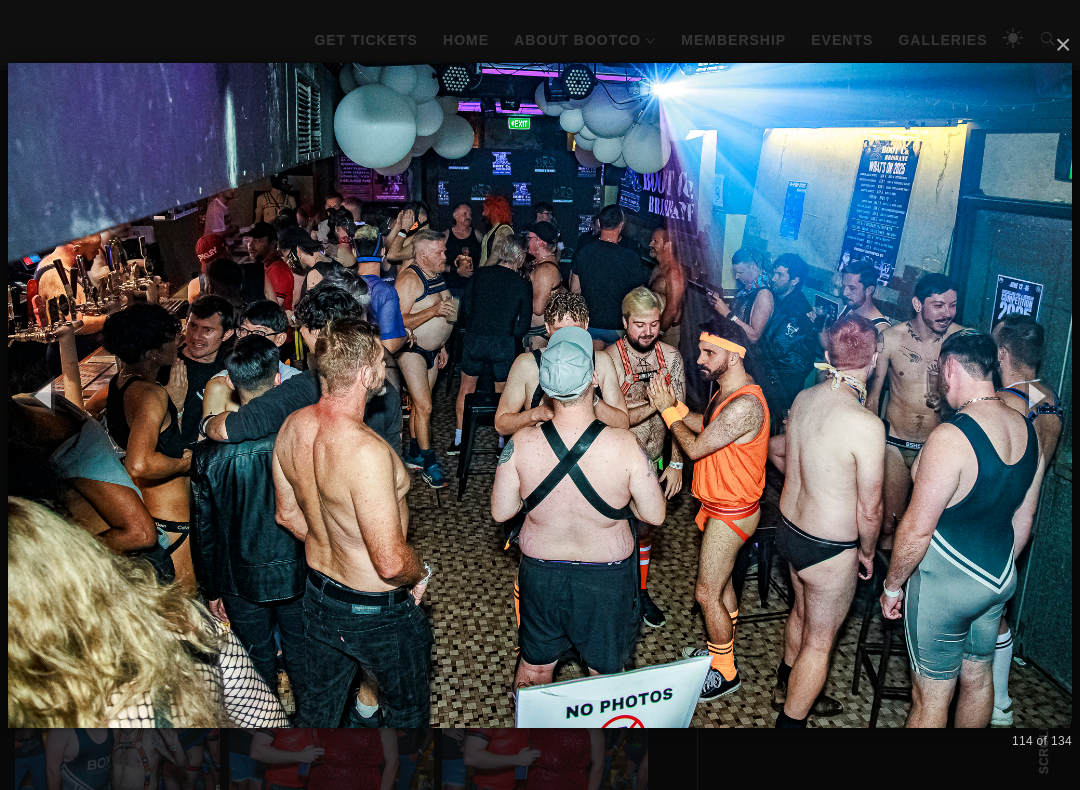 click at bounding box center [1035, 395] 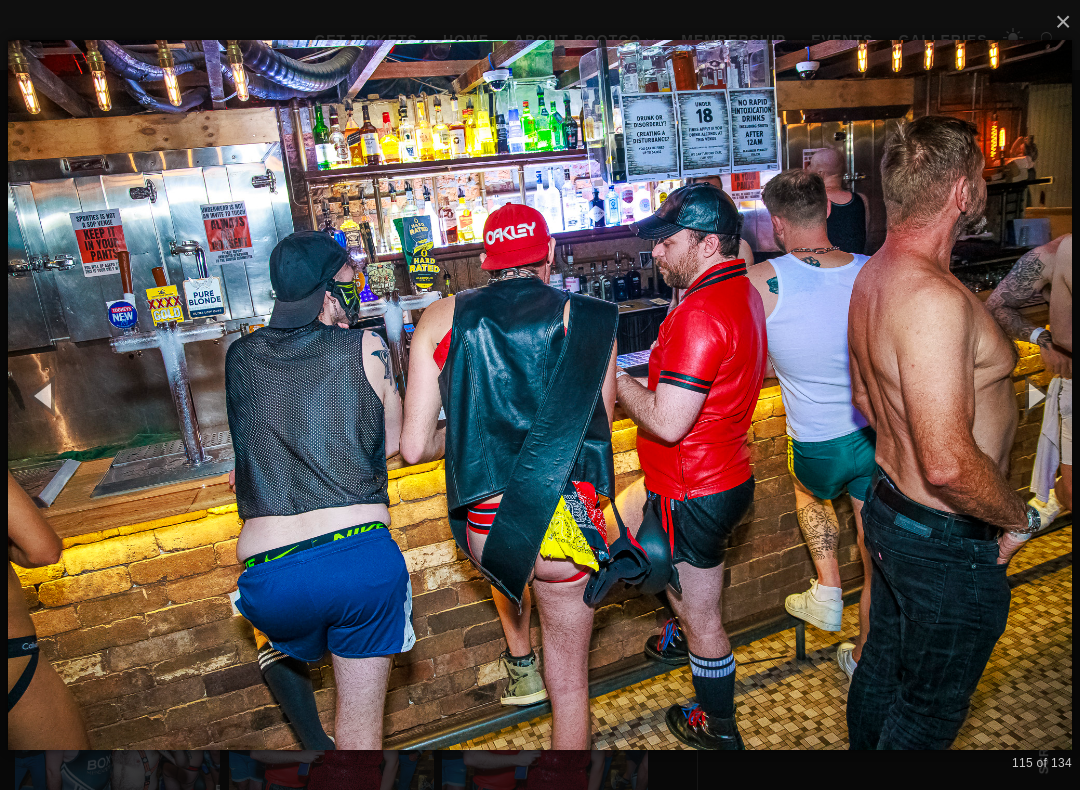 click at bounding box center (1035, 395) 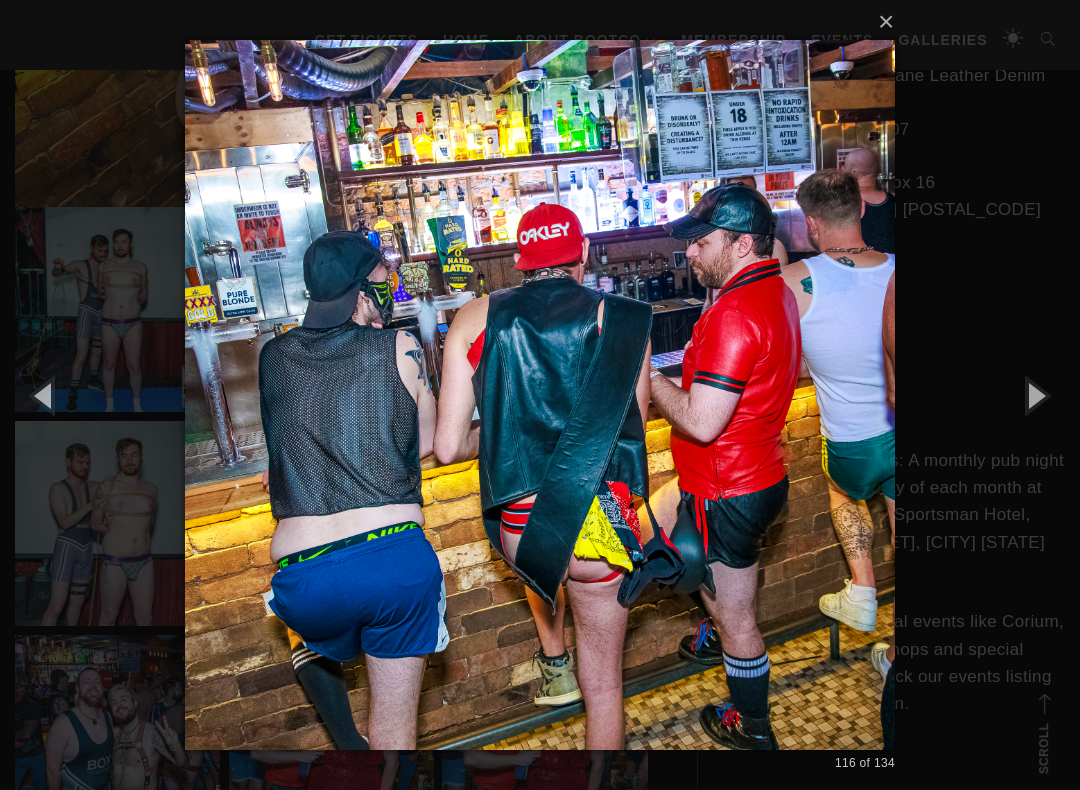 click at bounding box center [1035, 395] 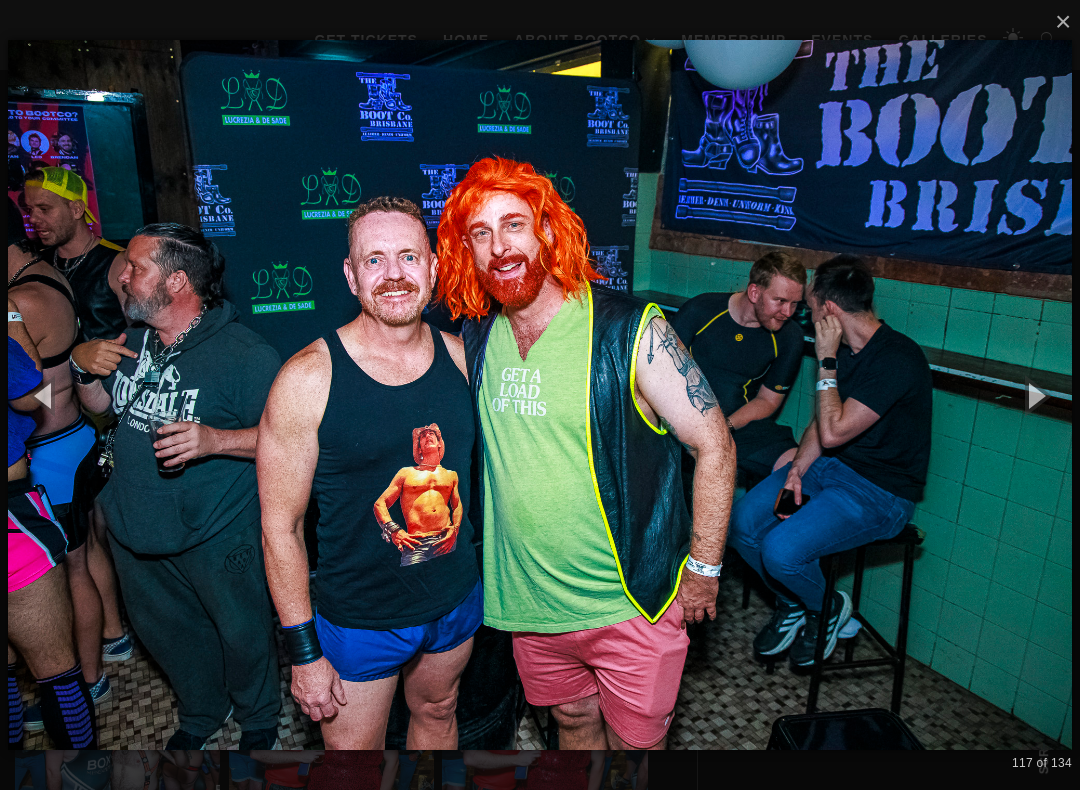 click at bounding box center (1035, 395) 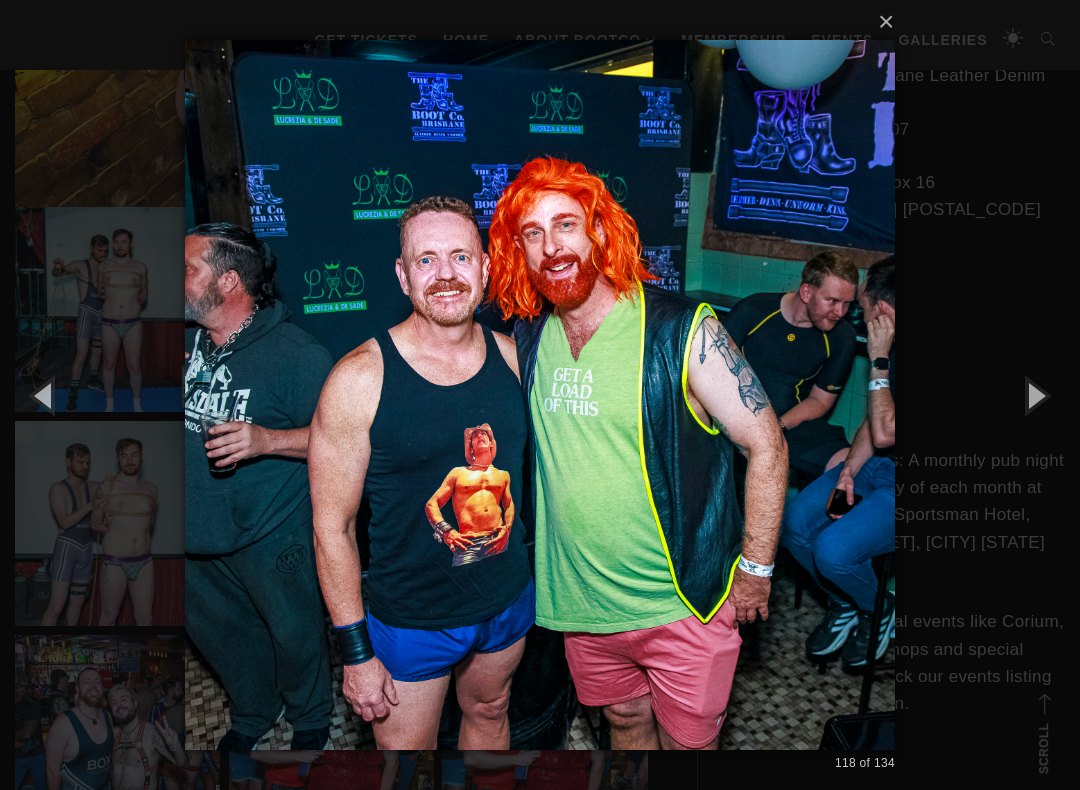 click at bounding box center (1035, 395) 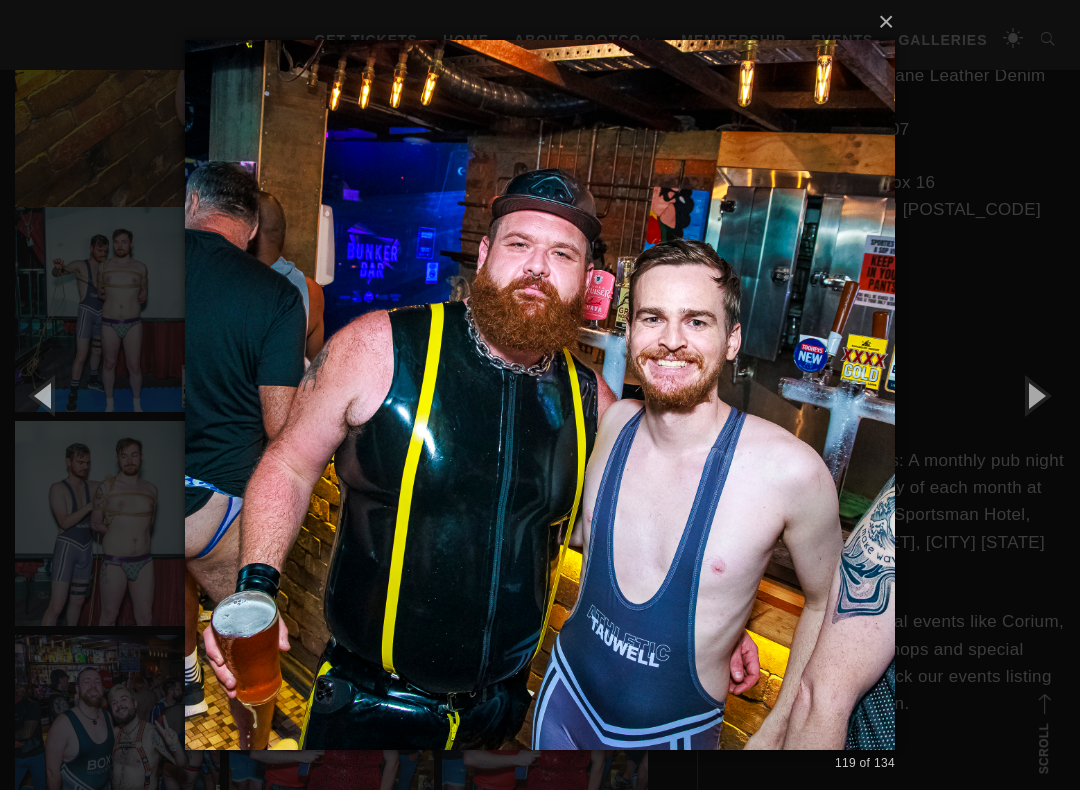 click at bounding box center [1035, 395] 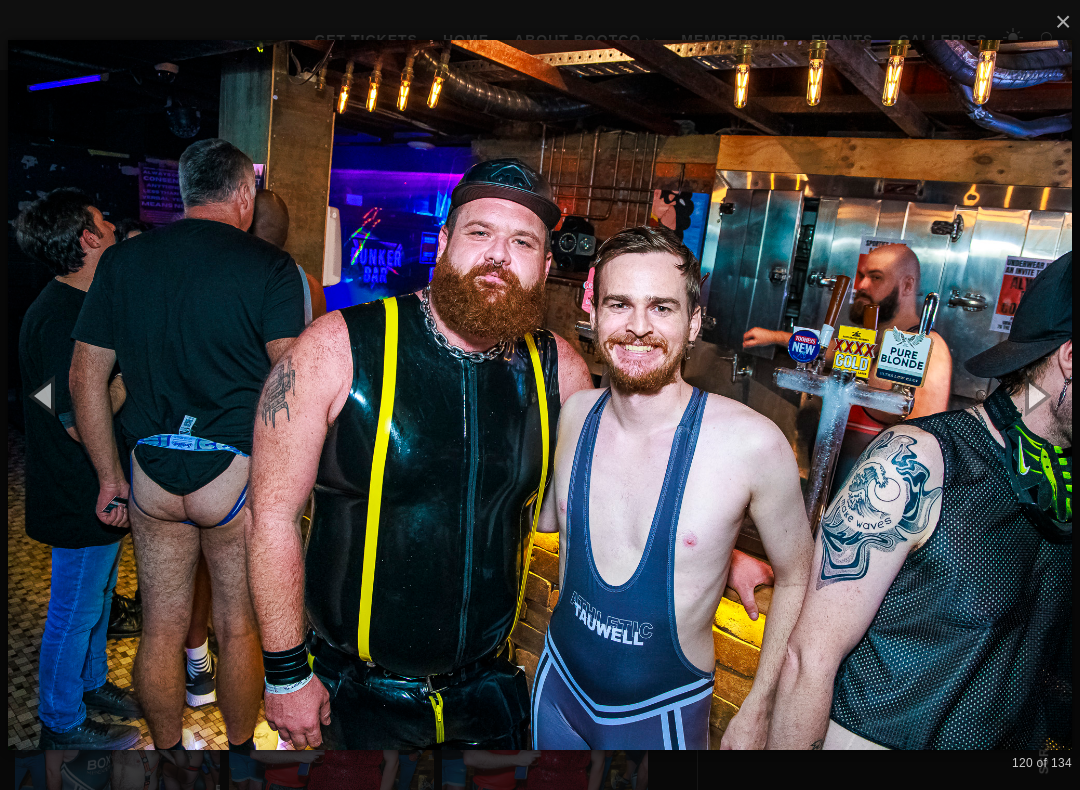 click at bounding box center (1035, 395) 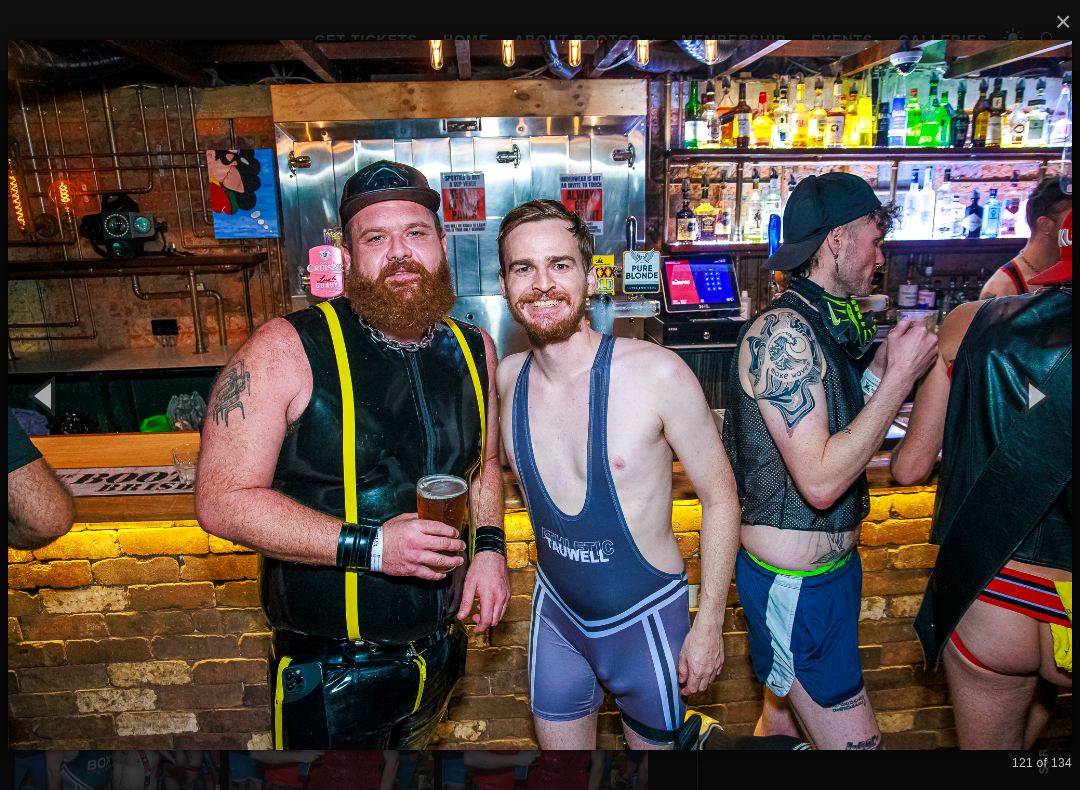 click at bounding box center (1035, 395) 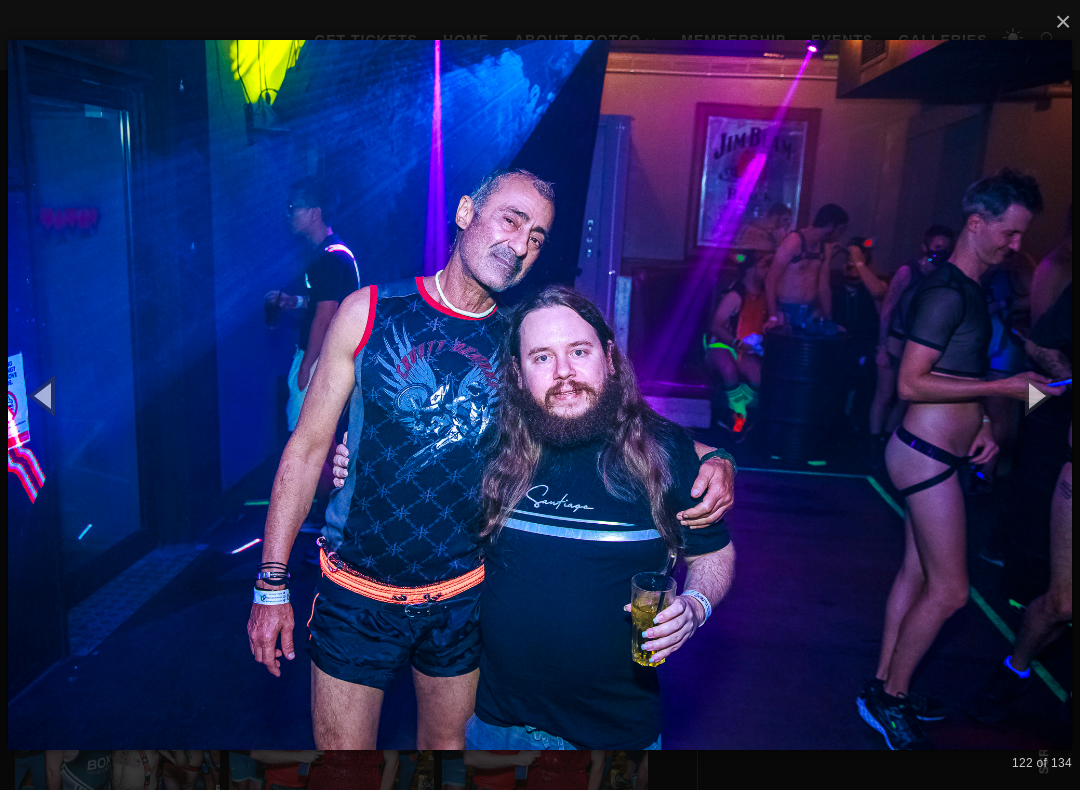 click at bounding box center [1035, 395] 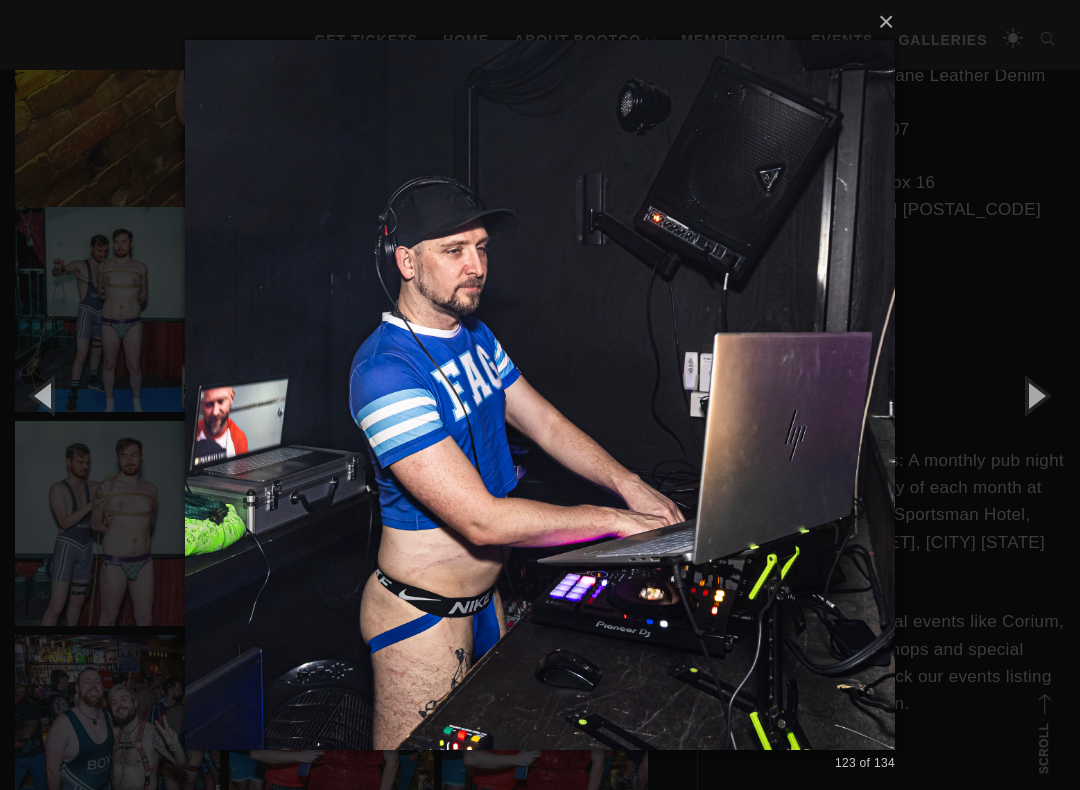 click at bounding box center (1035, 395) 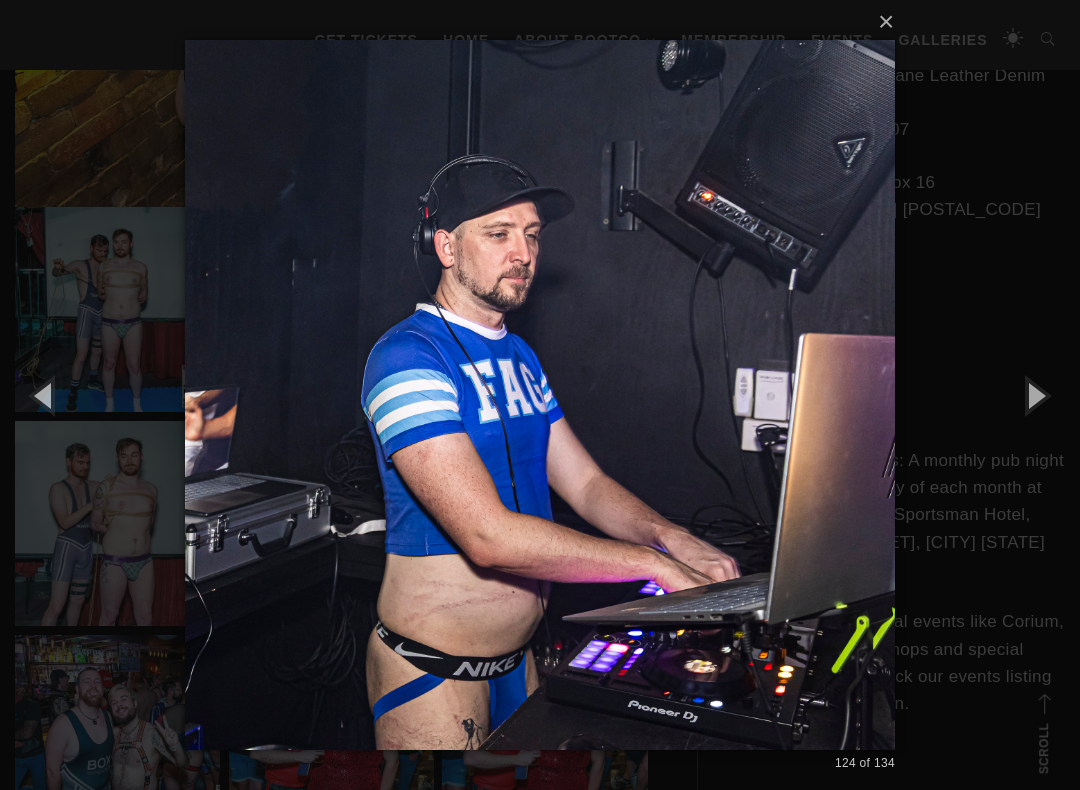 click at bounding box center (1035, 395) 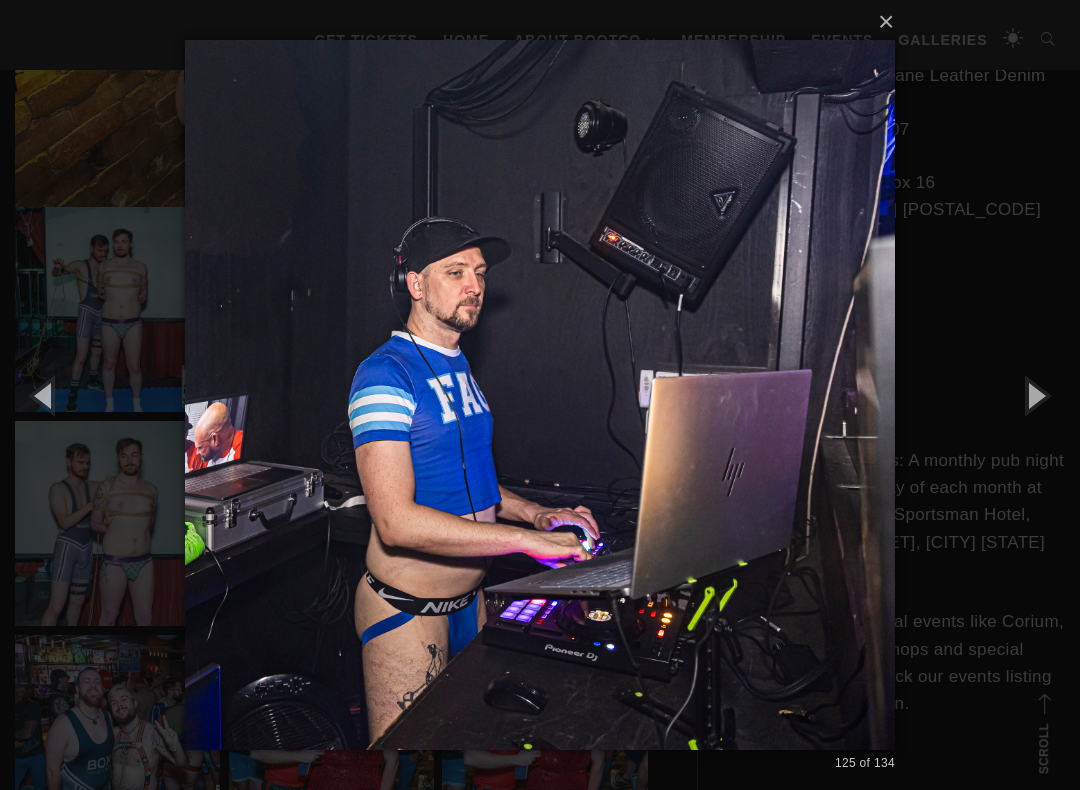 click at bounding box center (1035, 395) 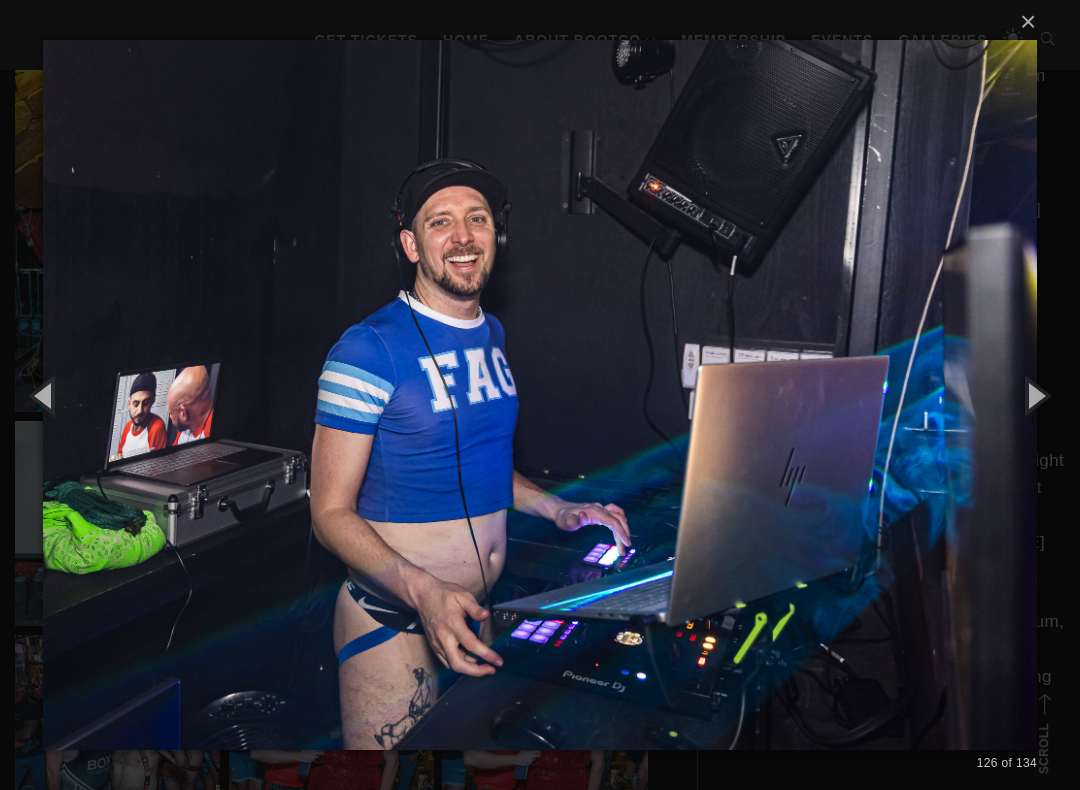 click at bounding box center [1035, 395] 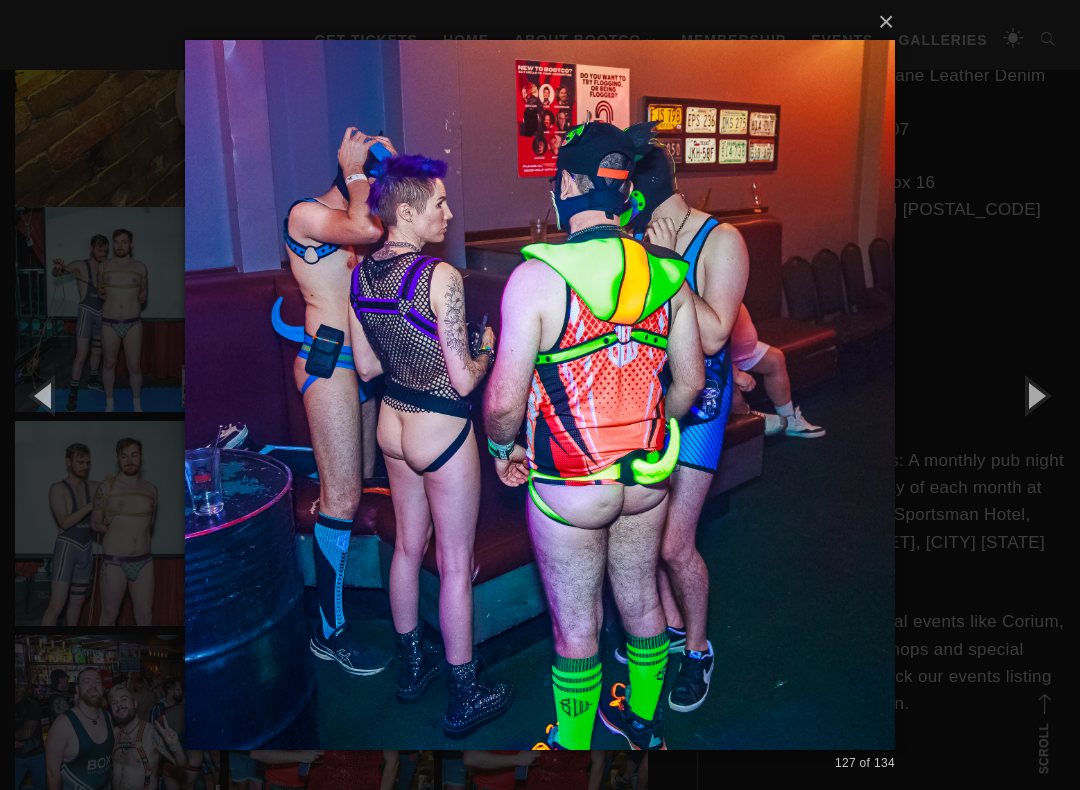 click at bounding box center (1035, 395) 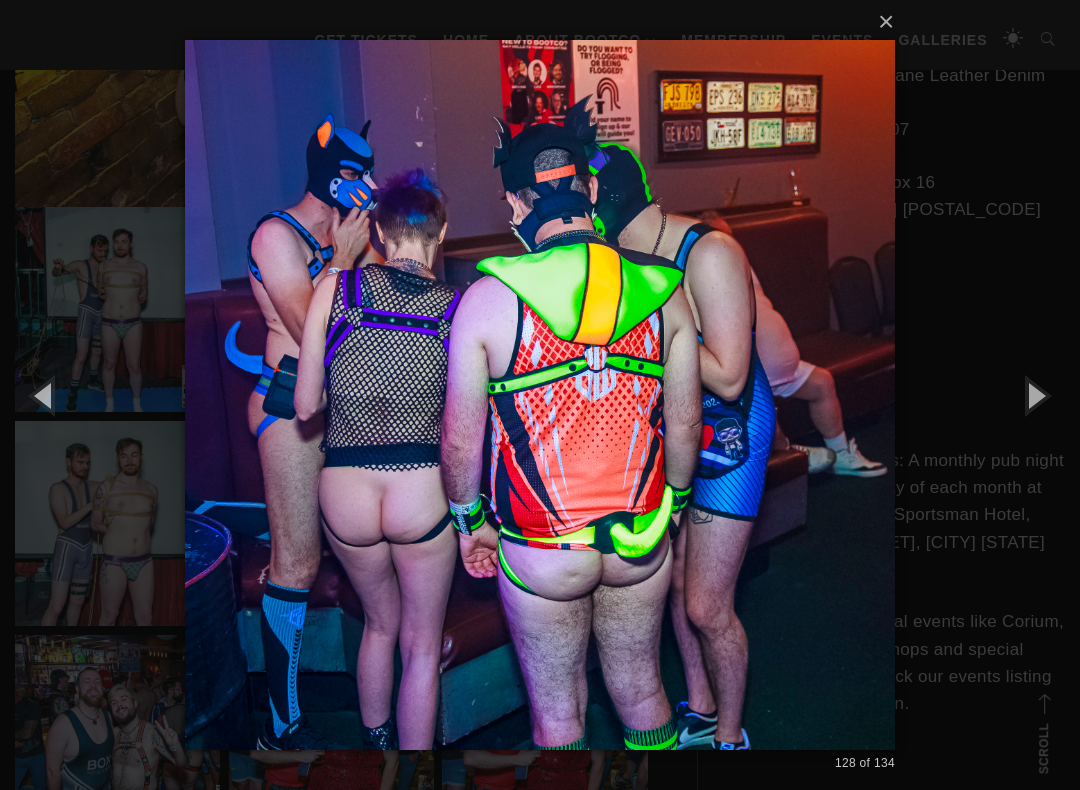 click at bounding box center (1035, 395) 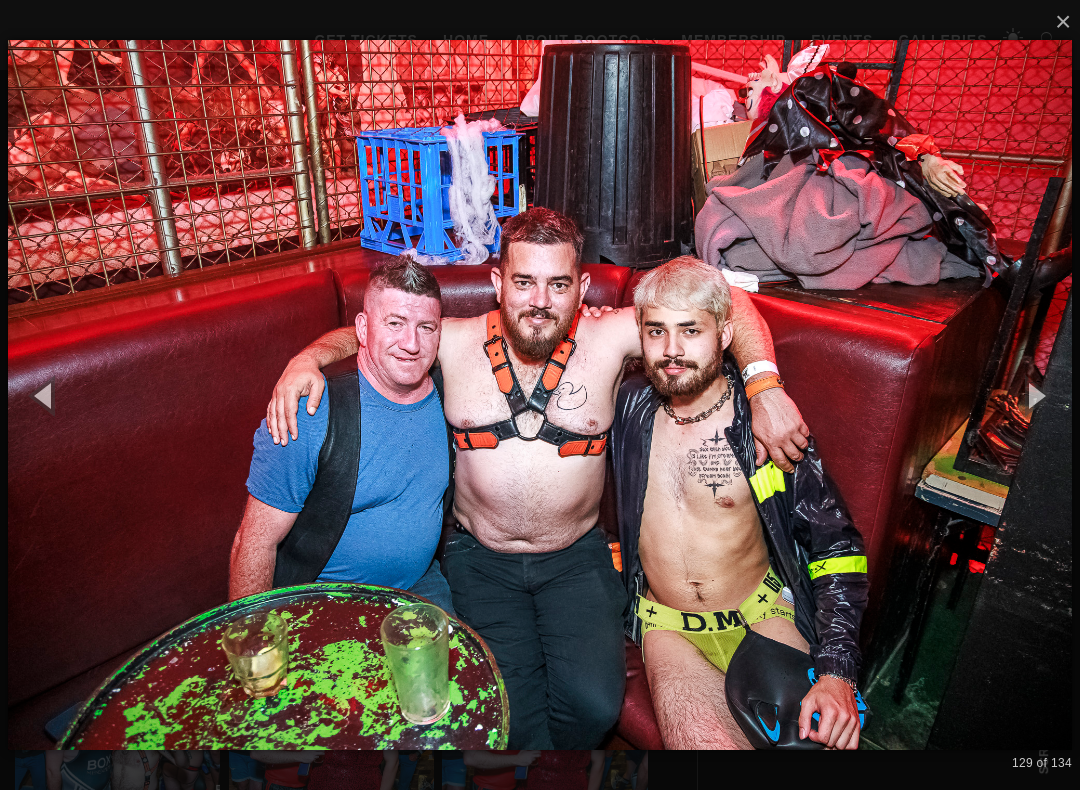 click at bounding box center [1035, 395] 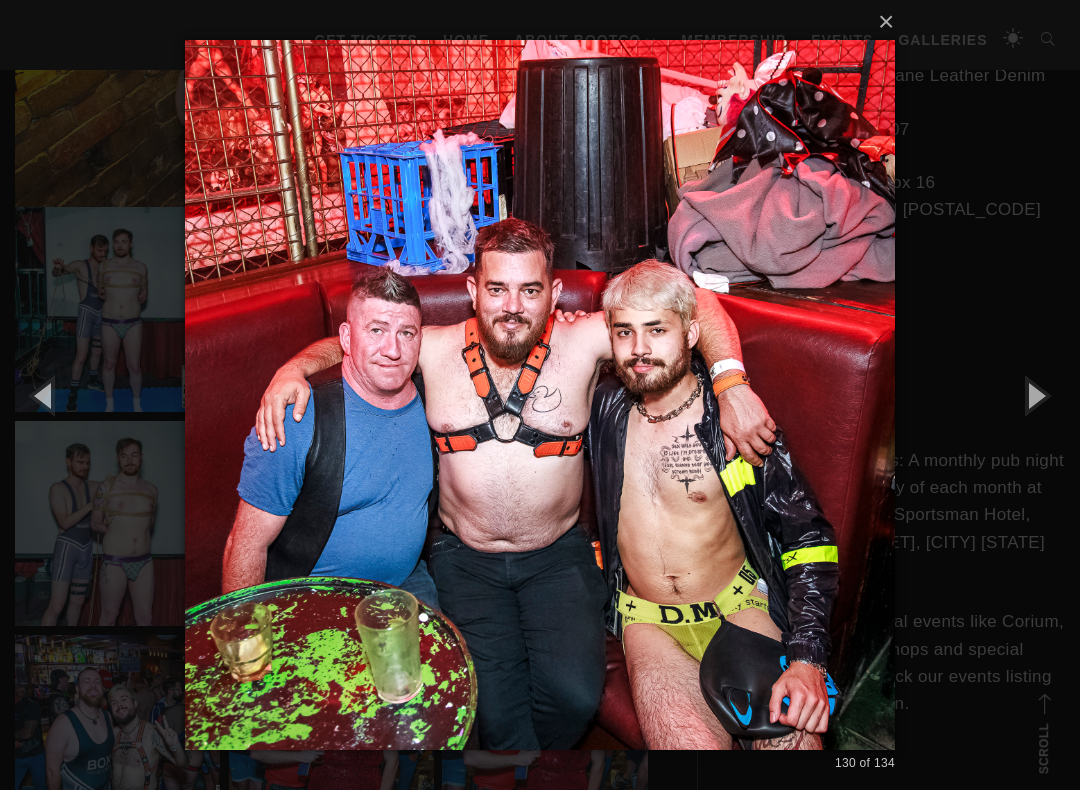 click at bounding box center [1035, 395] 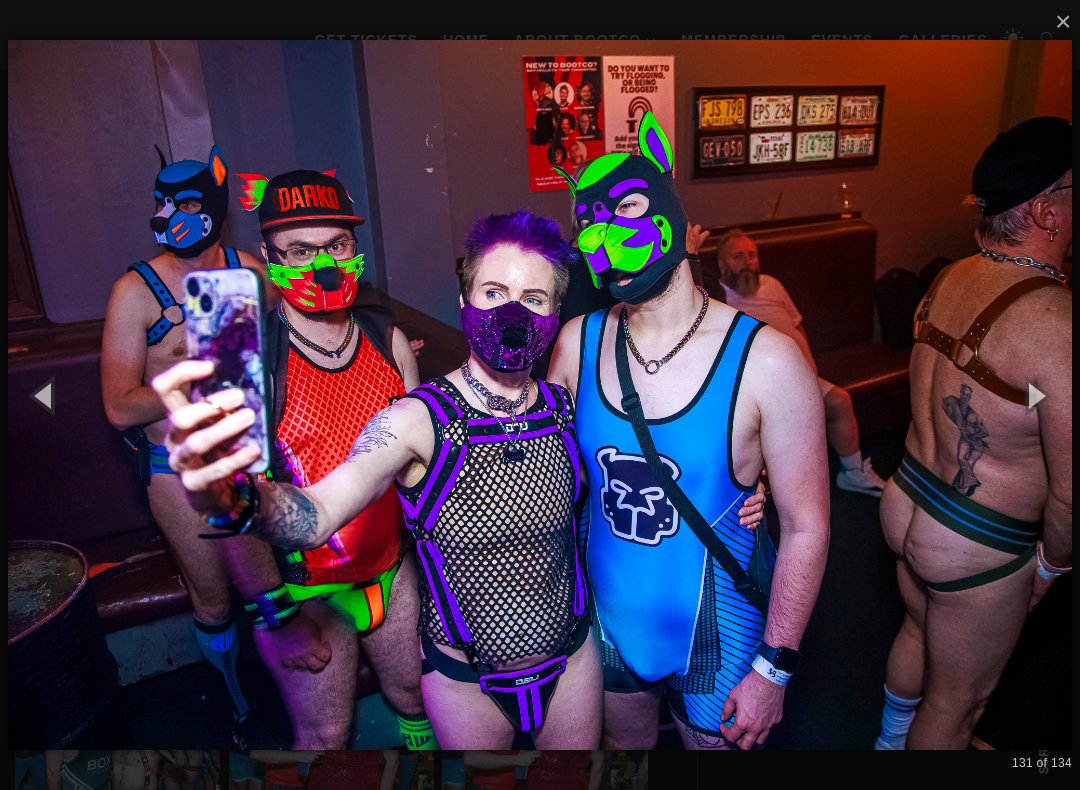 click at bounding box center [1035, 395] 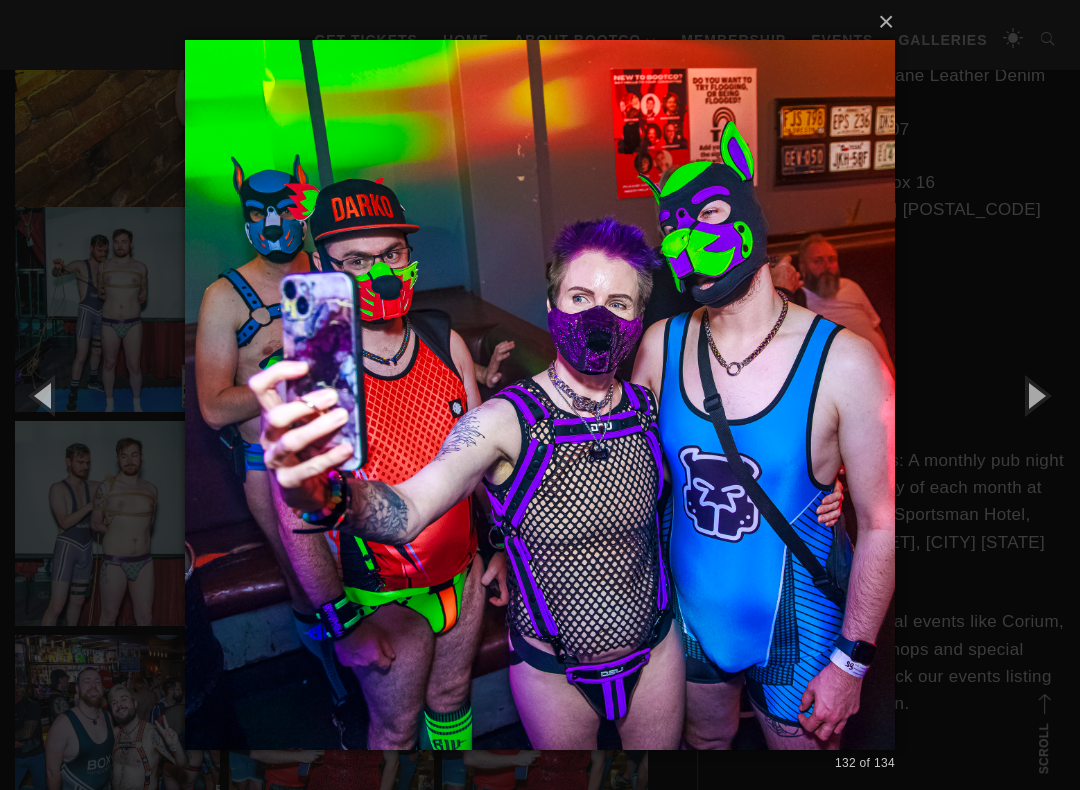 click at bounding box center [1035, 395] 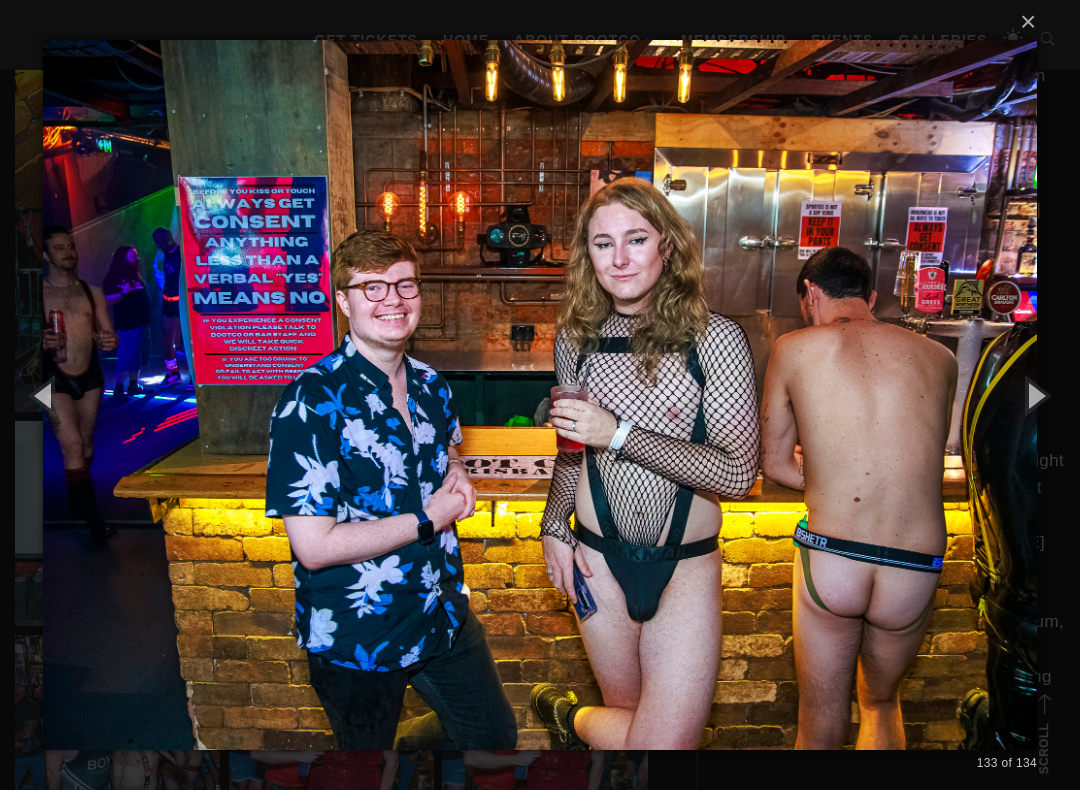 click at bounding box center (1035, 395) 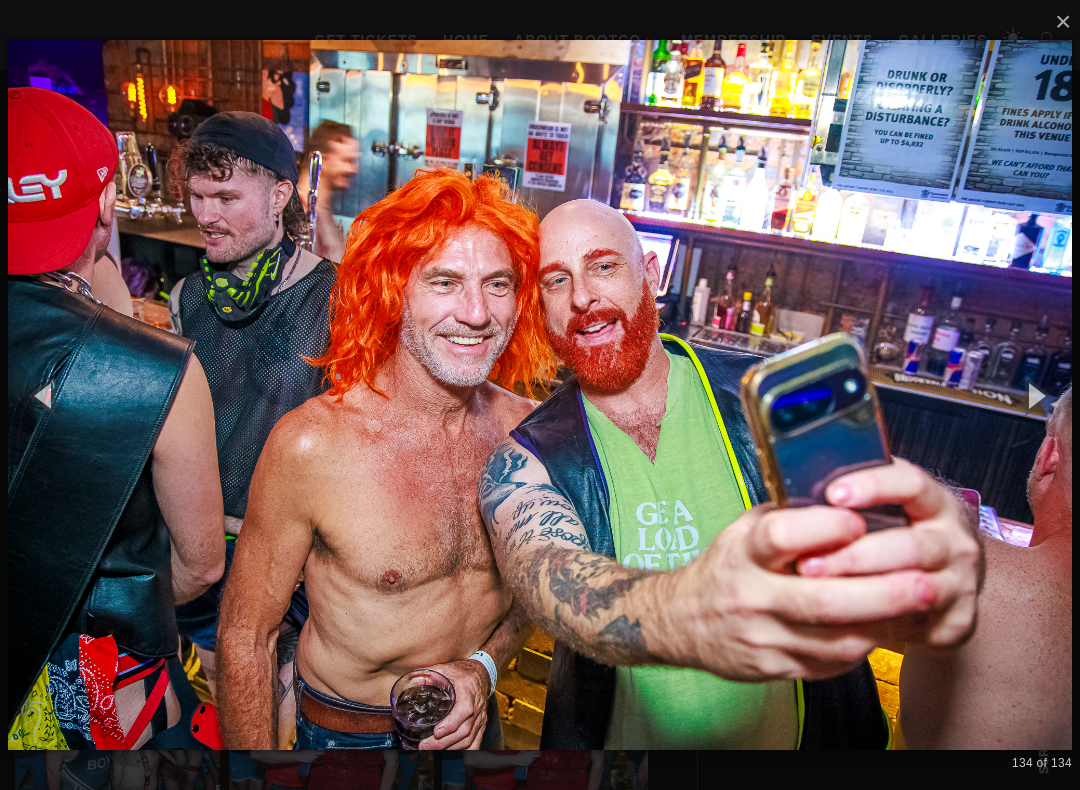 click at bounding box center [1035, 395] 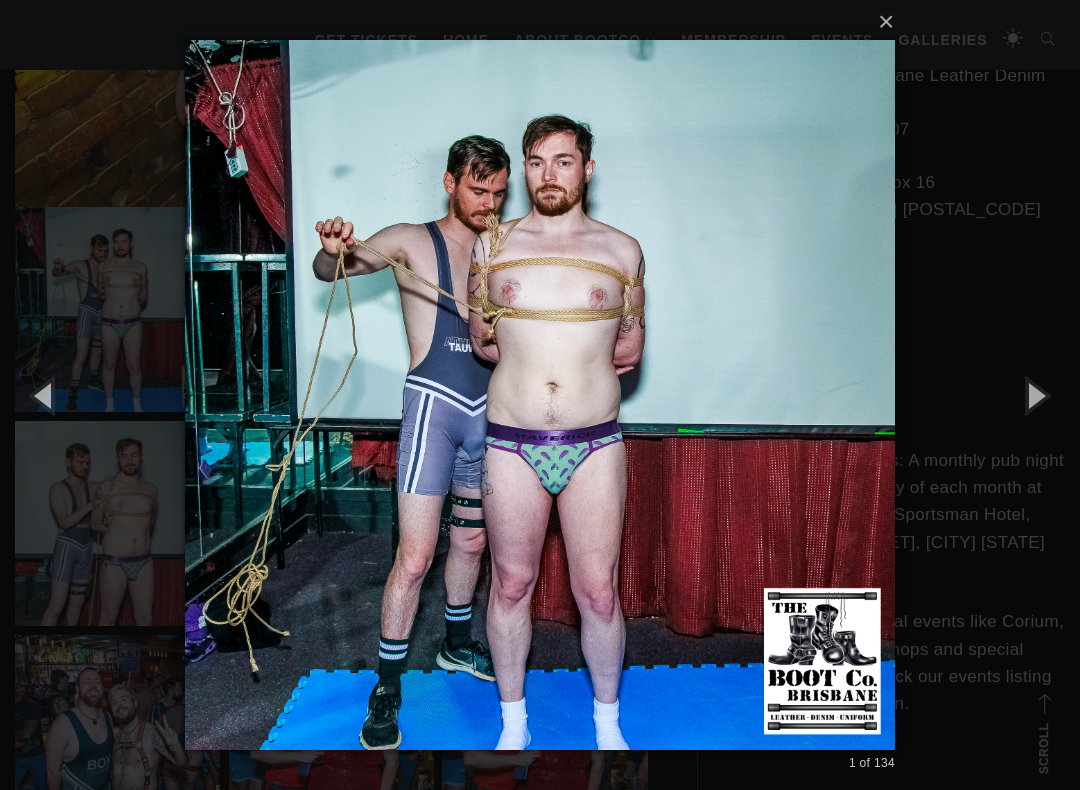click at bounding box center (1035, 395) 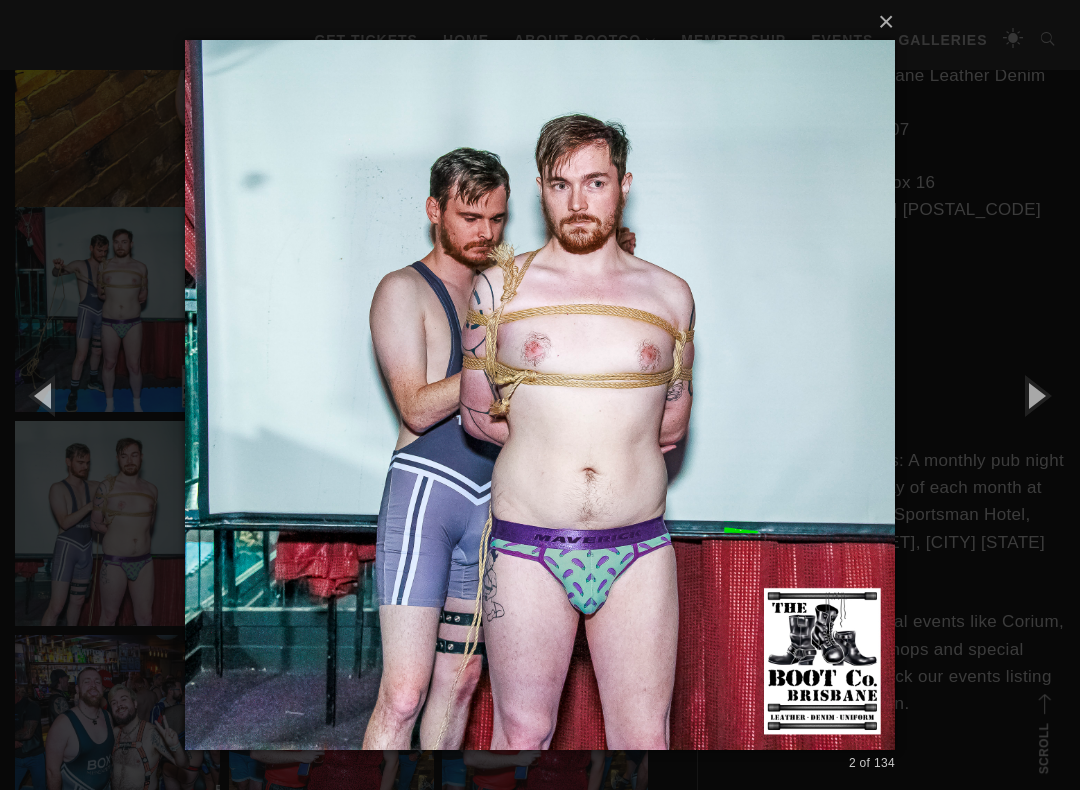 click at bounding box center (1035, 395) 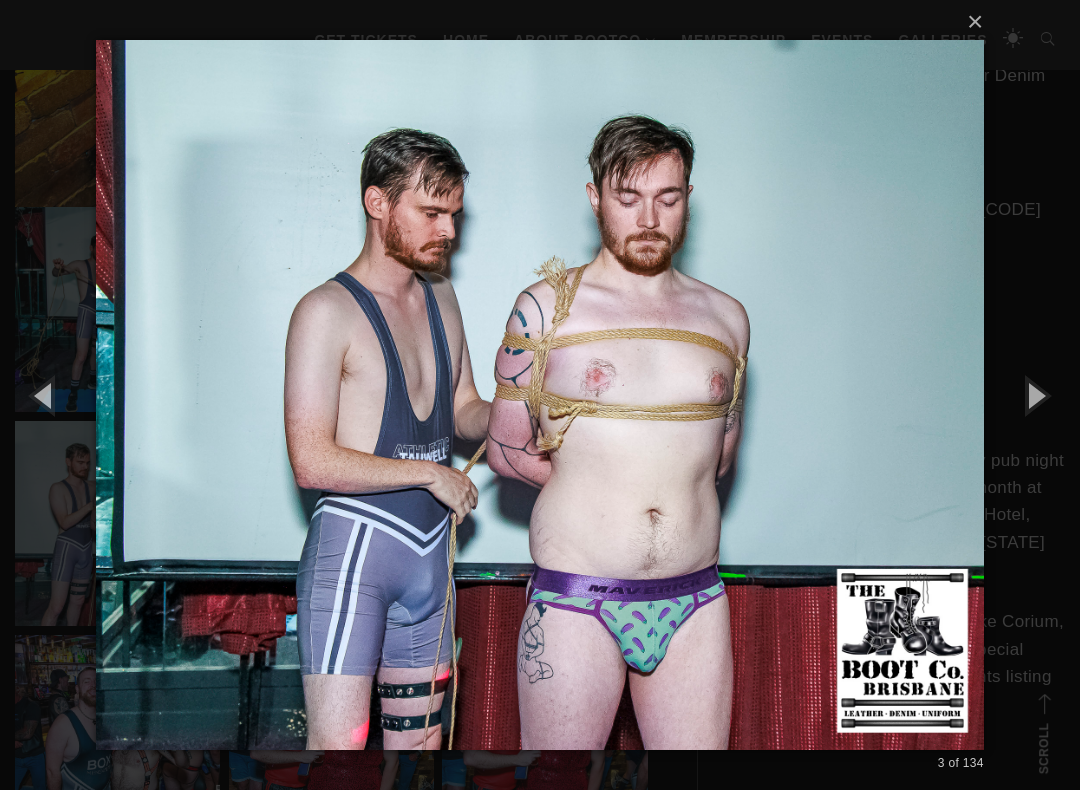 click at bounding box center (1035, 395) 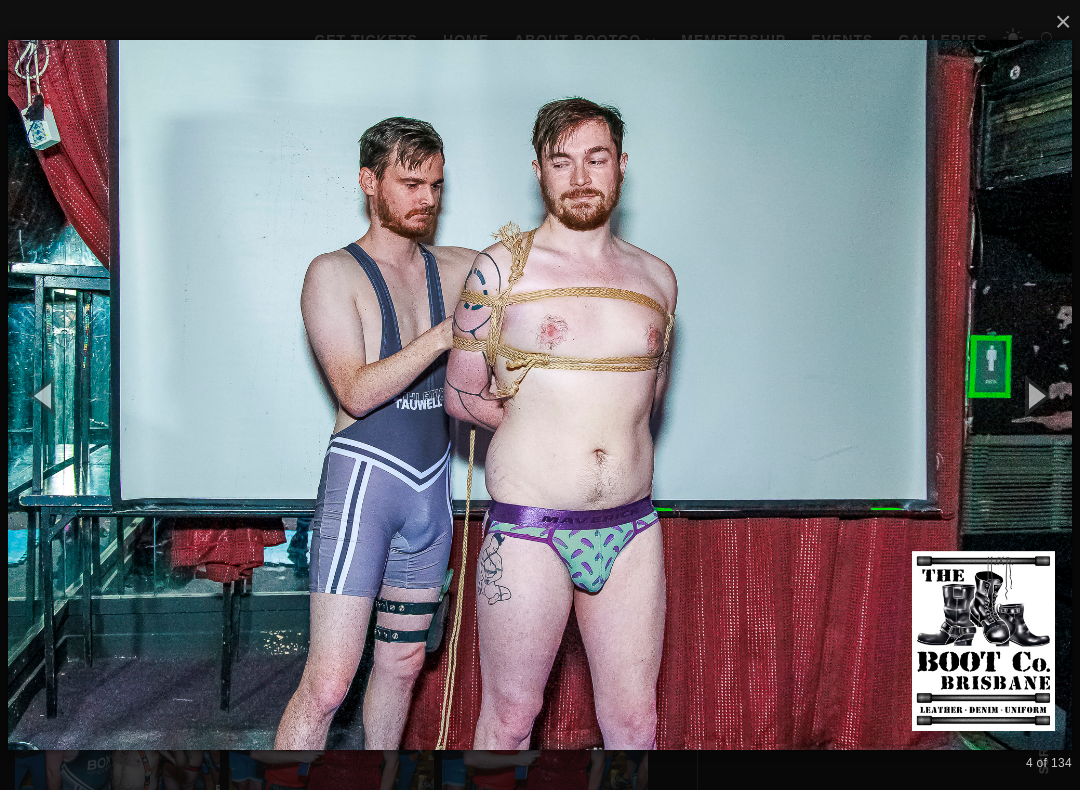 click at bounding box center [1035, 395] 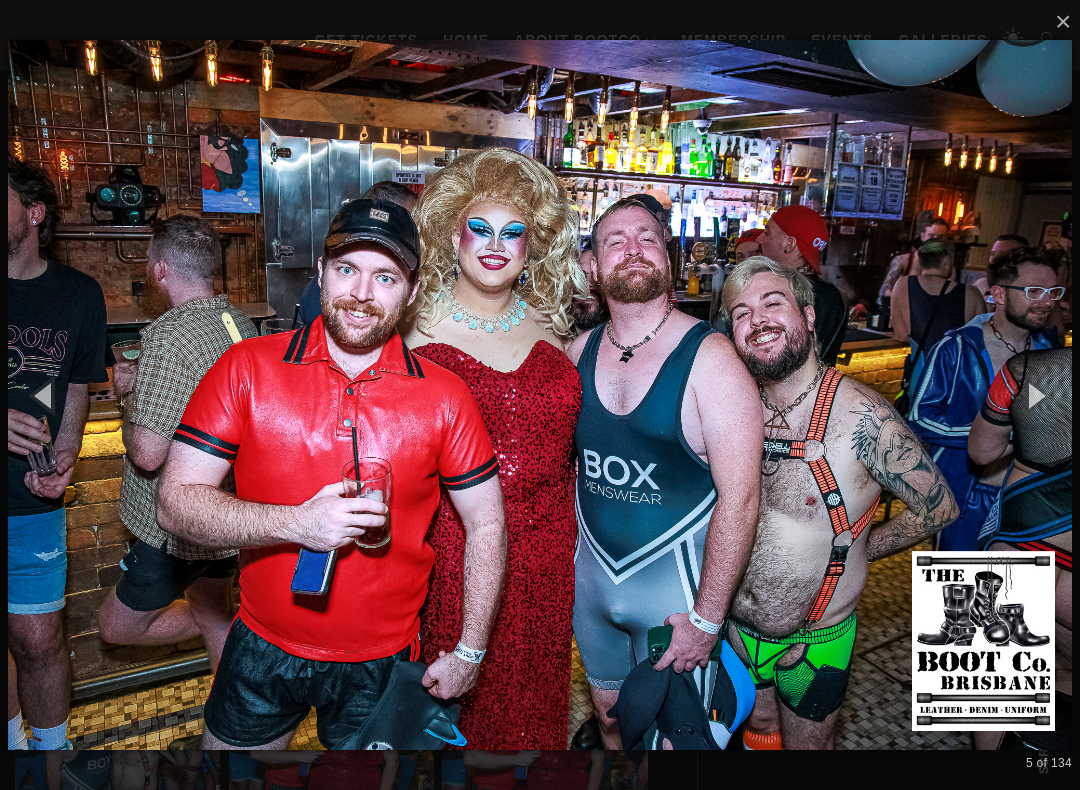 click at bounding box center (1035, 395) 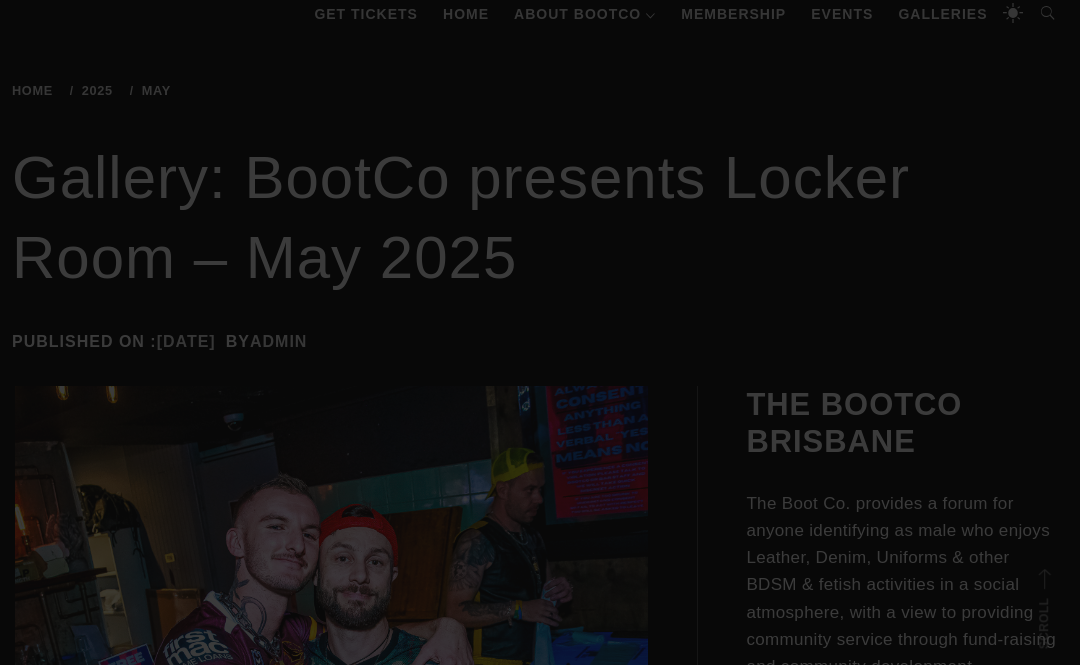 scroll, scrollTop: 236, scrollLeft: 0, axis: vertical 